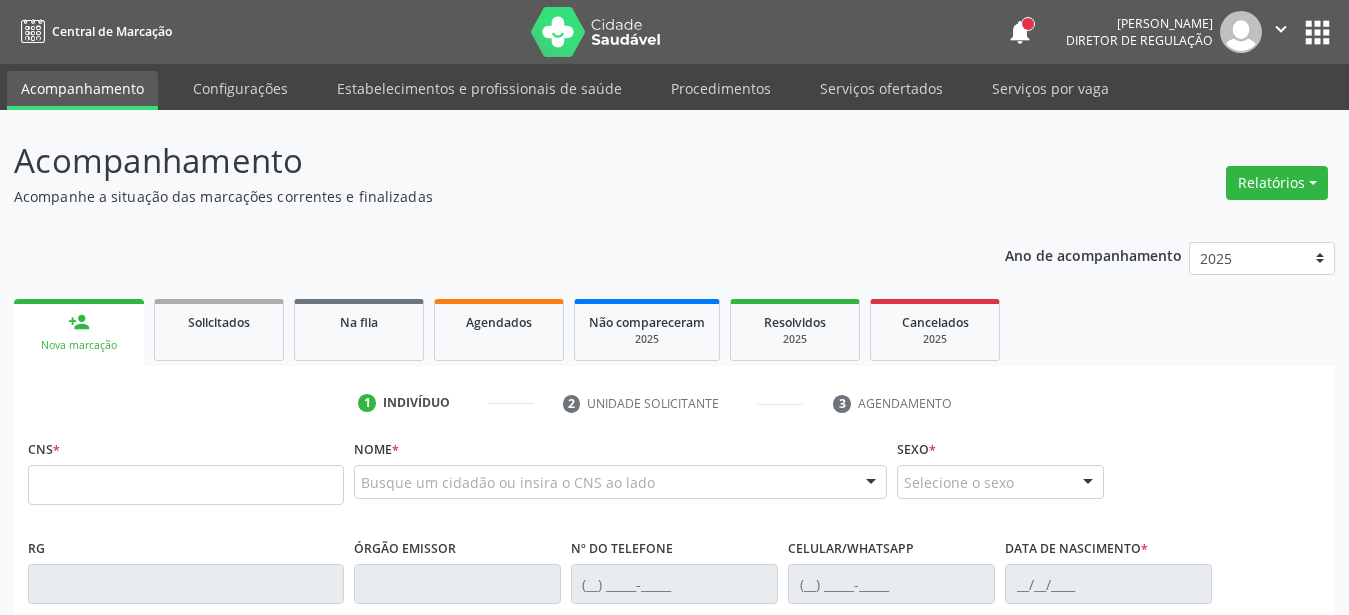 scroll, scrollTop: 0, scrollLeft: 0, axis: both 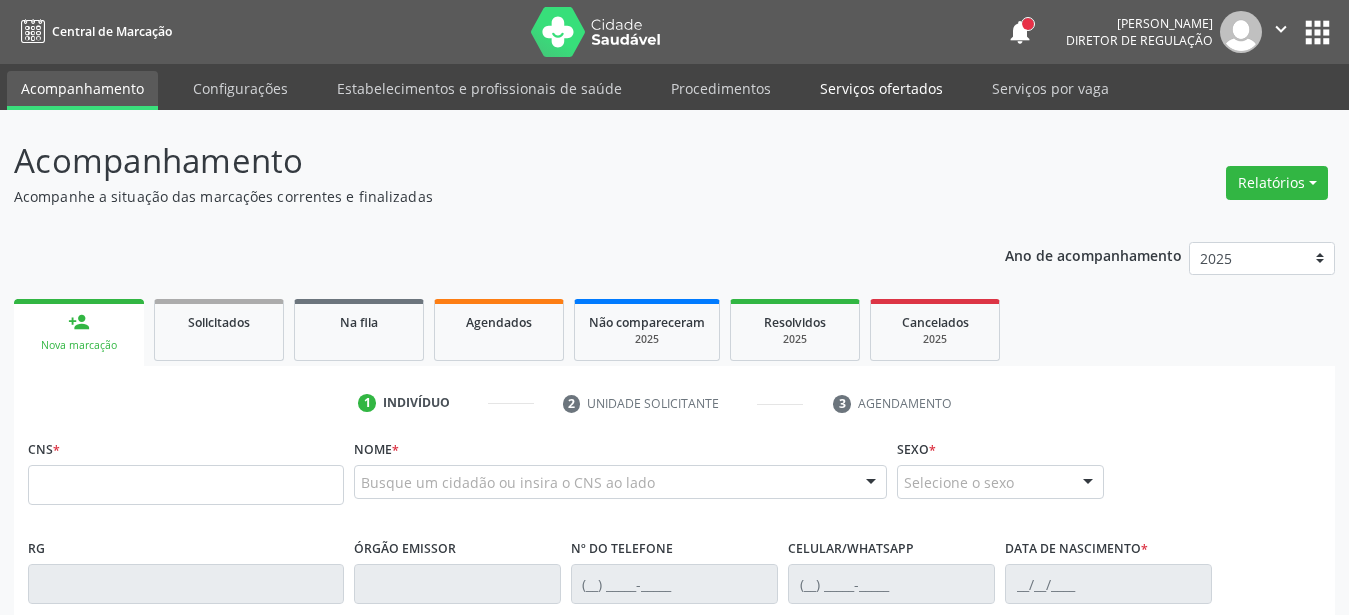 click on "Serviços ofertados" at bounding box center (881, 88) 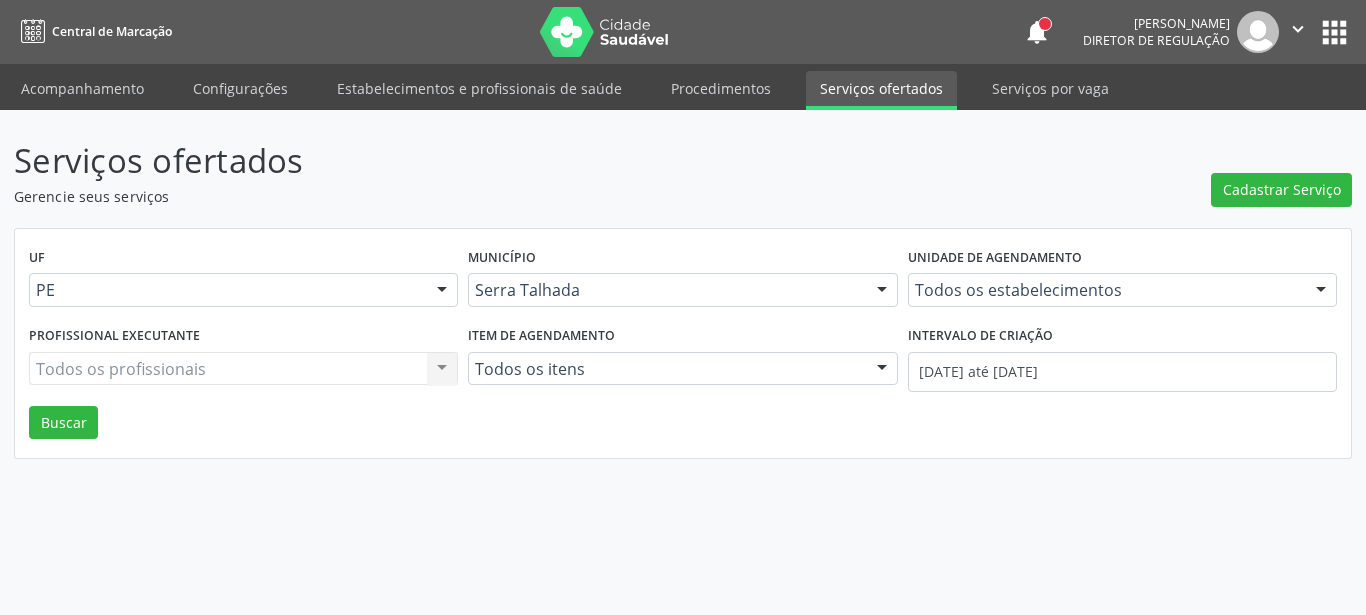 click on "Todos os estabelecimentos" at bounding box center [1122, 290] 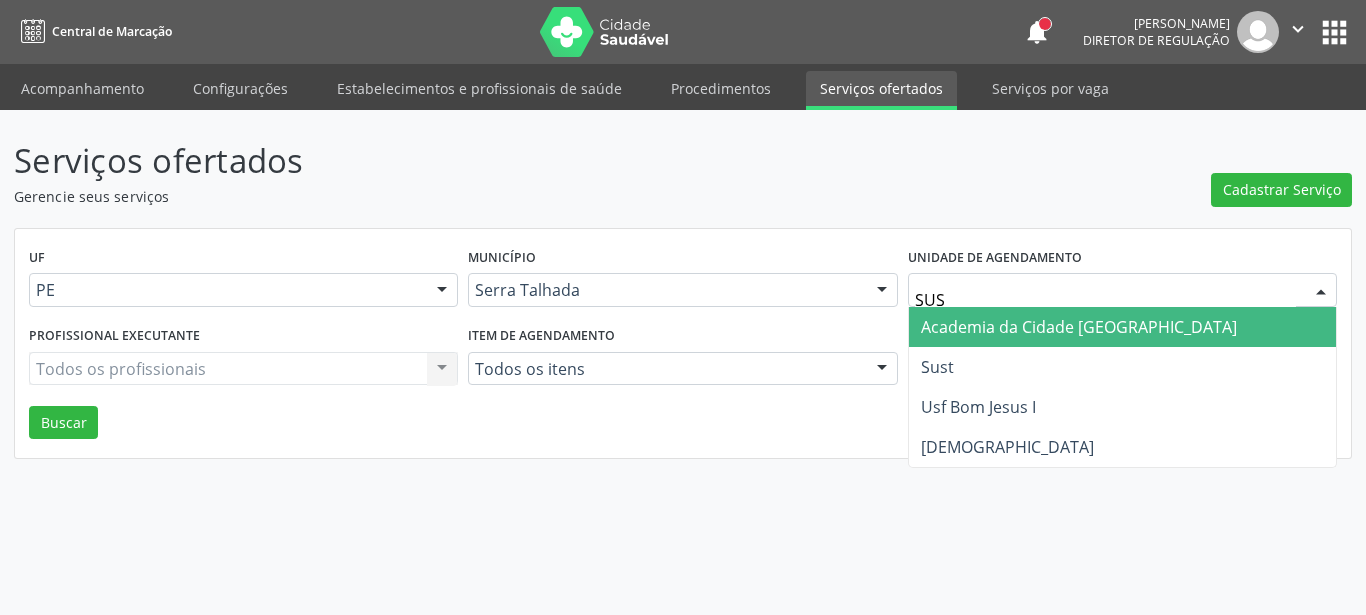 type on "SUST" 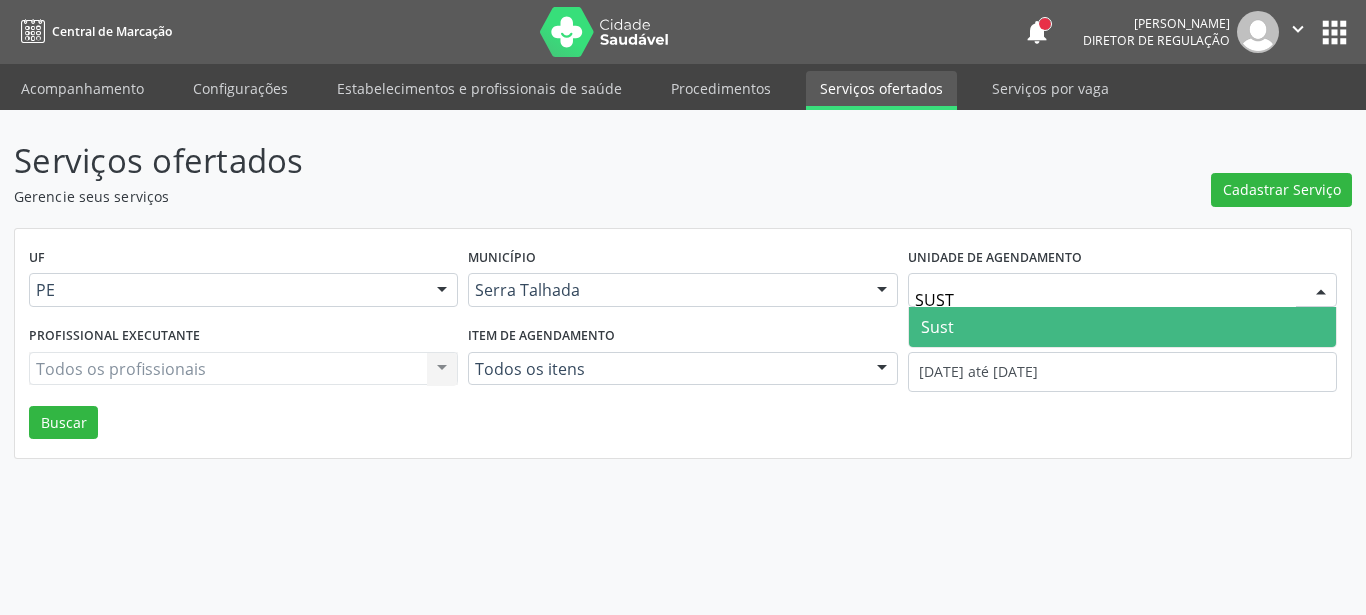 click on "Sust" at bounding box center (1122, 327) 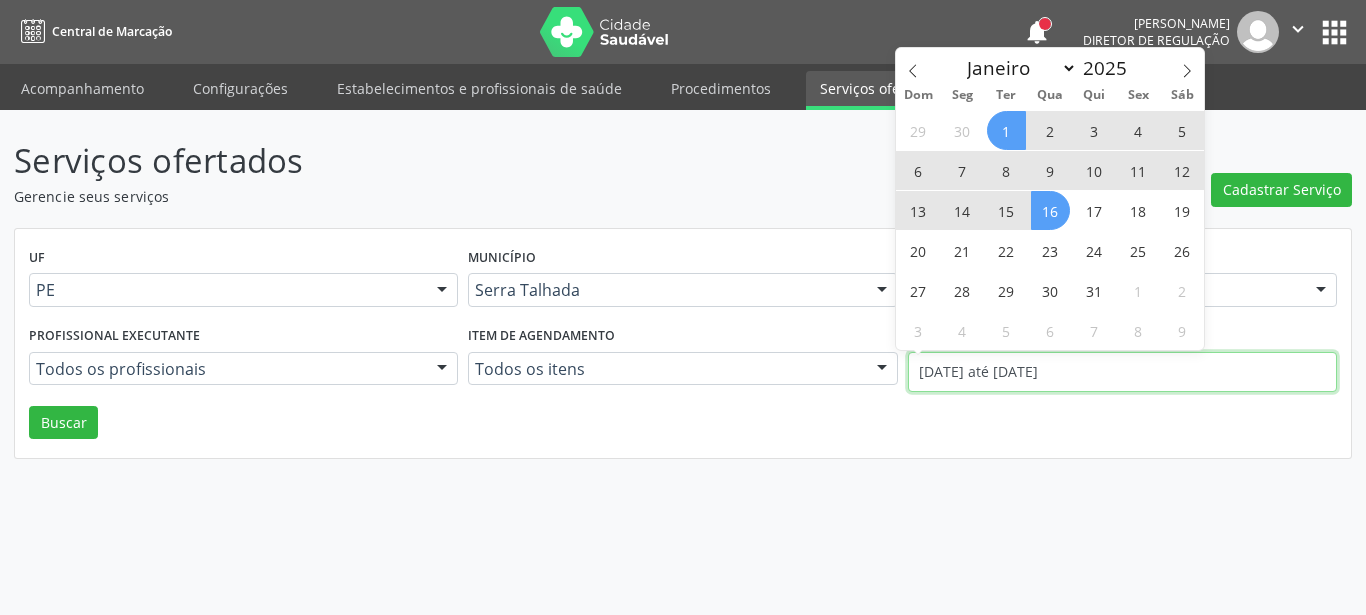 click on "01/07/2025 até 16/07/2025" at bounding box center [1122, 372] 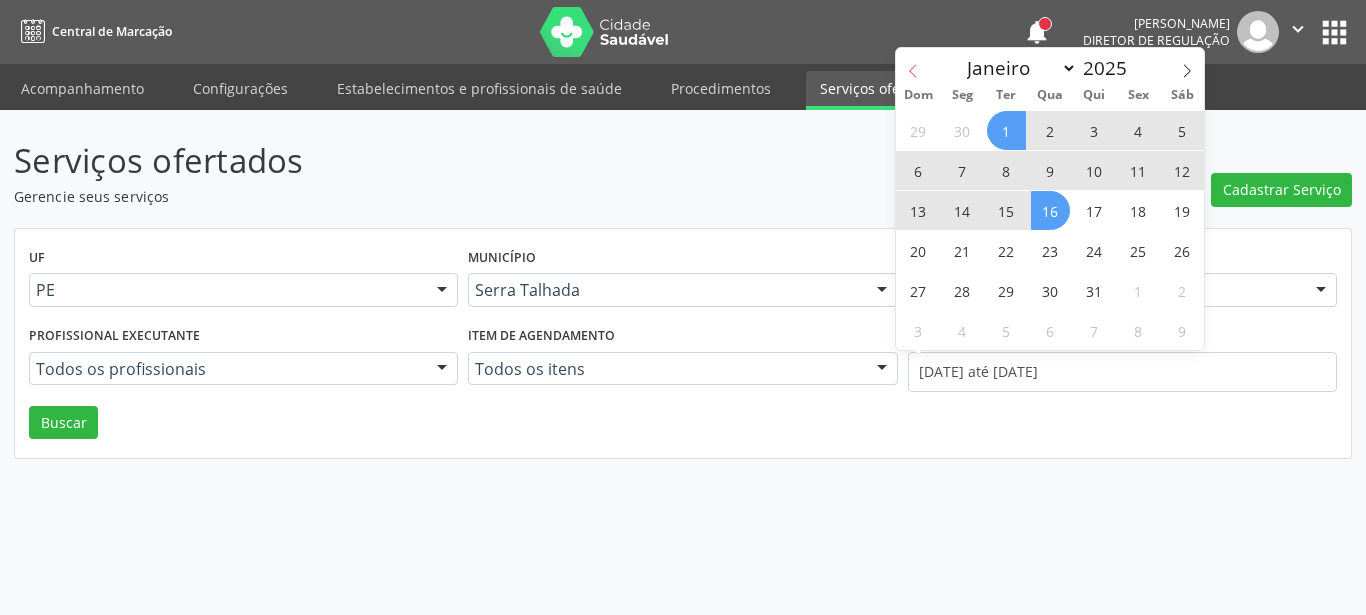 click at bounding box center [913, 65] 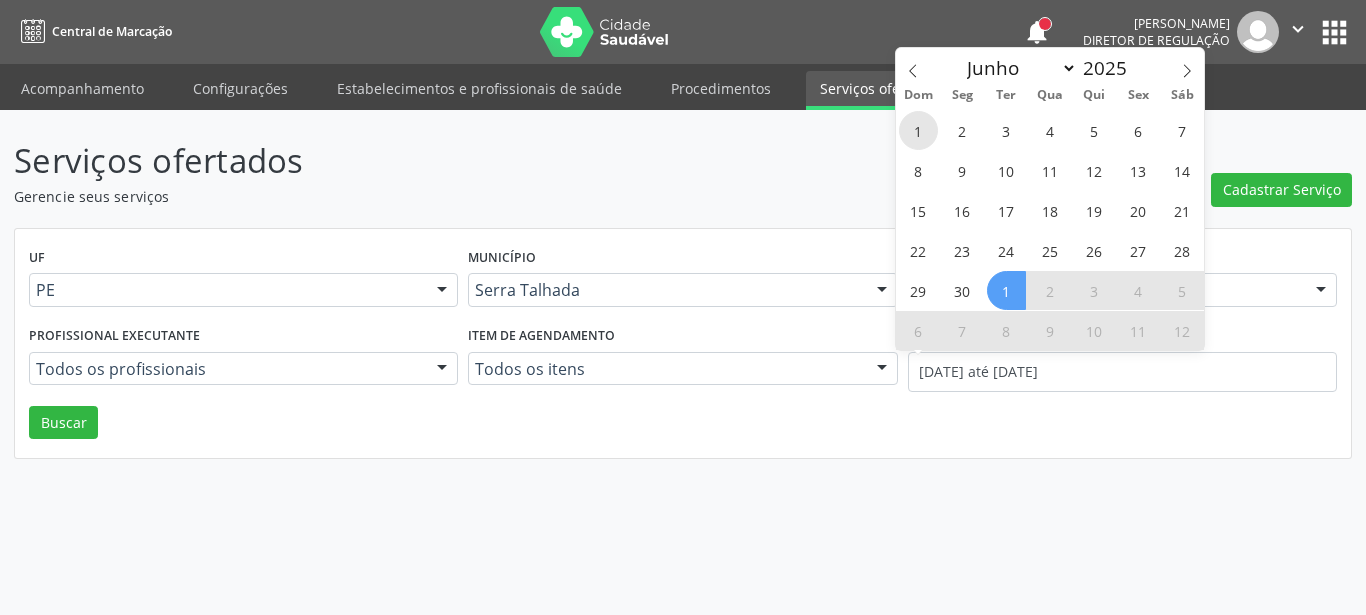 click on "1" at bounding box center (918, 130) 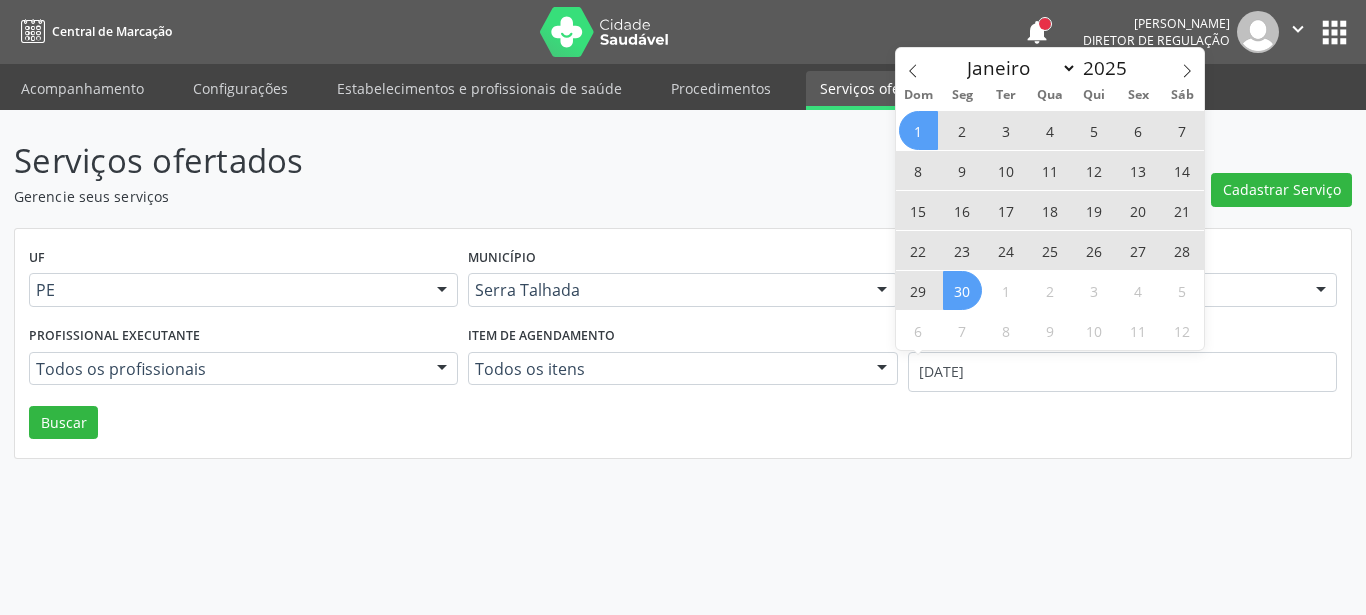 click on "30" at bounding box center [962, 290] 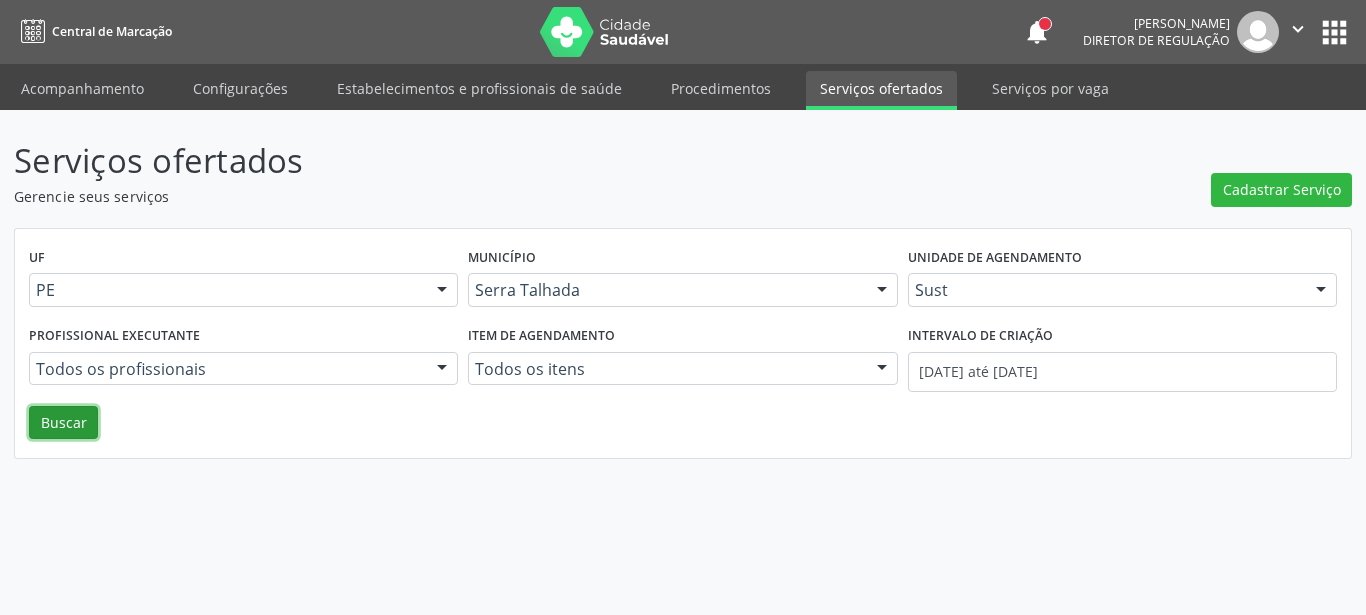 click on "Buscar" at bounding box center [63, 423] 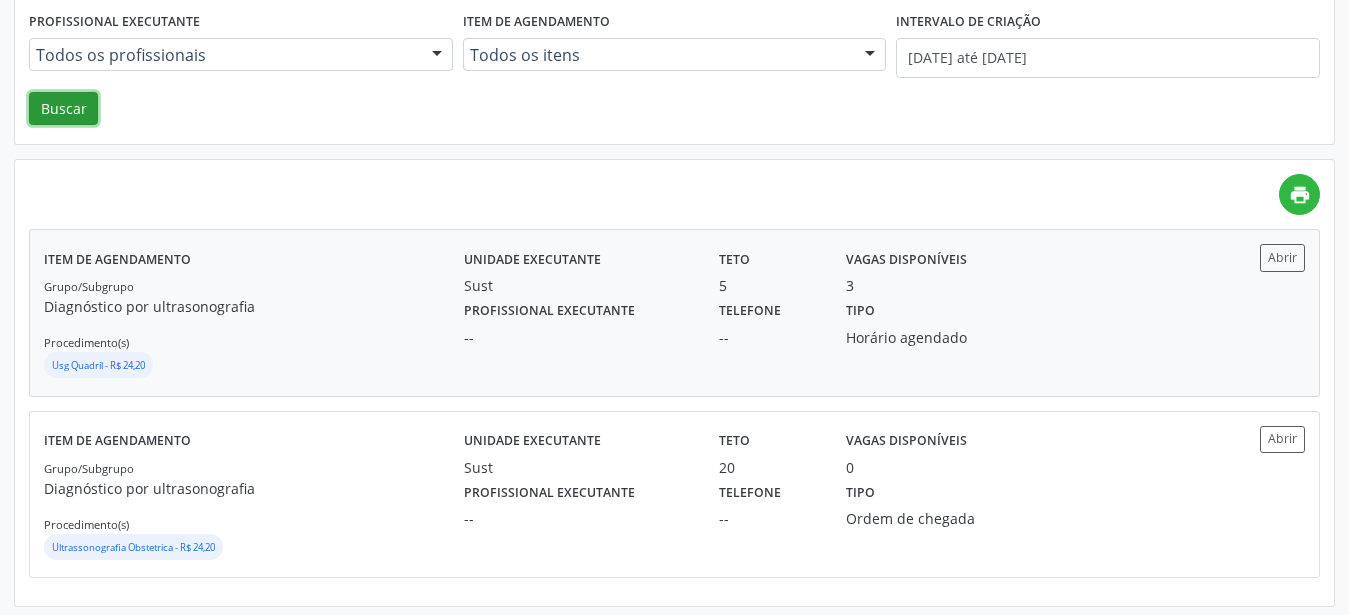 scroll, scrollTop: 320, scrollLeft: 0, axis: vertical 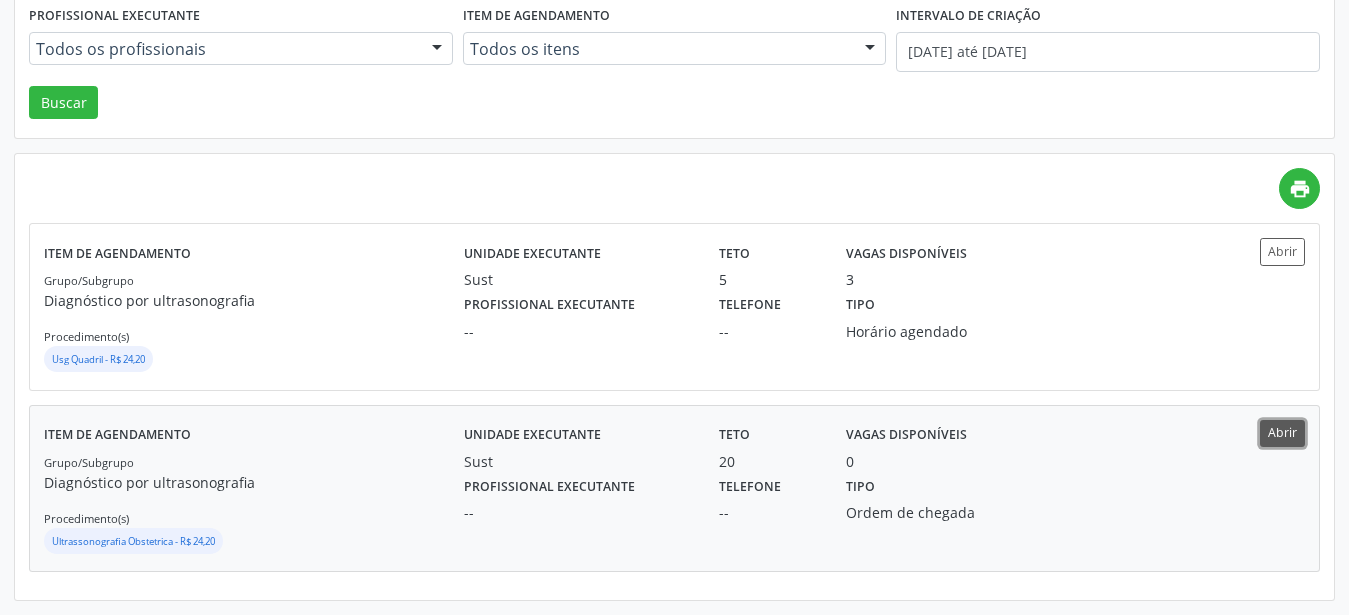 click on "Abrir" at bounding box center (1282, 433) 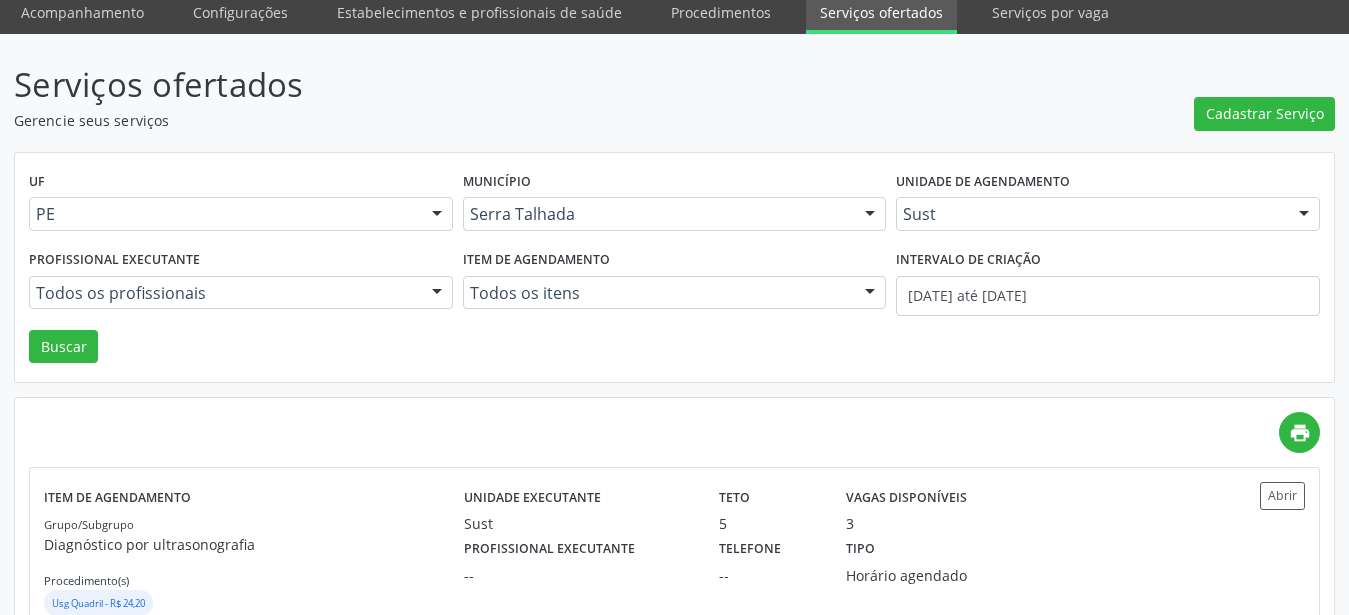 scroll, scrollTop: 0, scrollLeft: 0, axis: both 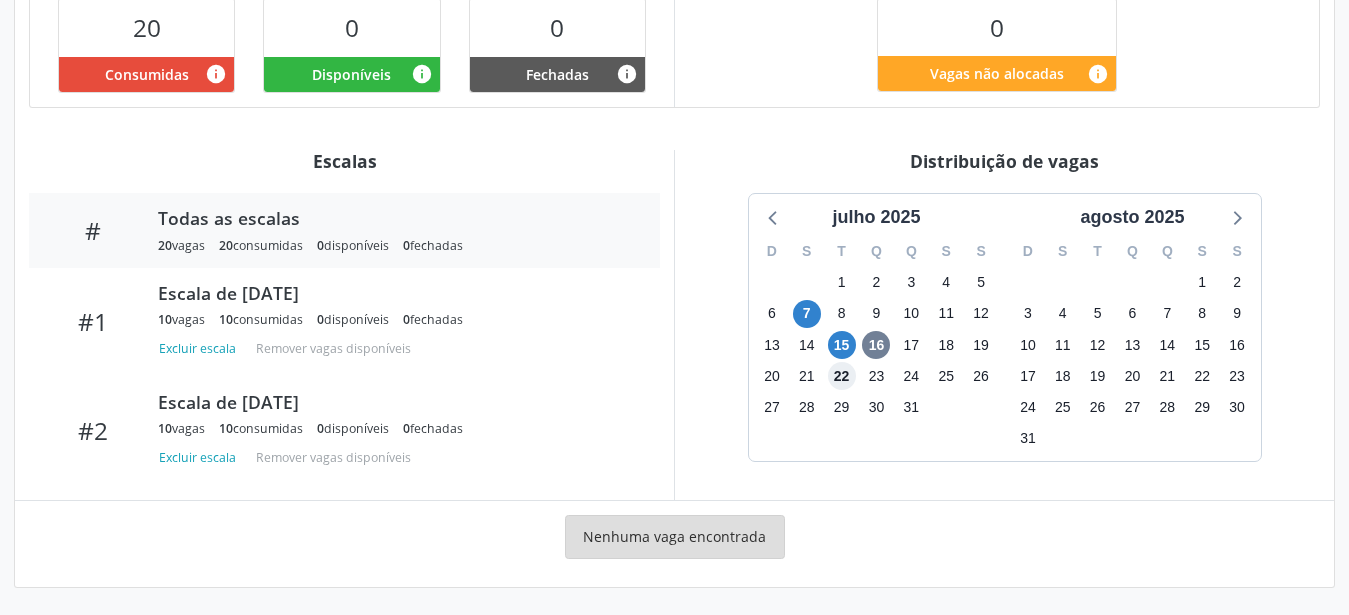 click on "22" at bounding box center [842, 376] 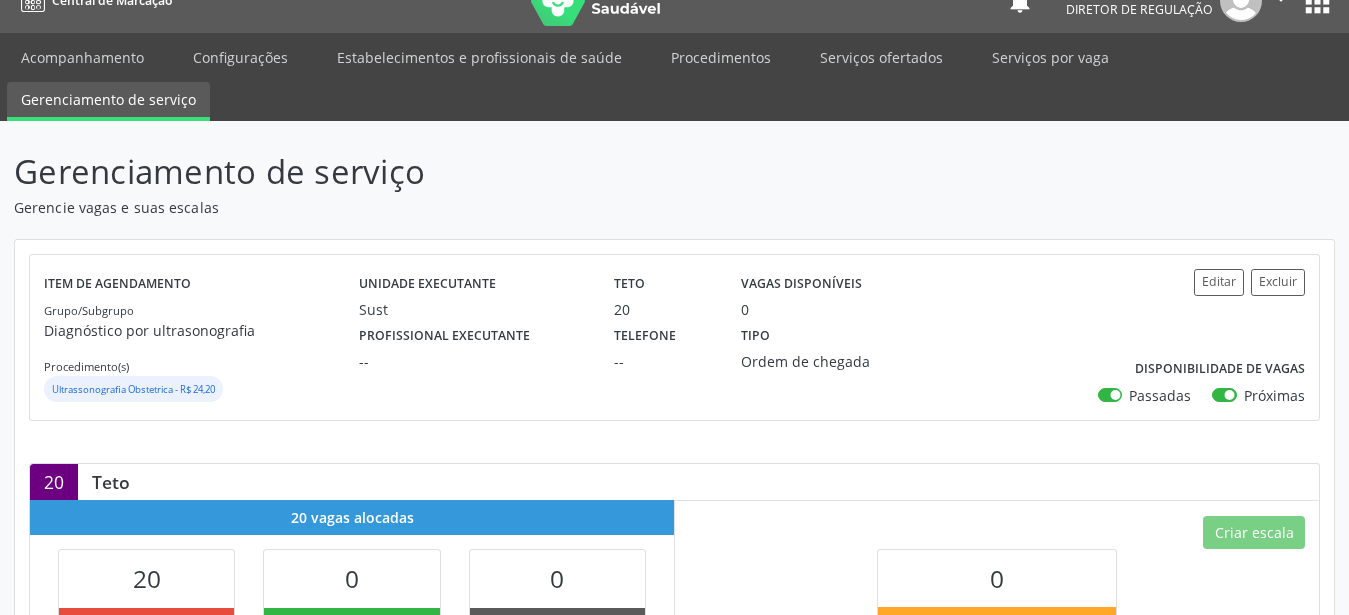 scroll, scrollTop: 0, scrollLeft: 0, axis: both 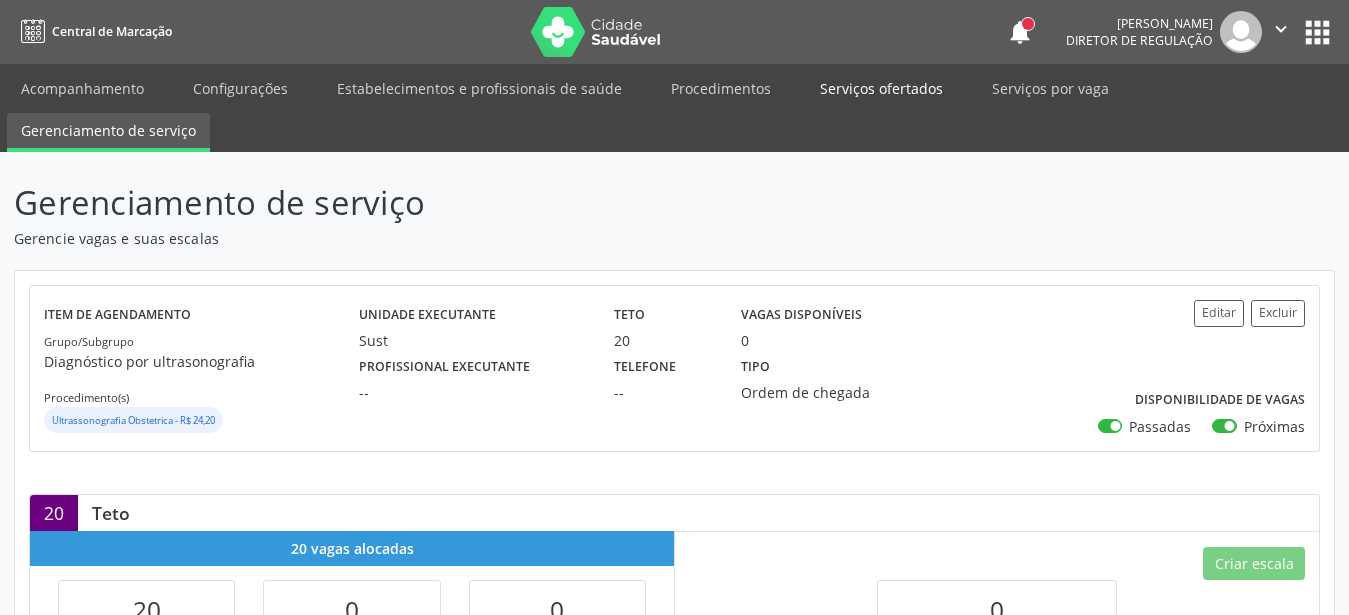 click on "Serviços ofertados" at bounding box center (881, 88) 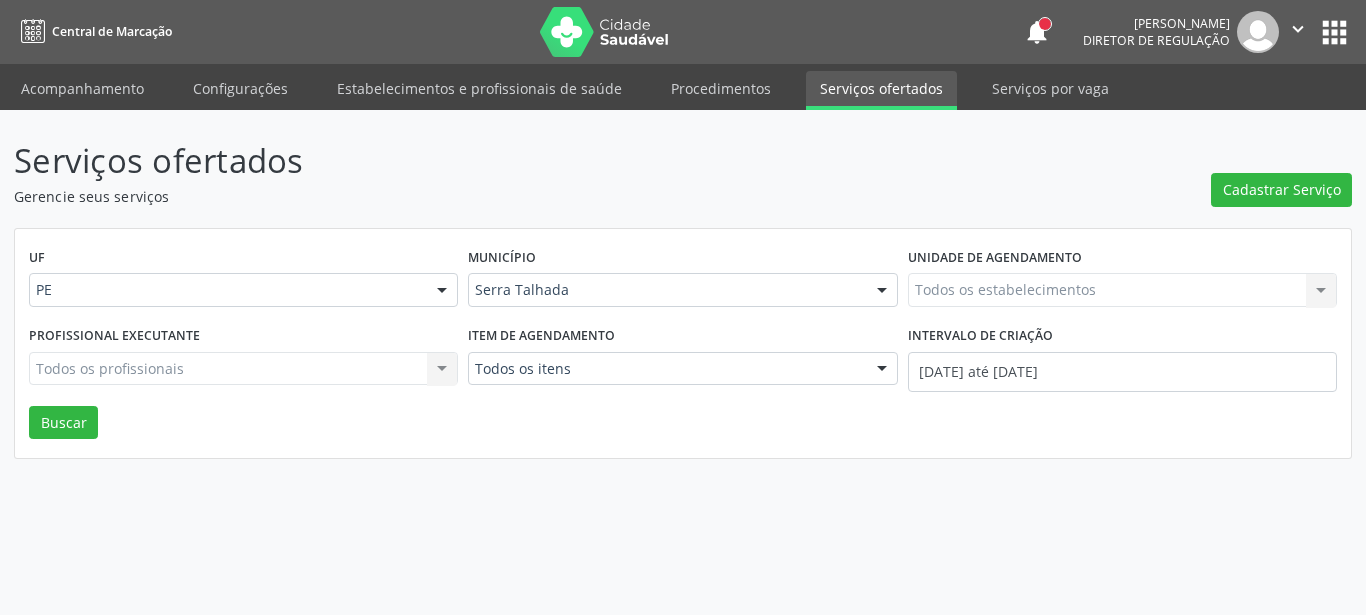 click on "Todos os estabelecimentos         Todos os estabelecimentos
Nenhum resultado encontrado para: "   "
Não há nenhuma opção para ser exibida." at bounding box center (1122, 290) 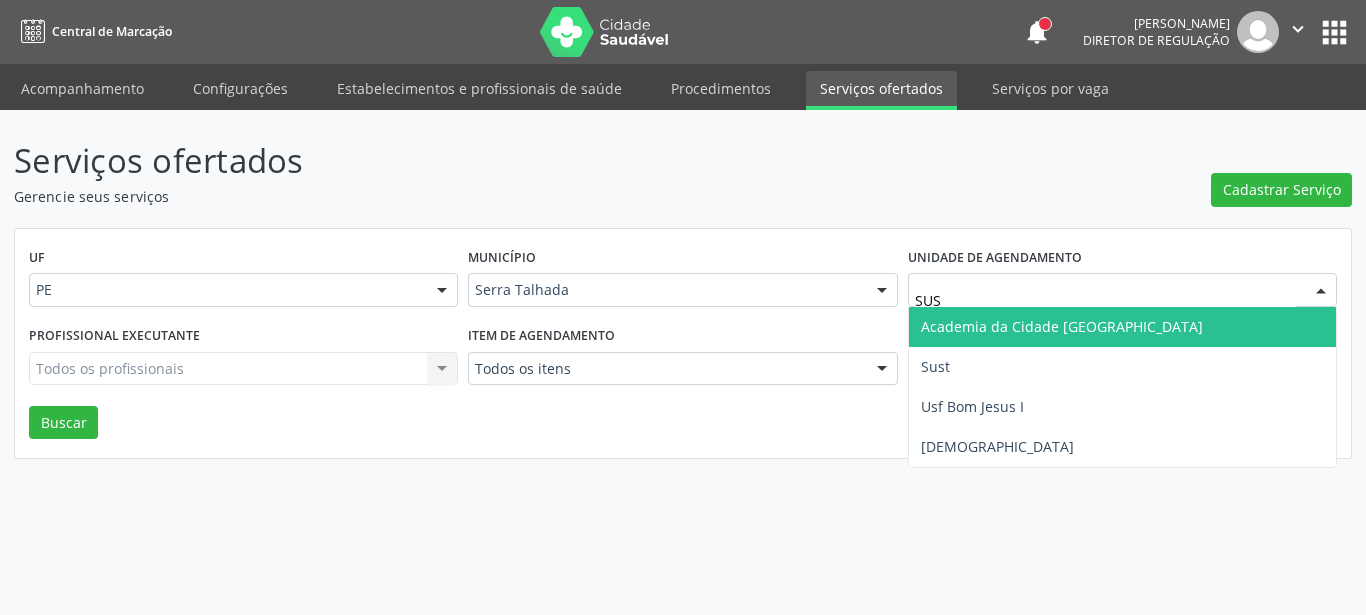 type on "SUST" 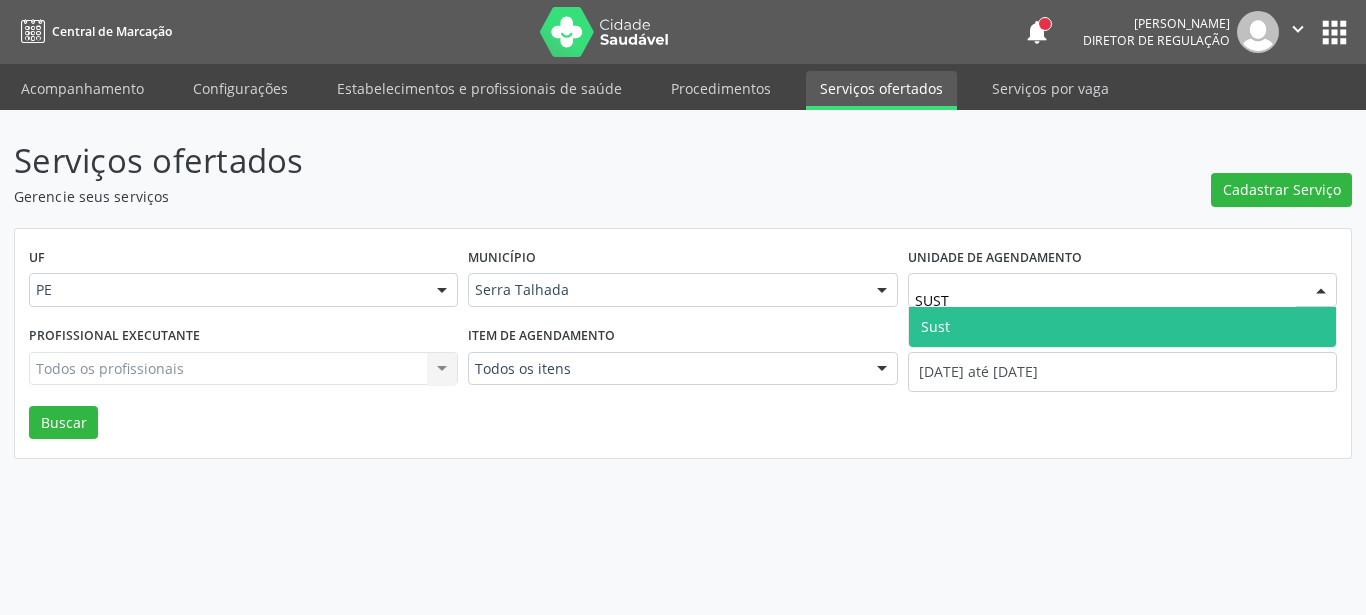 click on "Sust" at bounding box center [1122, 327] 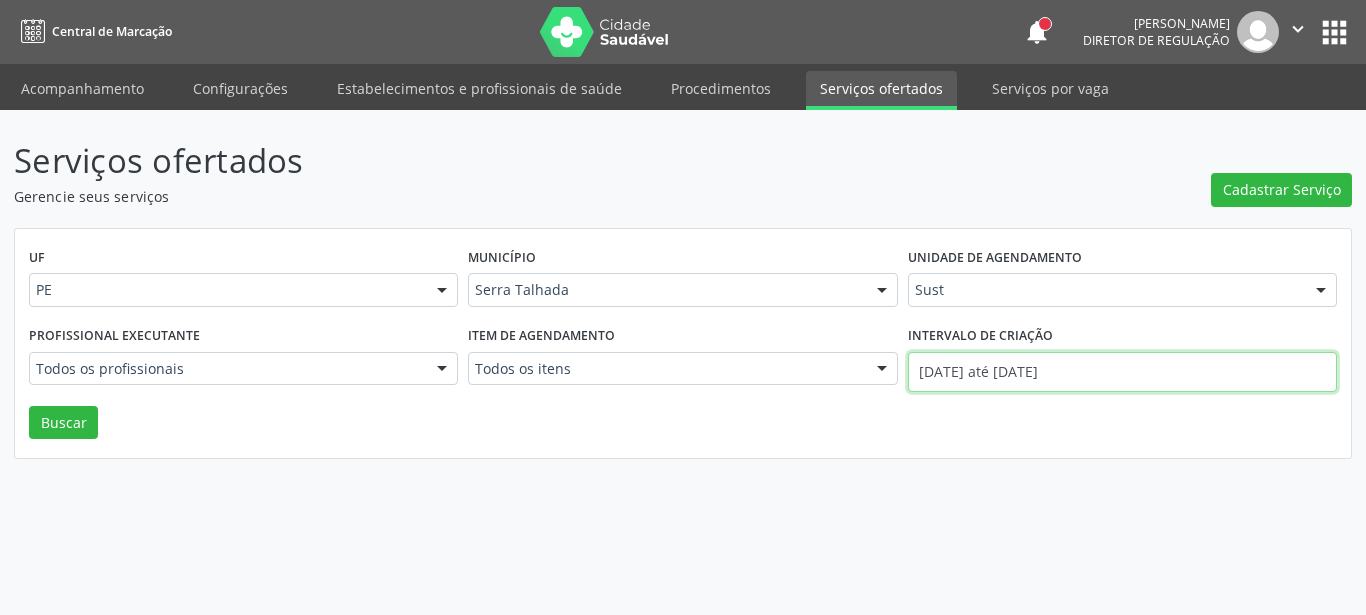 click on "01/07/2025 até 16/07/2025" at bounding box center [1122, 372] 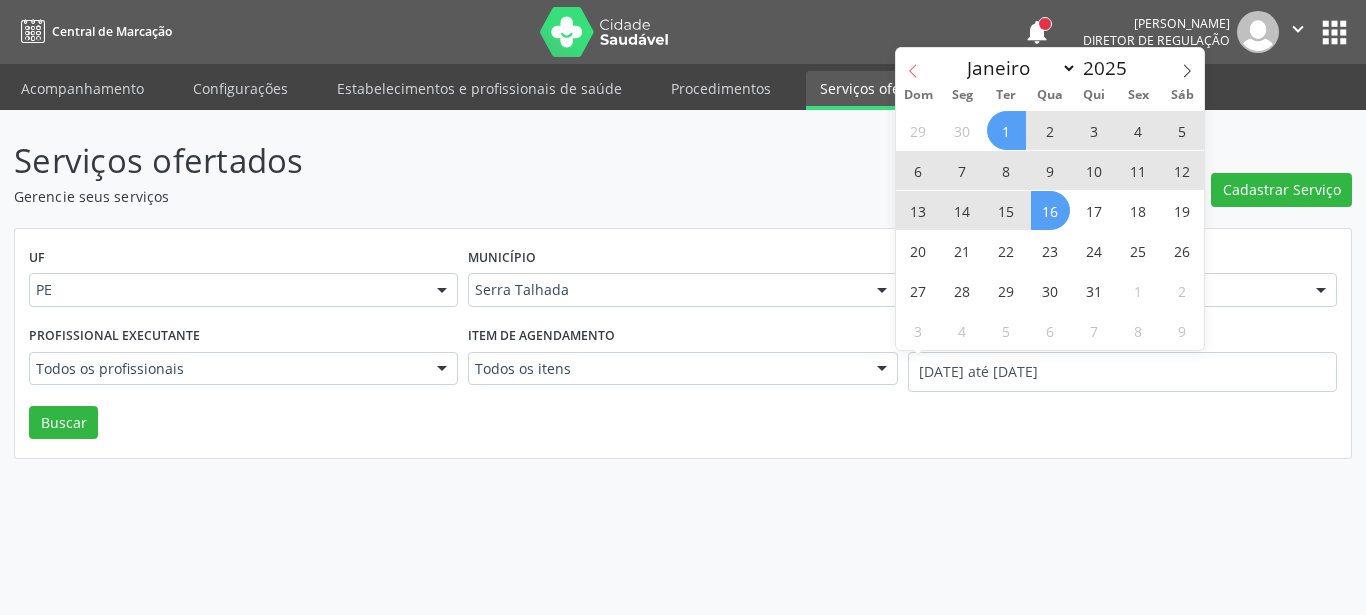 click at bounding box center [913, 65] 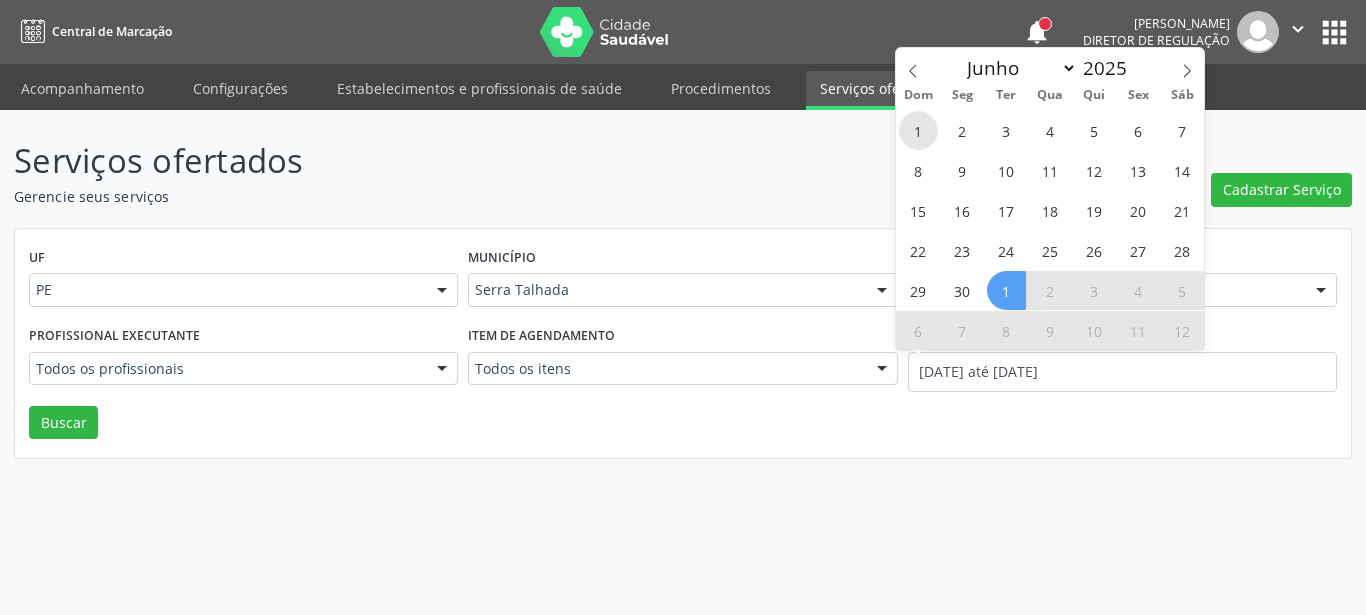 click on "1" at bounding box center (918, 130) 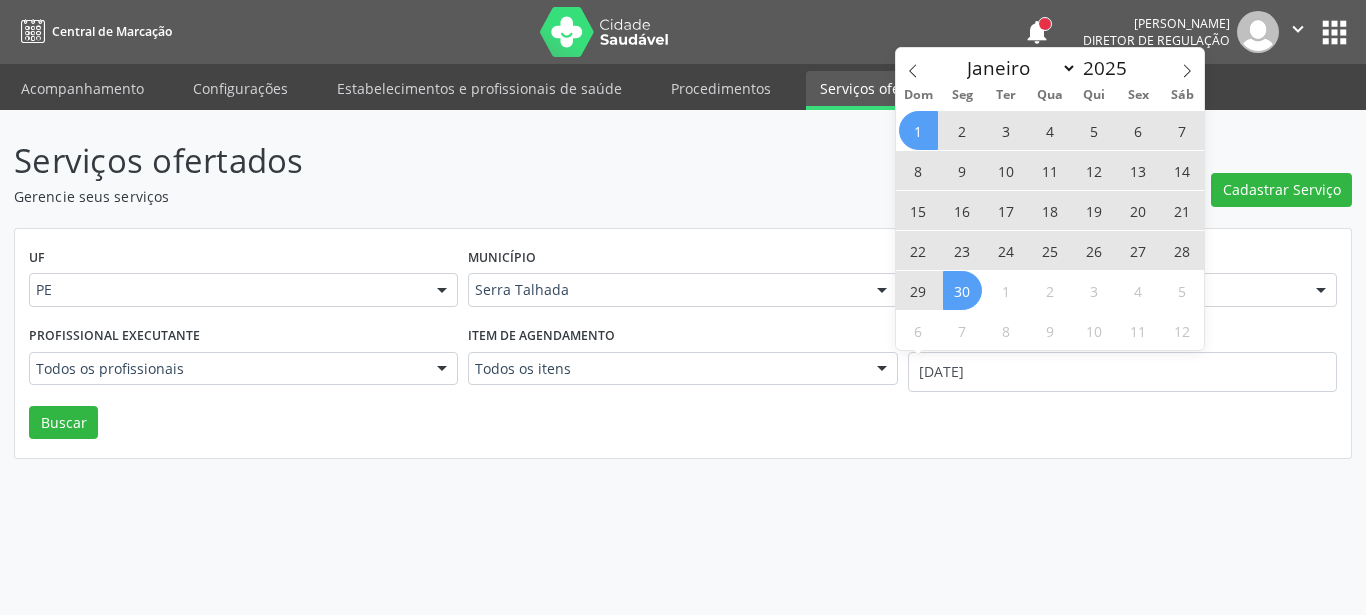 click on "30" at bounding box center (962, 290) 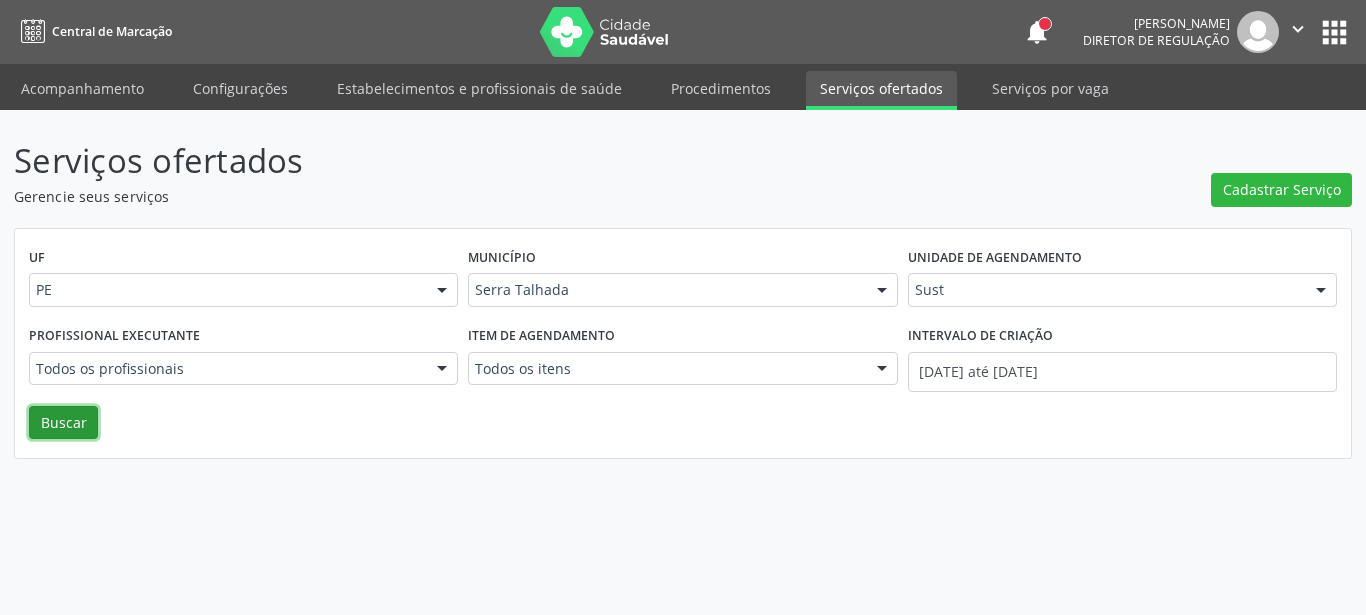 click on "Buscar" at bounding box center [63, 423] 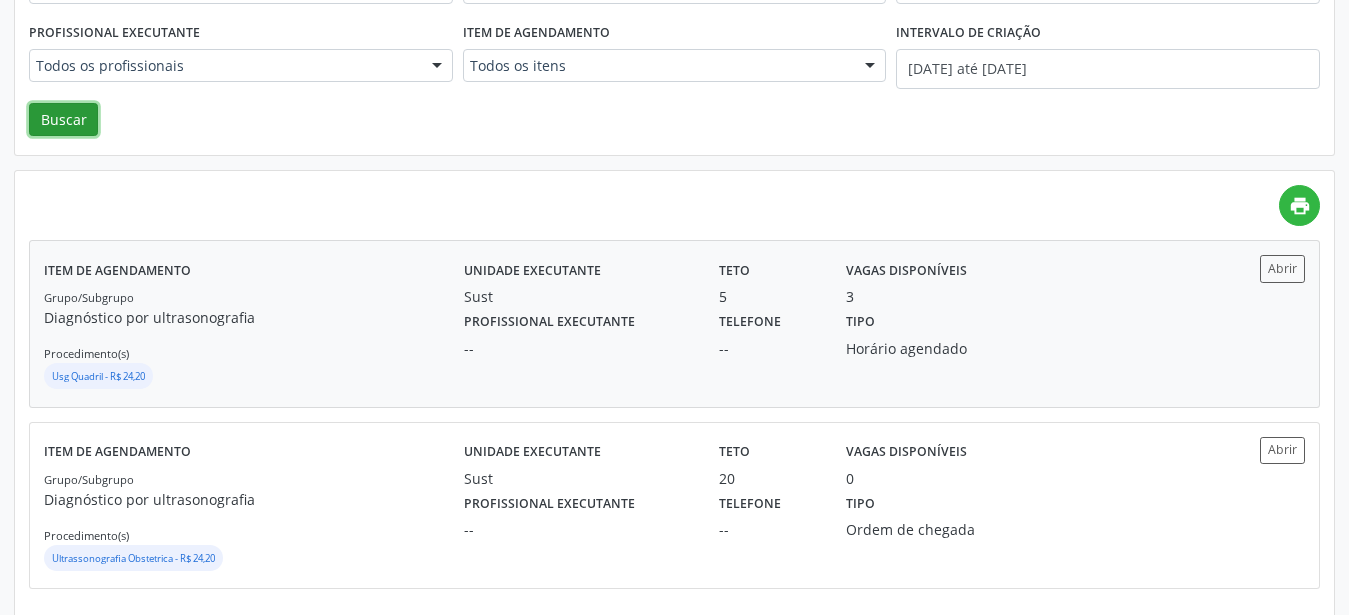scroll, scrollTop: 320, scrollLeft: 0, axis: vertical 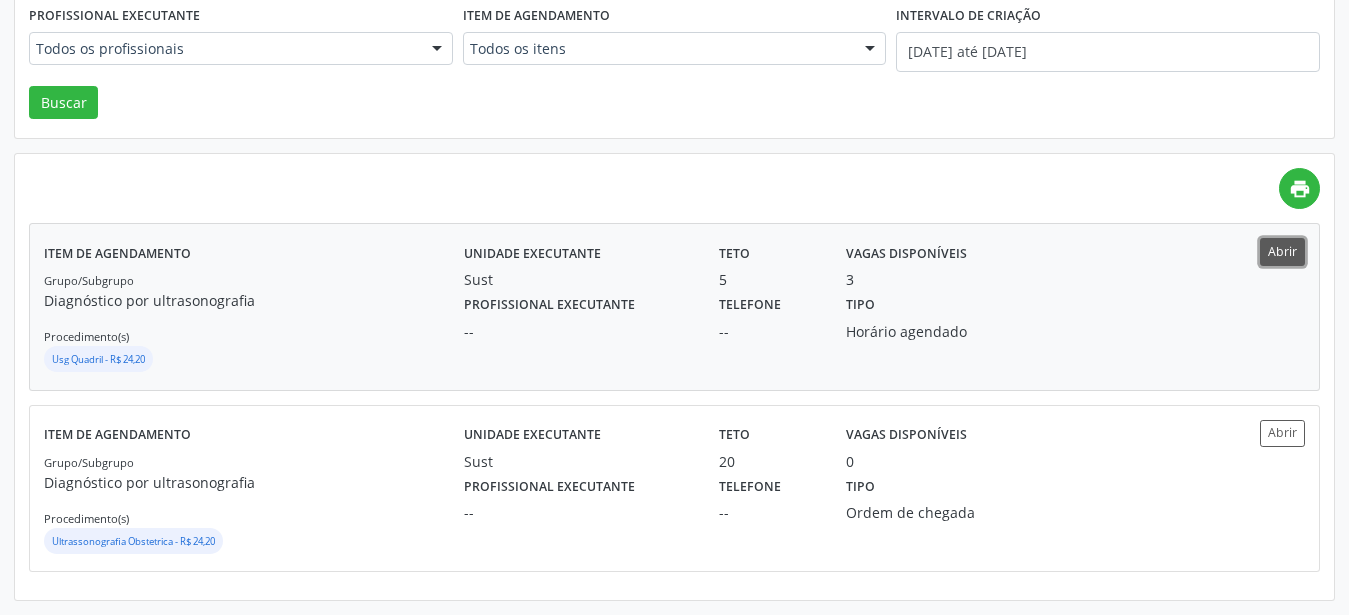 click on "Abrir" at bounding box center (1282, 251) 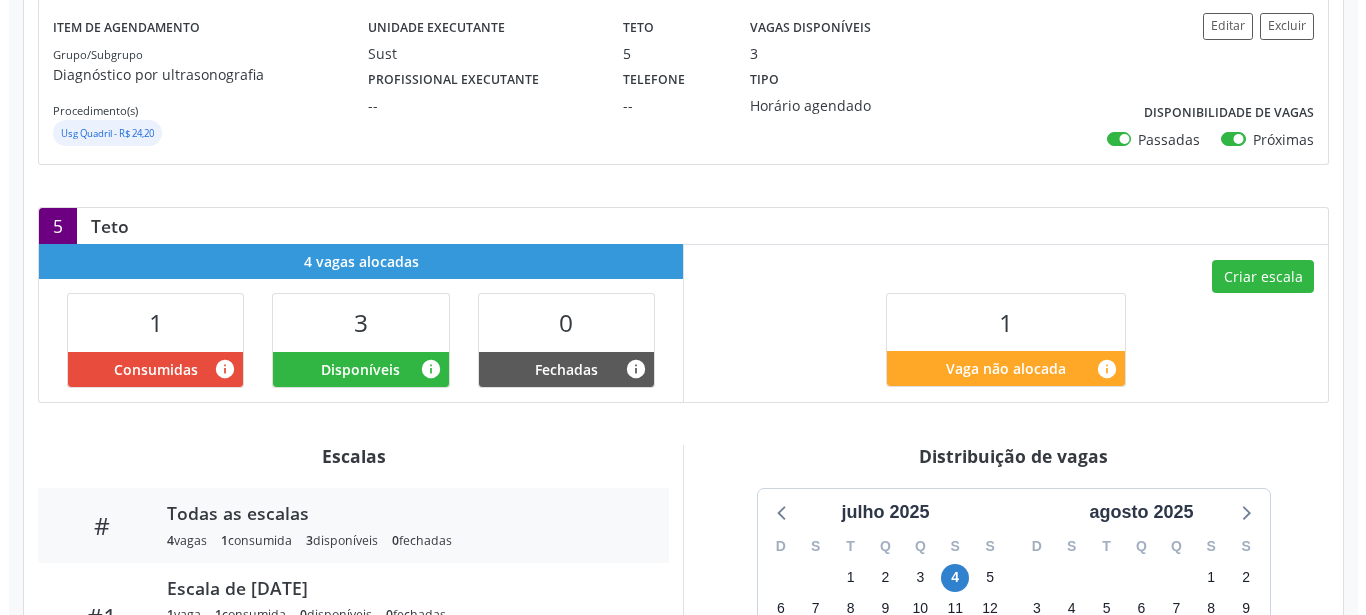 scroll, scrollTop: 306, scrollLeft: 0, axis: vertical 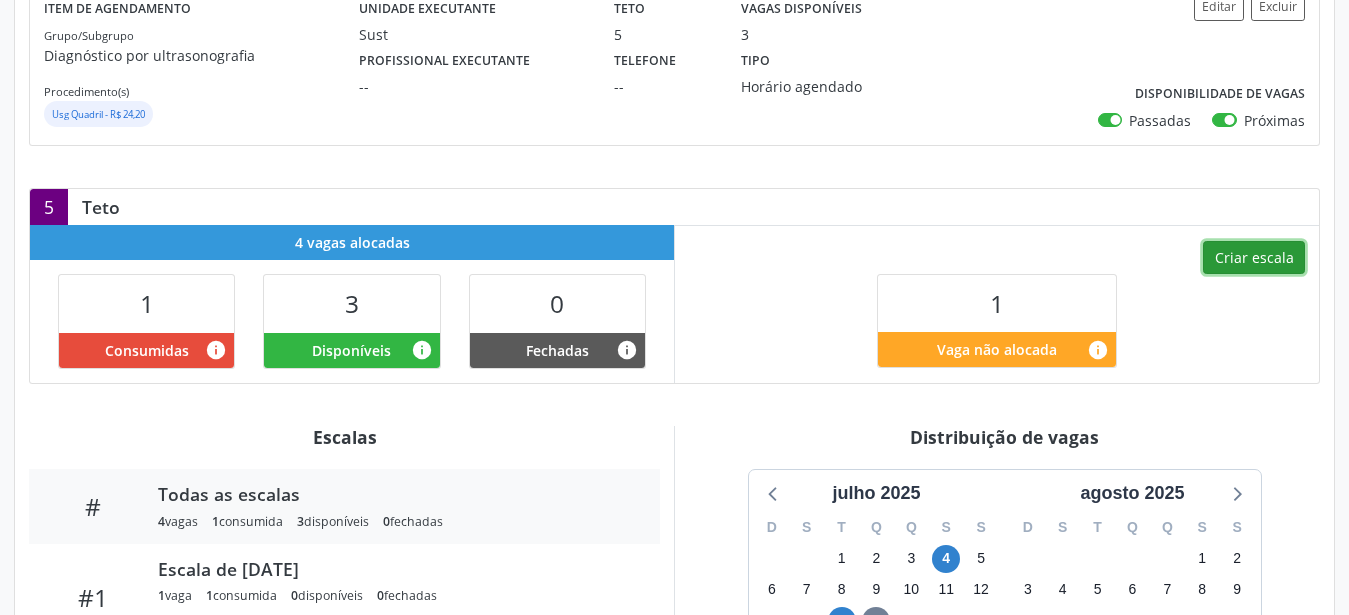 click on "Criar escala" at bounding box center (1254, 258) 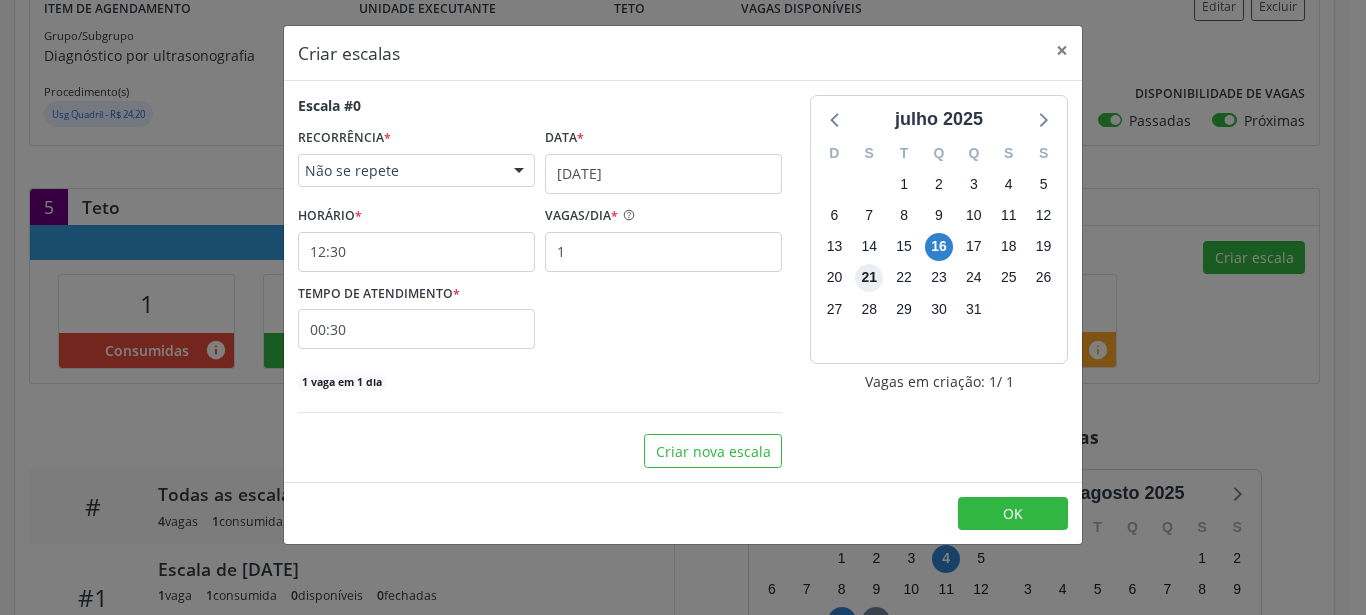 click on "21" at bounding box center [869, 278] 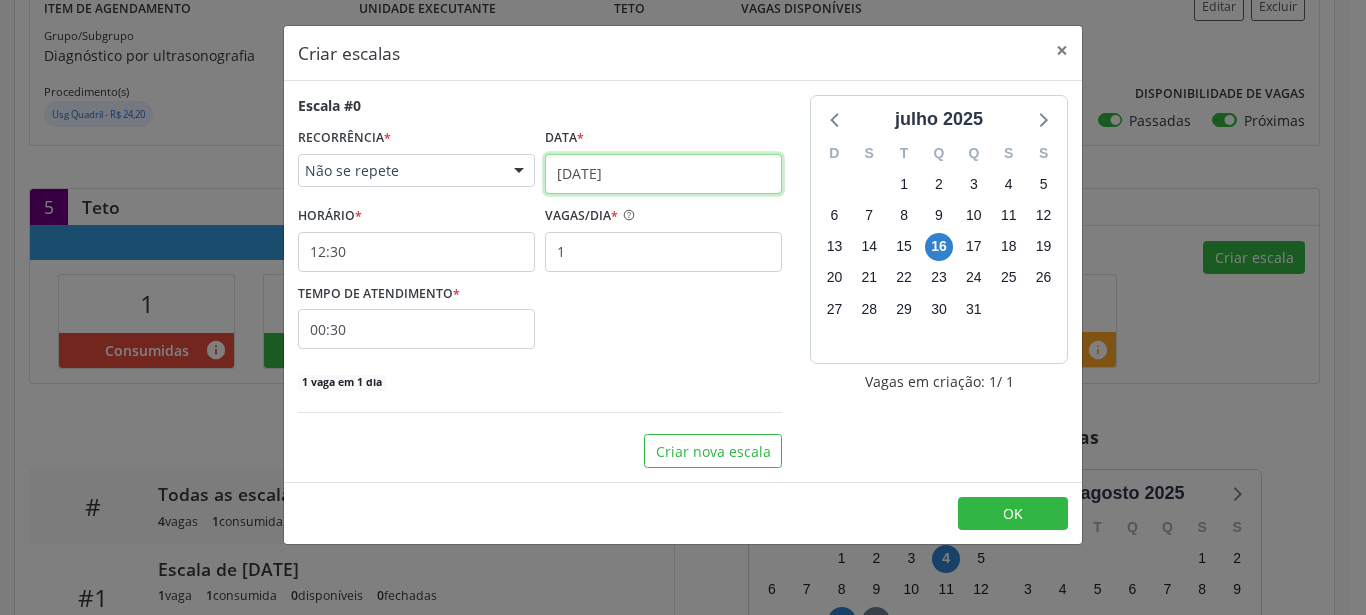click on "16/07/2025" at bounding box center [663, 174] 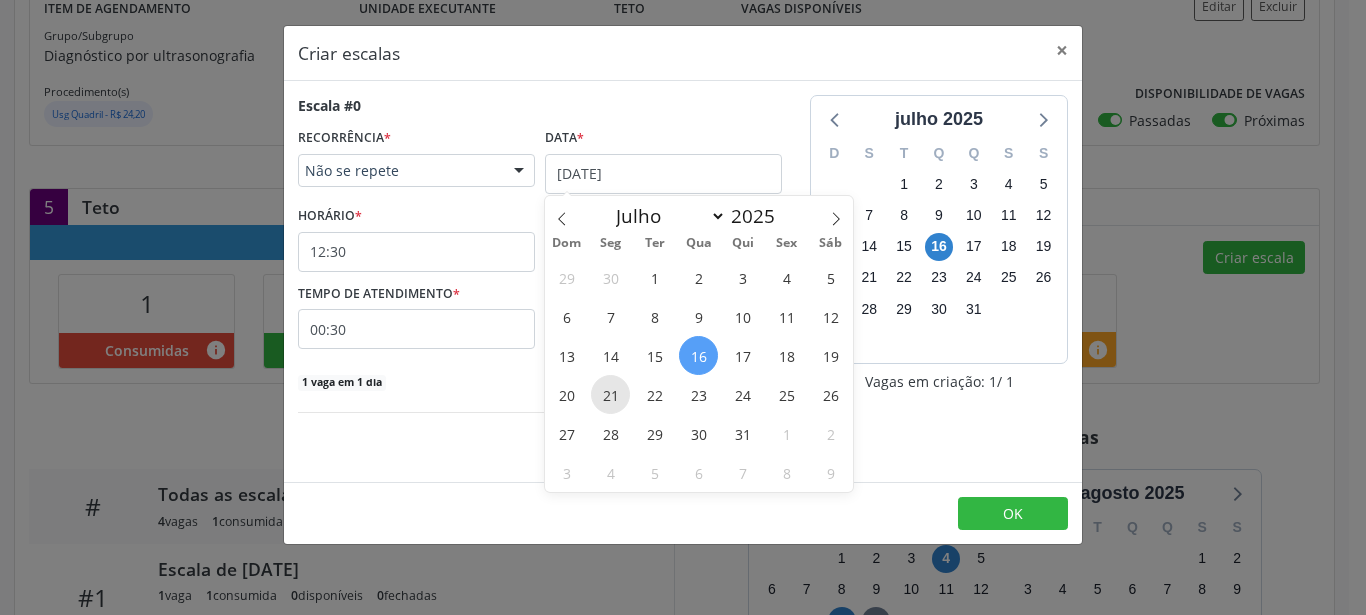 click on "21" at bounding box center (610, 394) 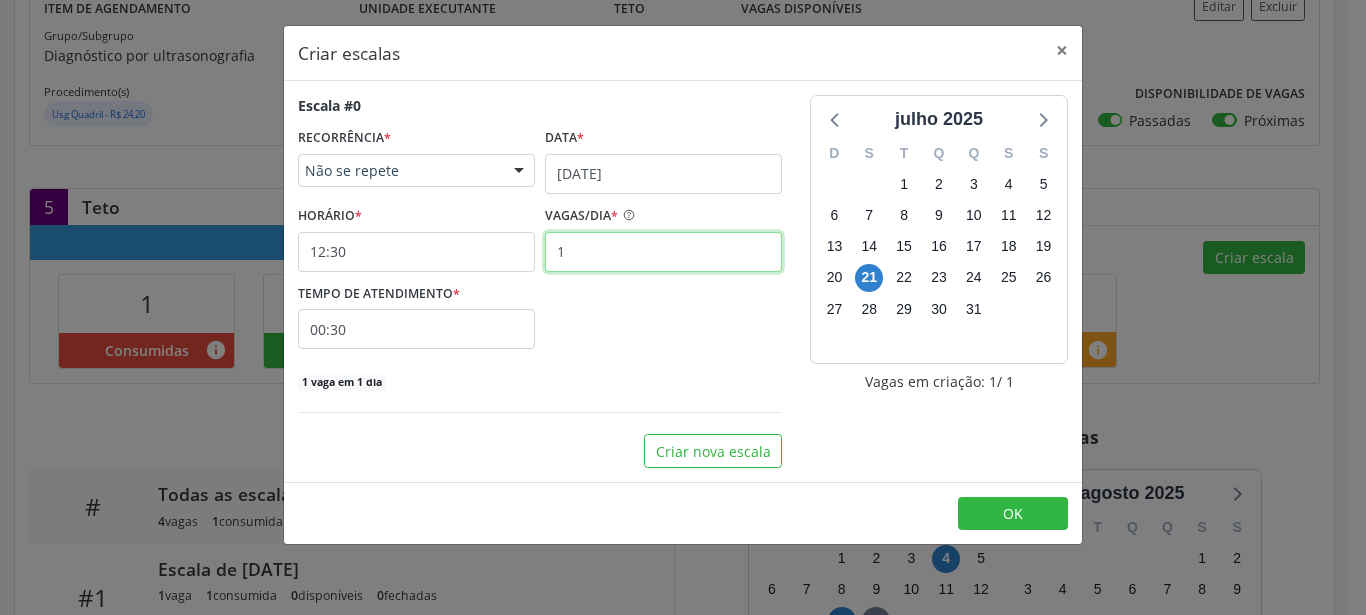 click on "1" at bounding box center (663, 252) 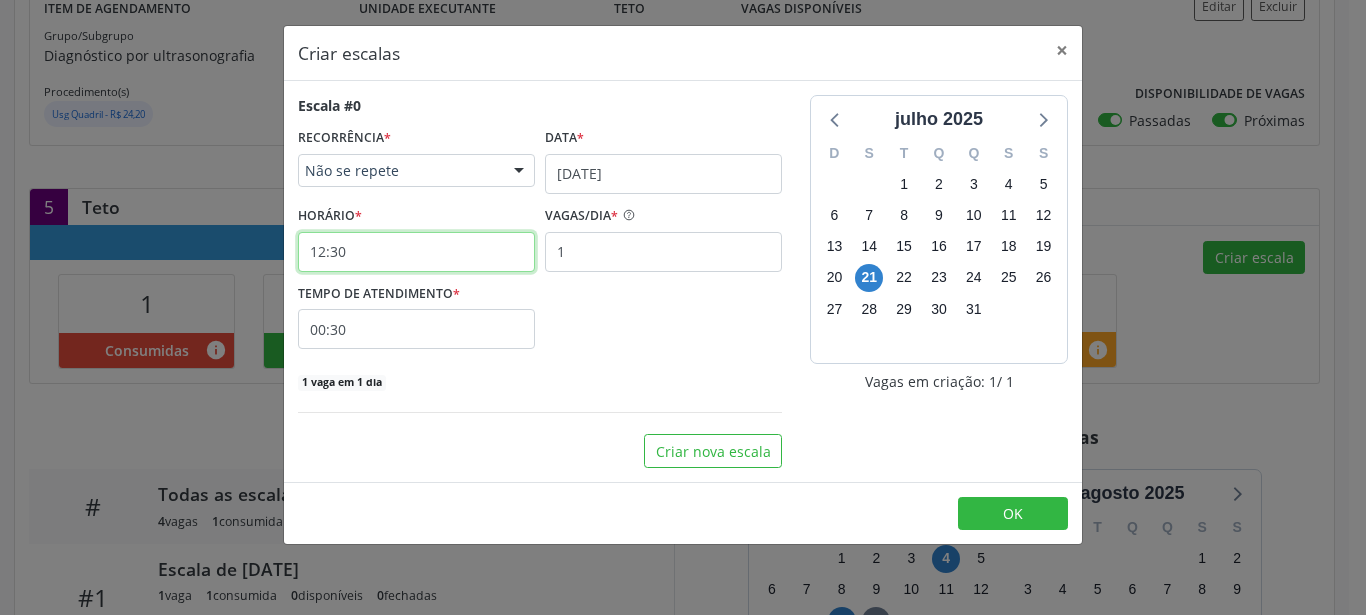 click on "12:30" at bounding box center [416, 252] 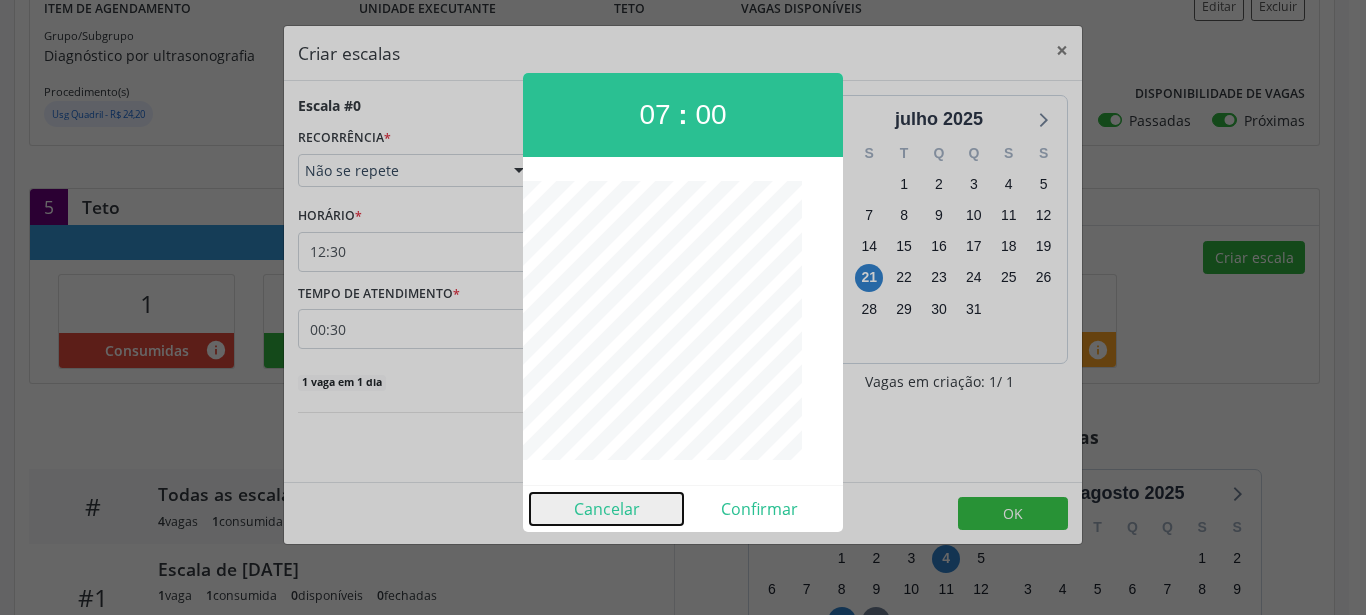 click on "Cancelar" at bounding box center (606, 509) 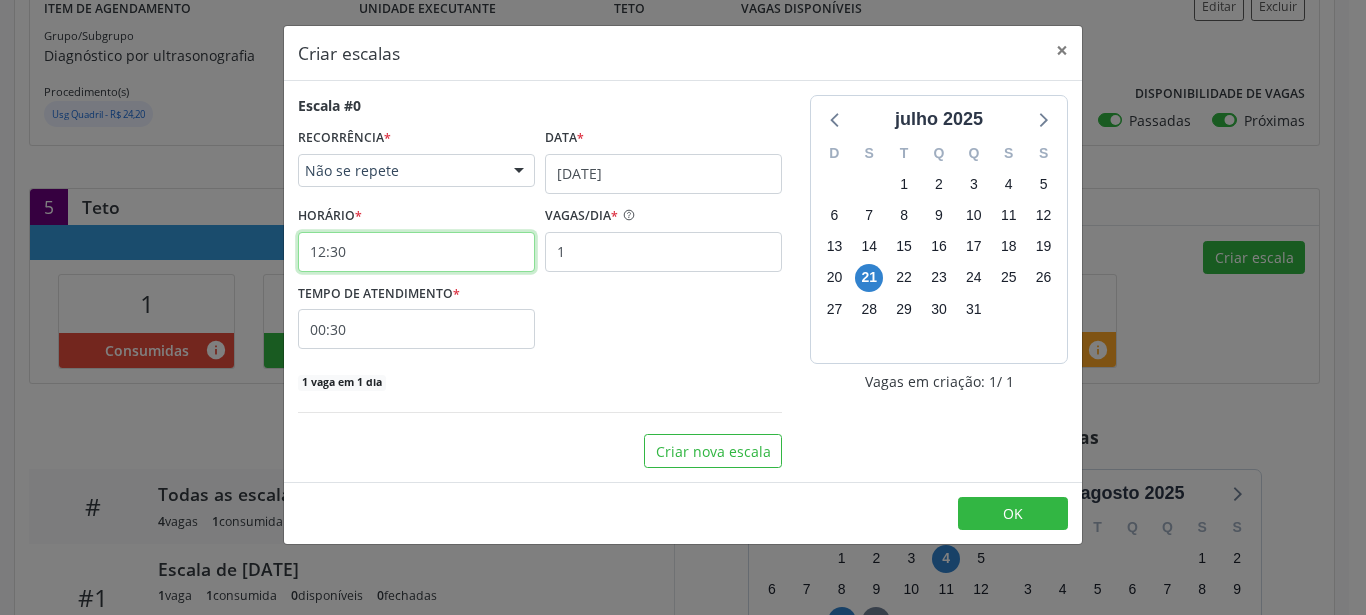 click on "12:30" at bounding box center [416, 252] 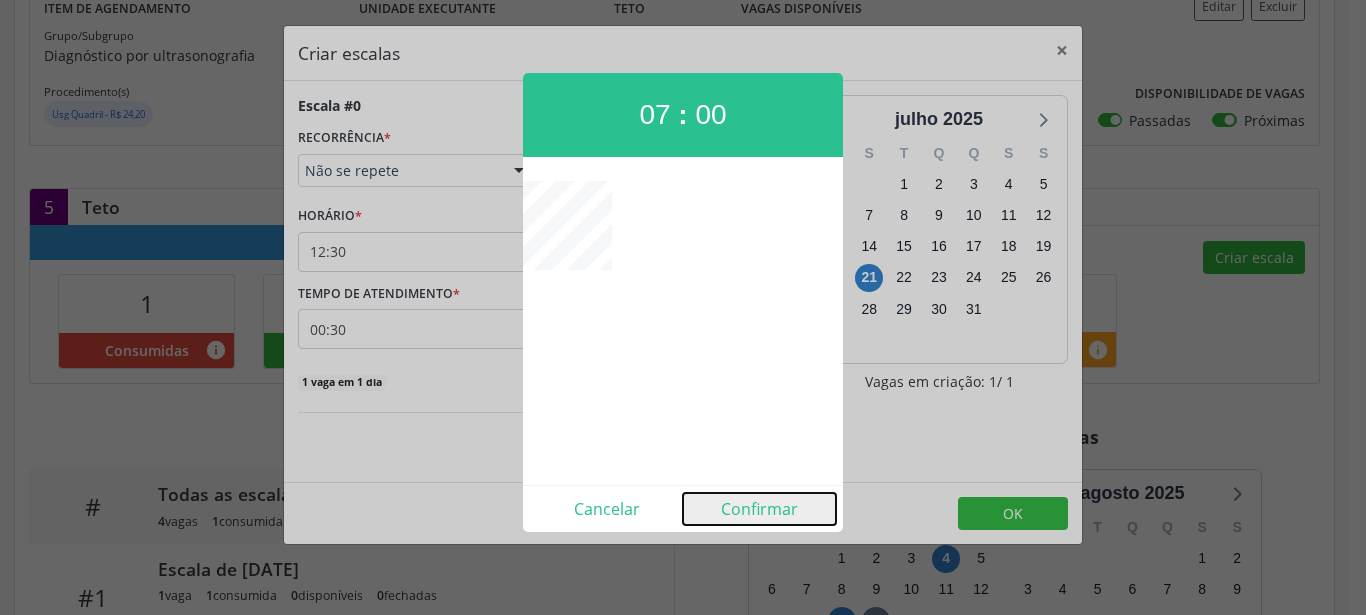 click on "Confirmar" at bounding box center (759, 509) 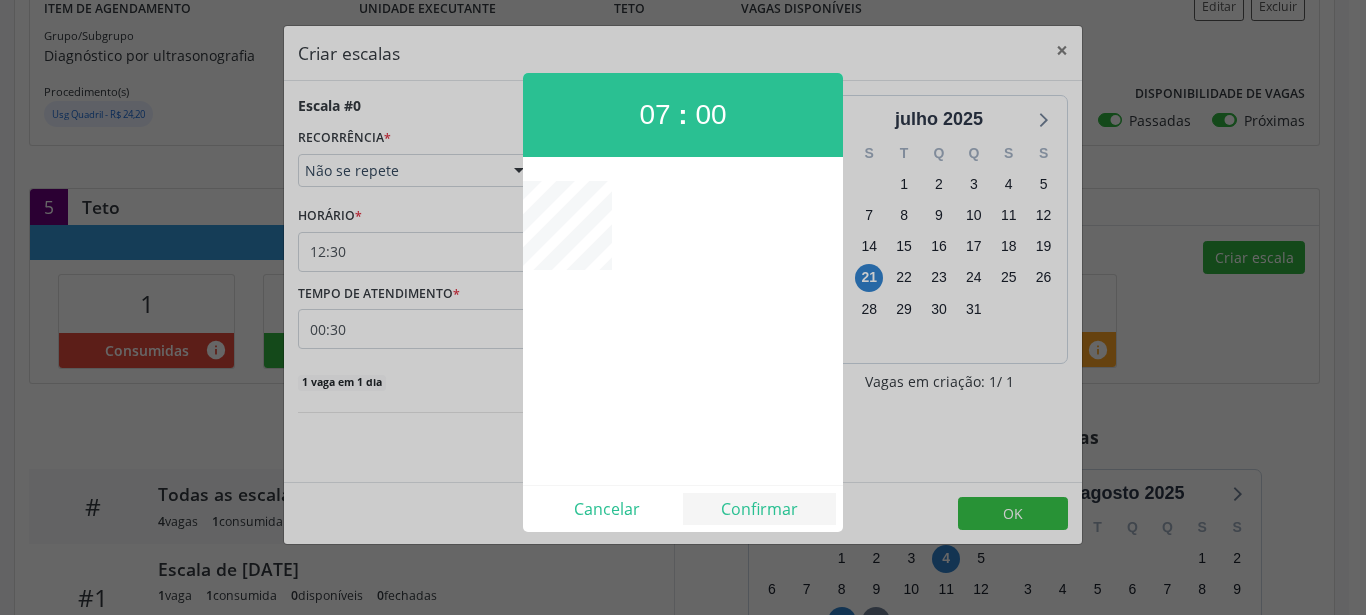 type on "07:00" 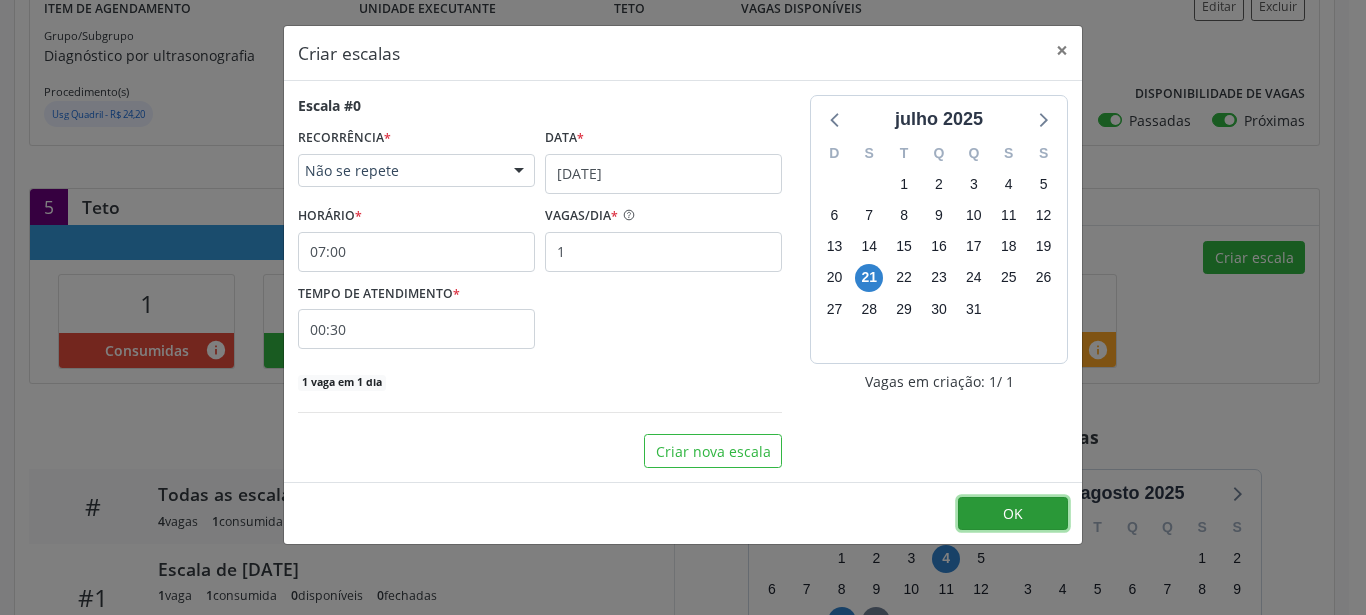 click on "OK" at bounding box center [1013, 514] 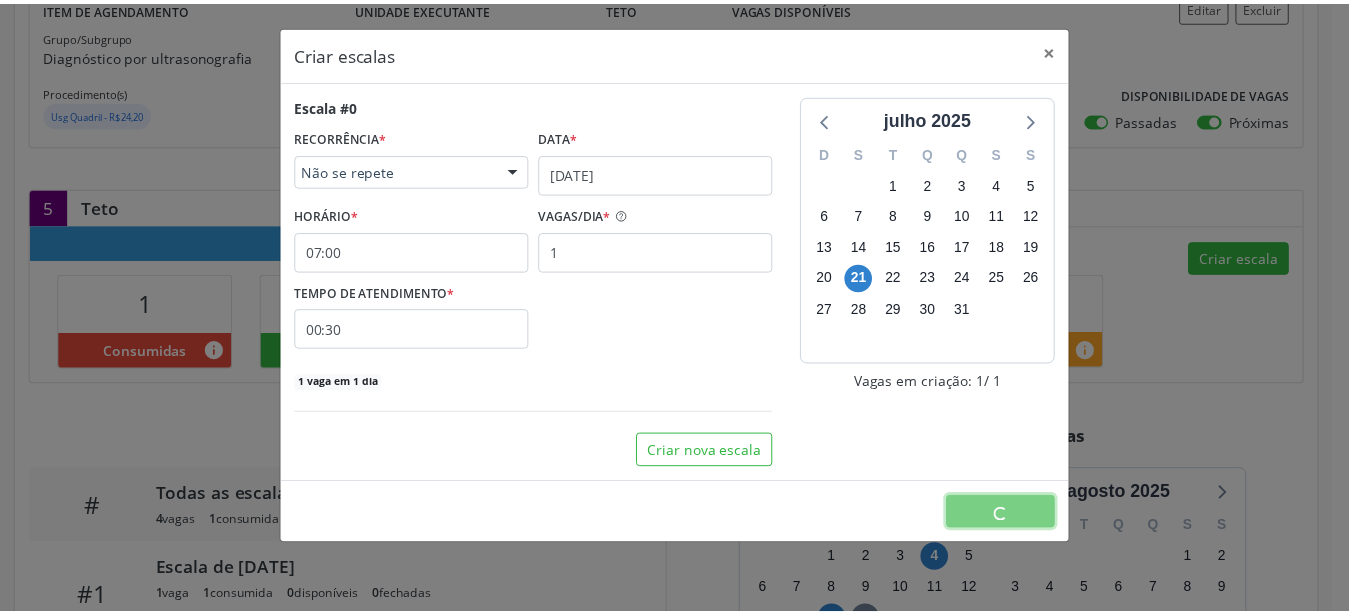 scroll, scrollTop: 0, scrollLeft: 0, axis: both 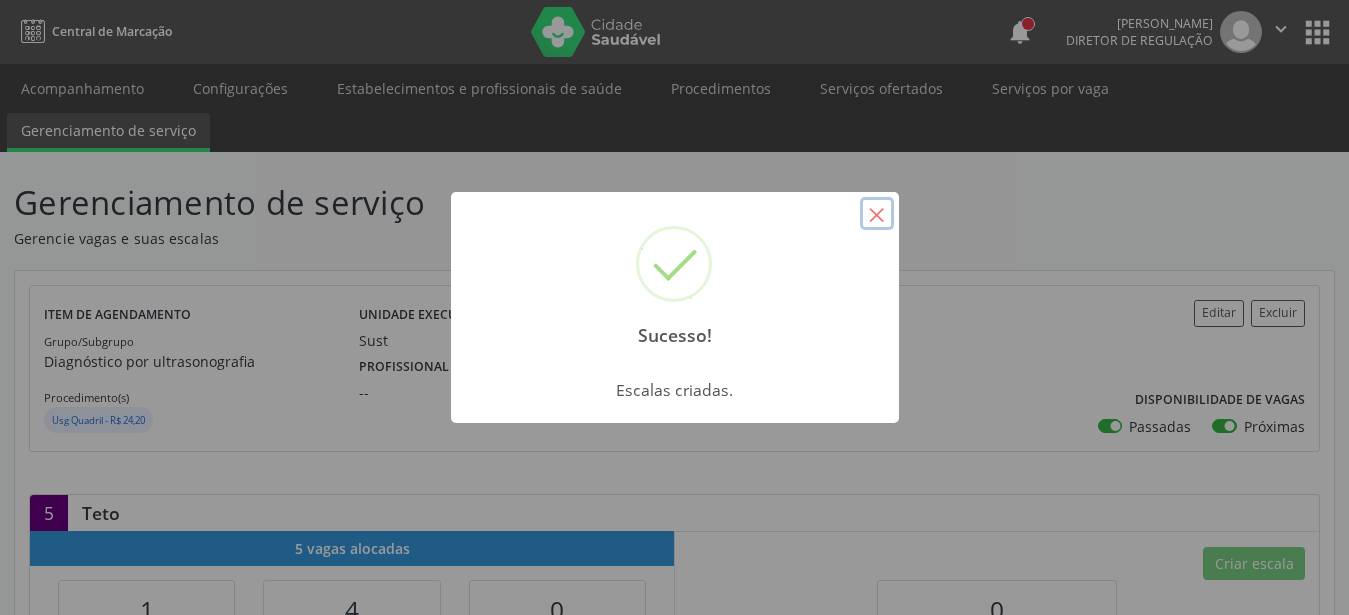 click on "×" at bounding box center (877, 214) 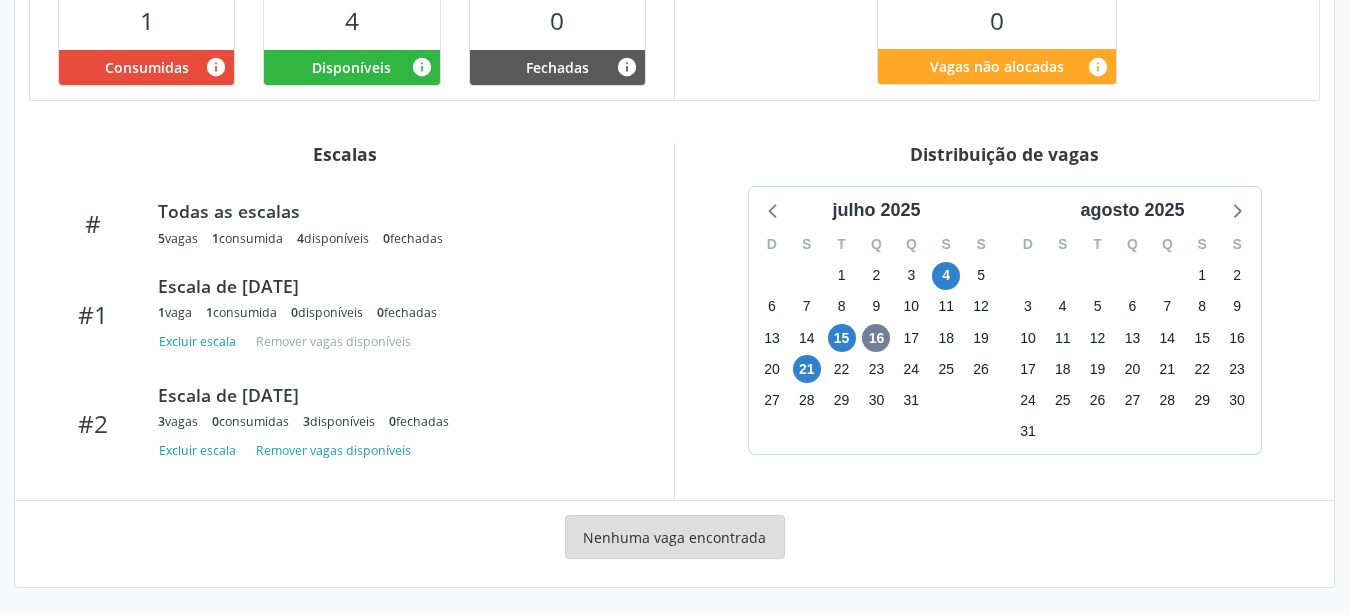 scroll, scrollTop: 590, scrollLeft: 0, axis: vertical 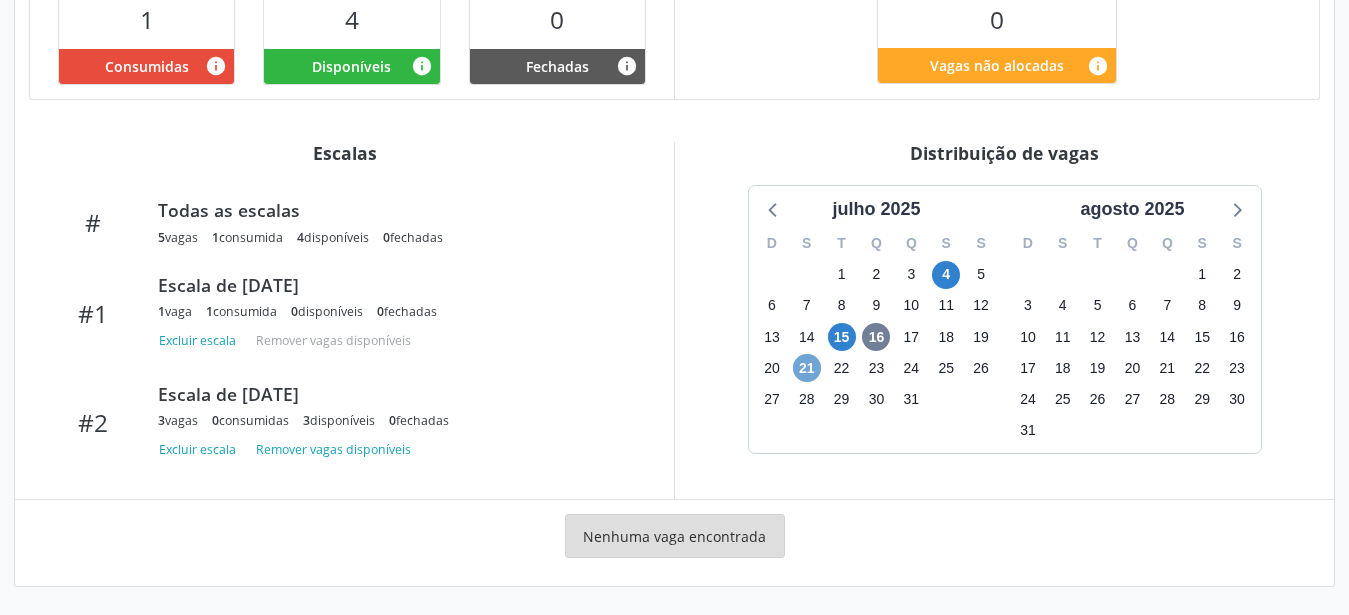 click on "21" at bounding box center (807, 368) 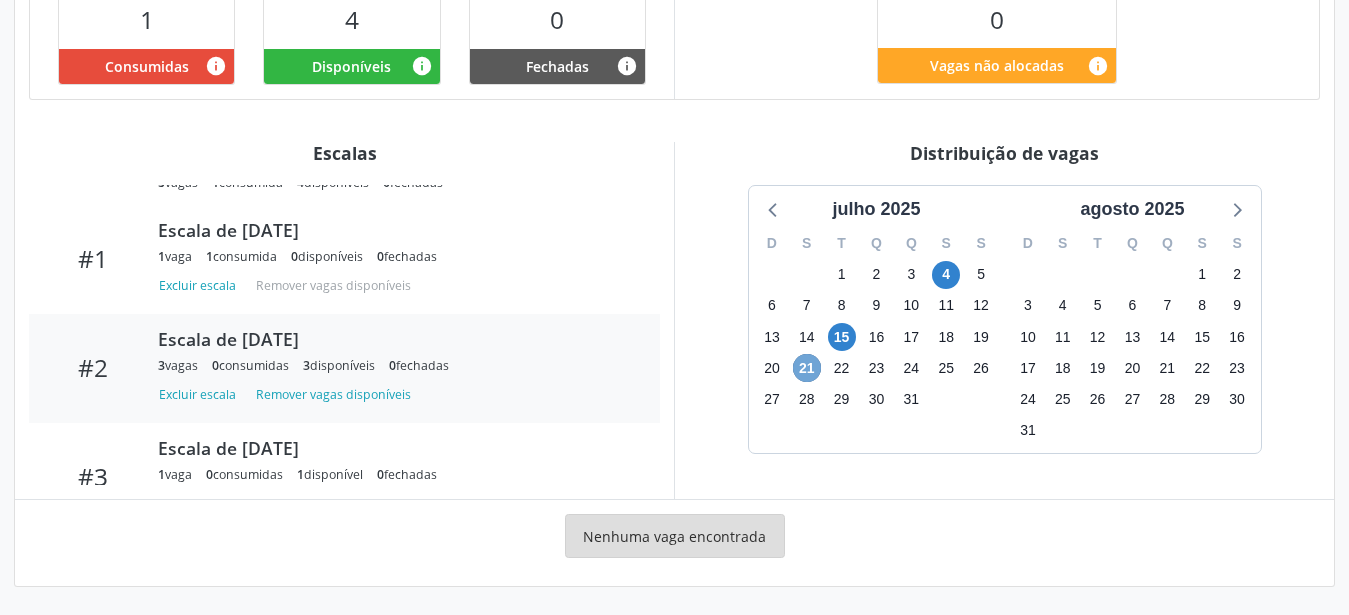 scroll, scrollTop: 101, scrollLeft: 0, axis: vertical 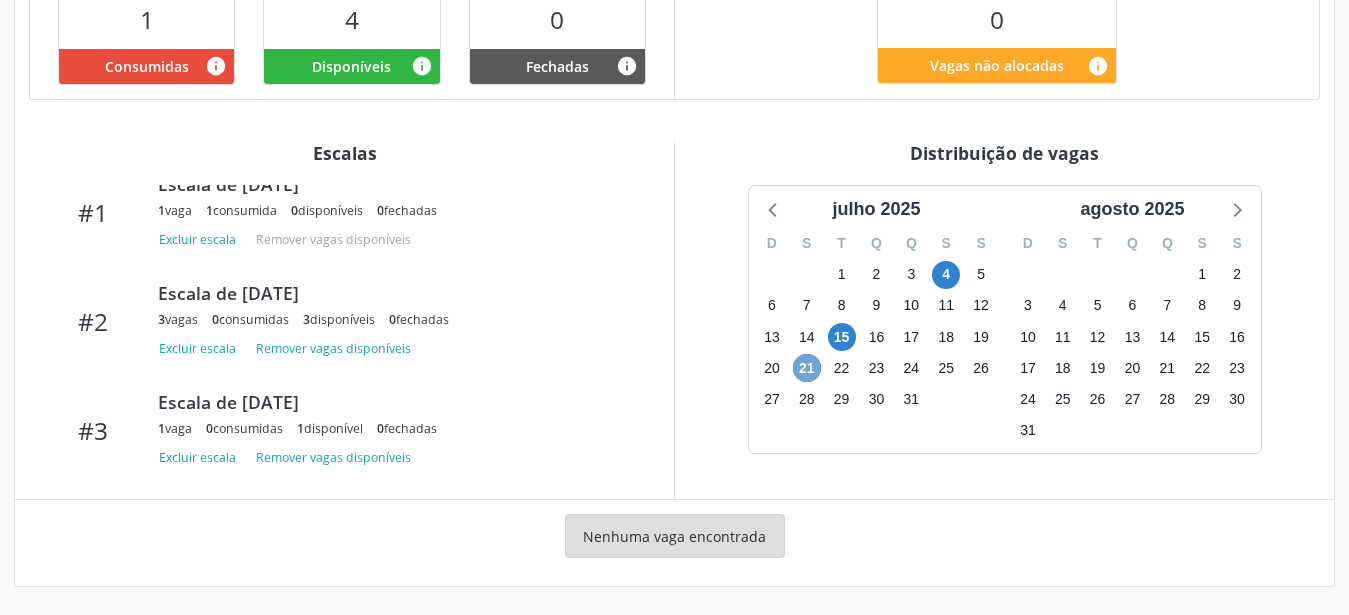 click on "21" at bounding box center [807, 368] 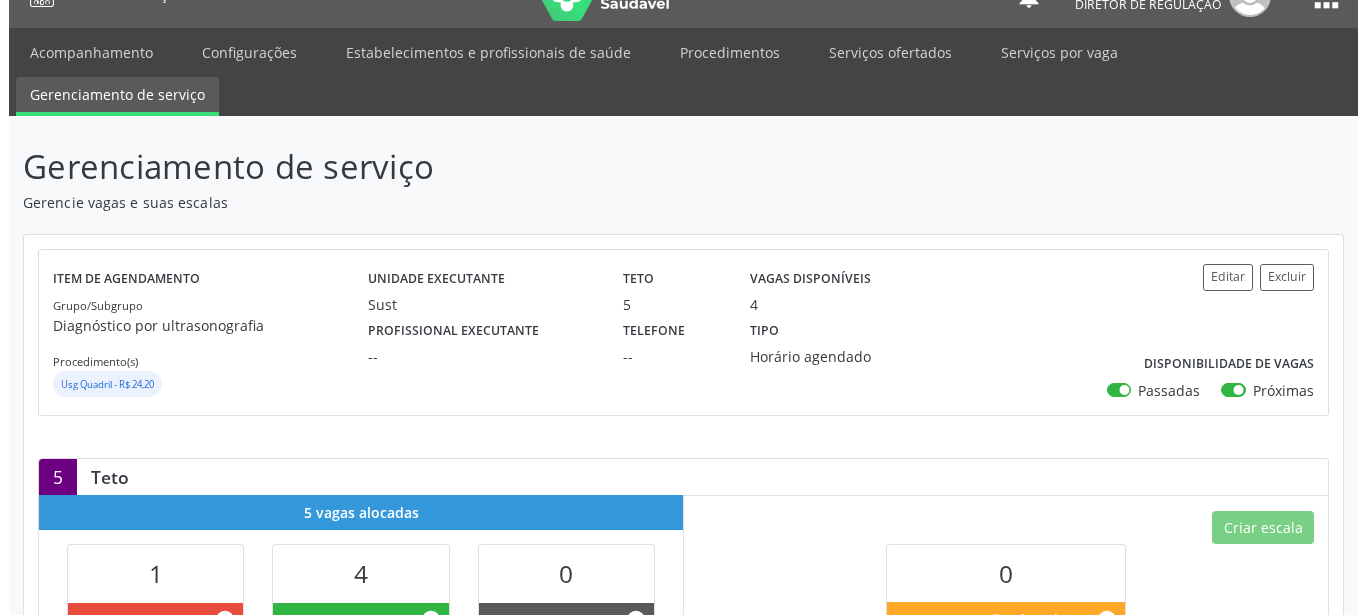 scroll, scrollTop: 0, scrollLeft: 0, axis: both 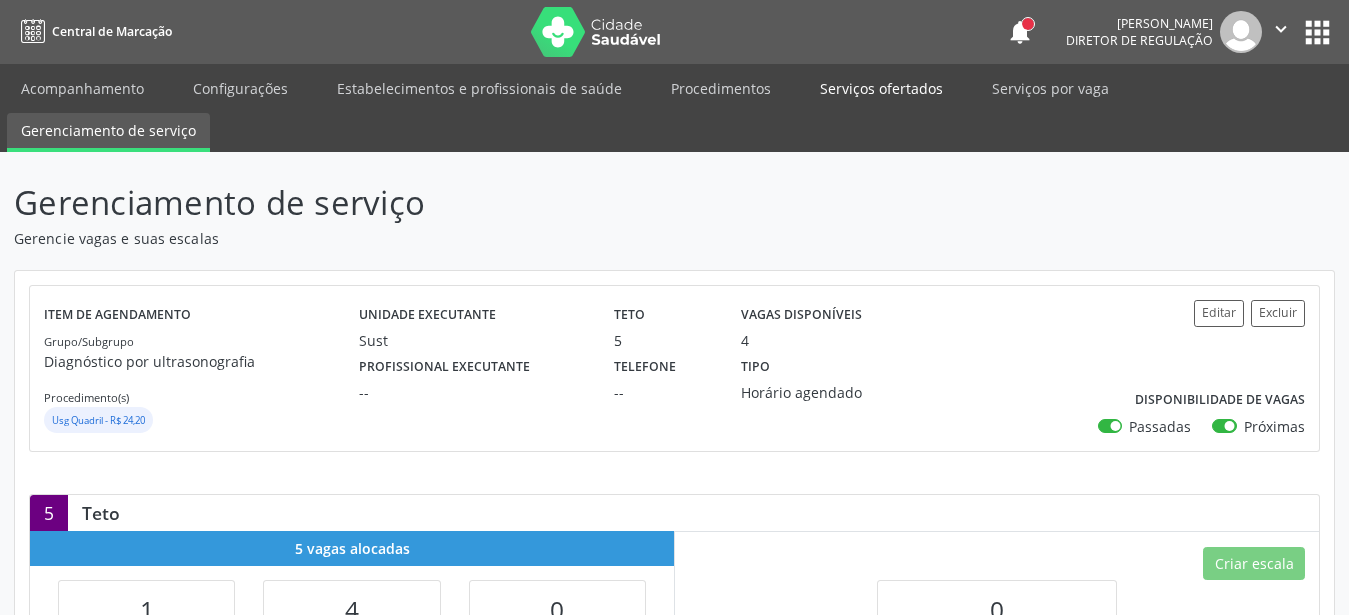 click on "Serviços ofertados" at bounding box center [881, 88] 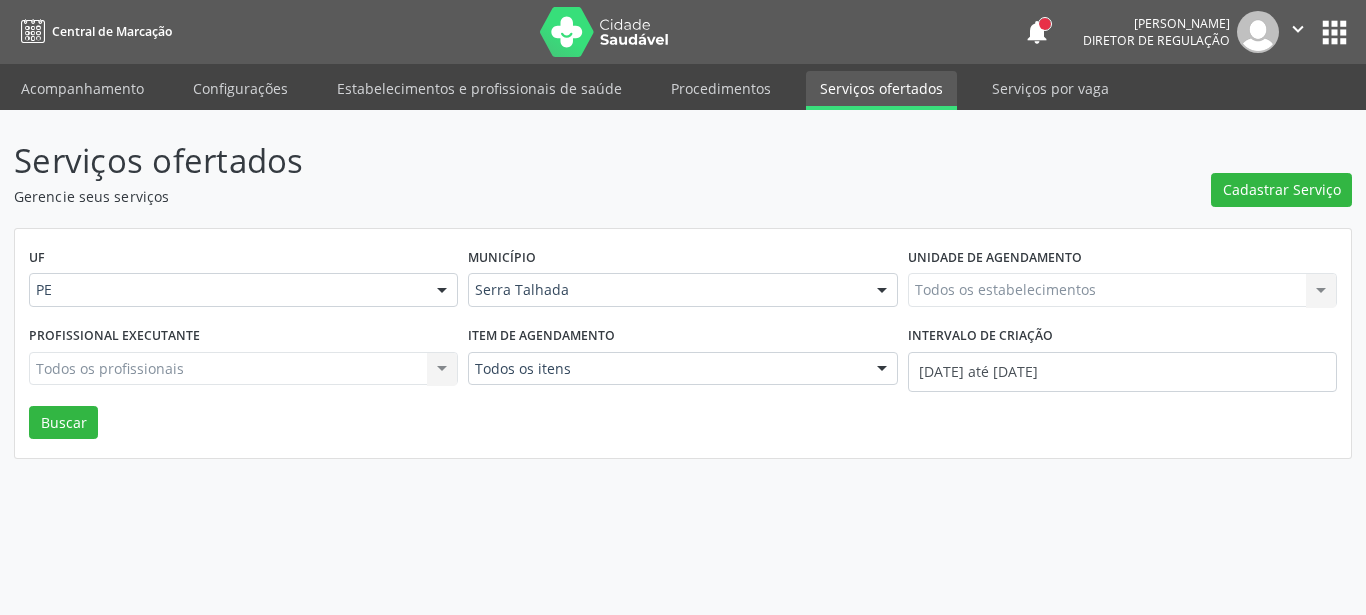 click on "Todos os estabelecimentos         Todos os estabelecimentos
Nenhum resultado encontrado para: "   "
Não há nenhuma opção para ser exibida." at bounding box center (1122, 290) 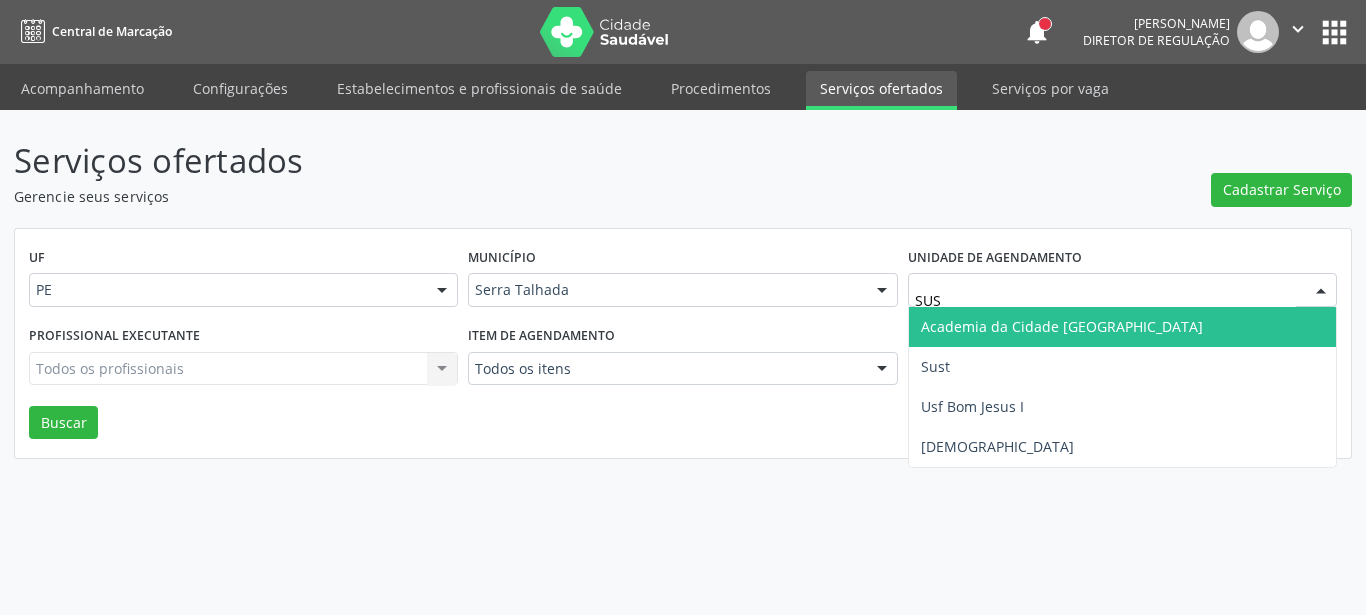 type on "SUST" 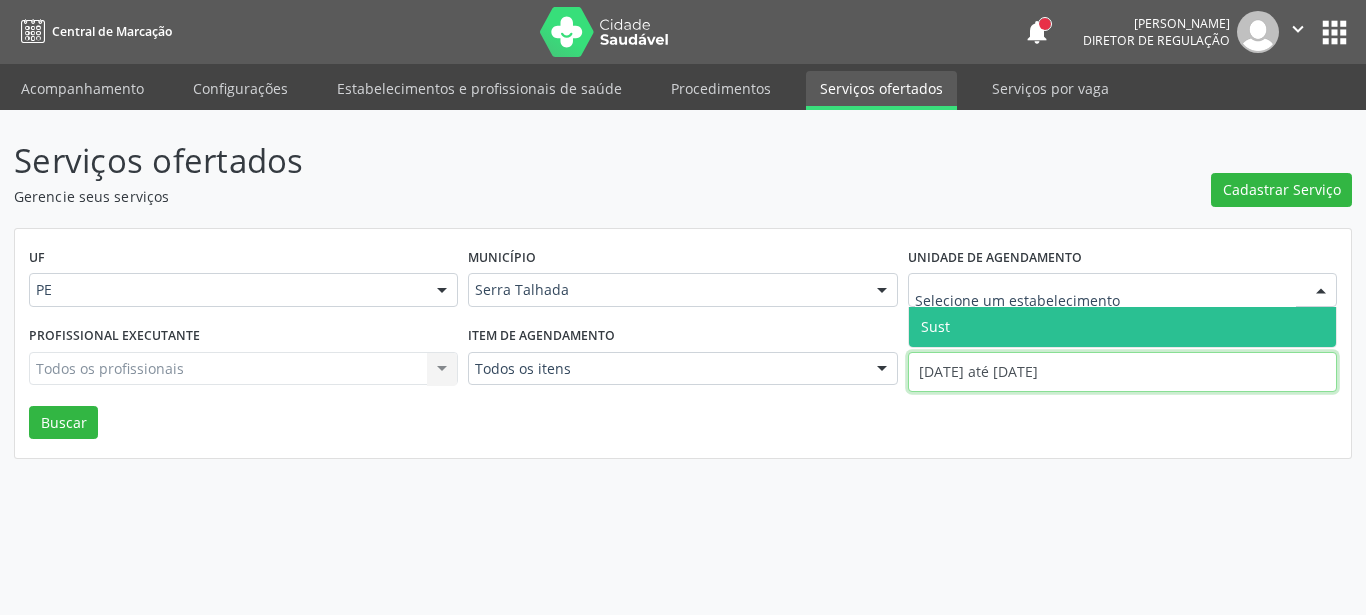 click on "01/07/2025 até 16/07/2025" at bounding box center [1122, 372] 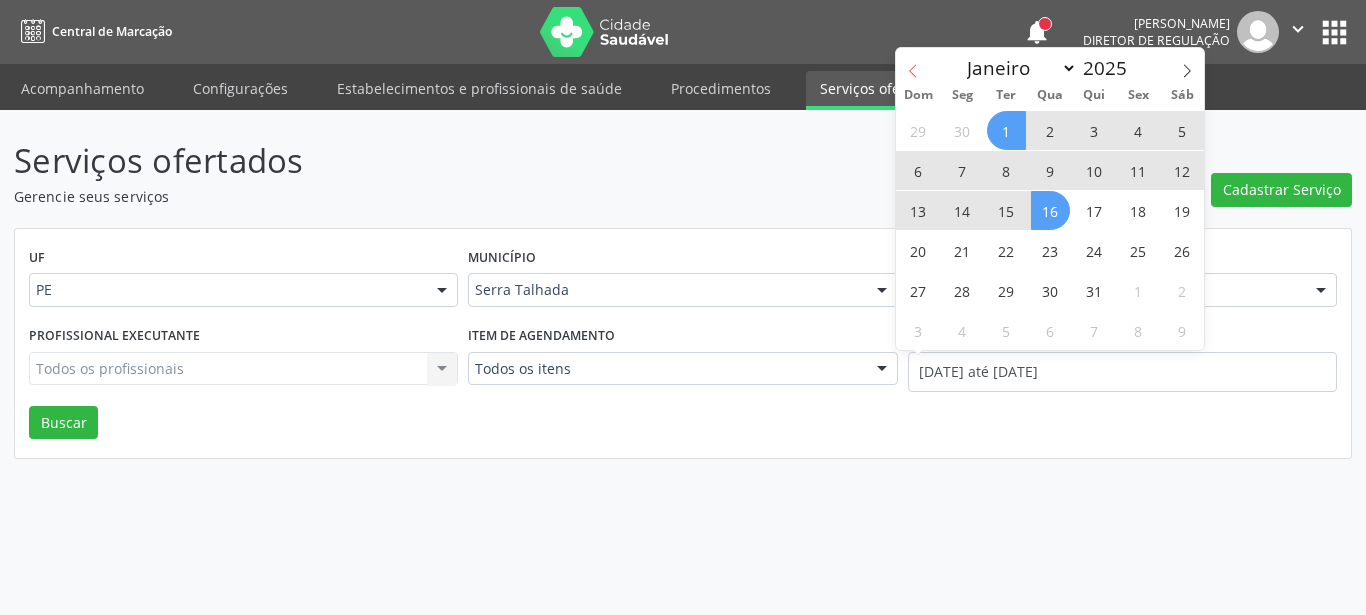 click 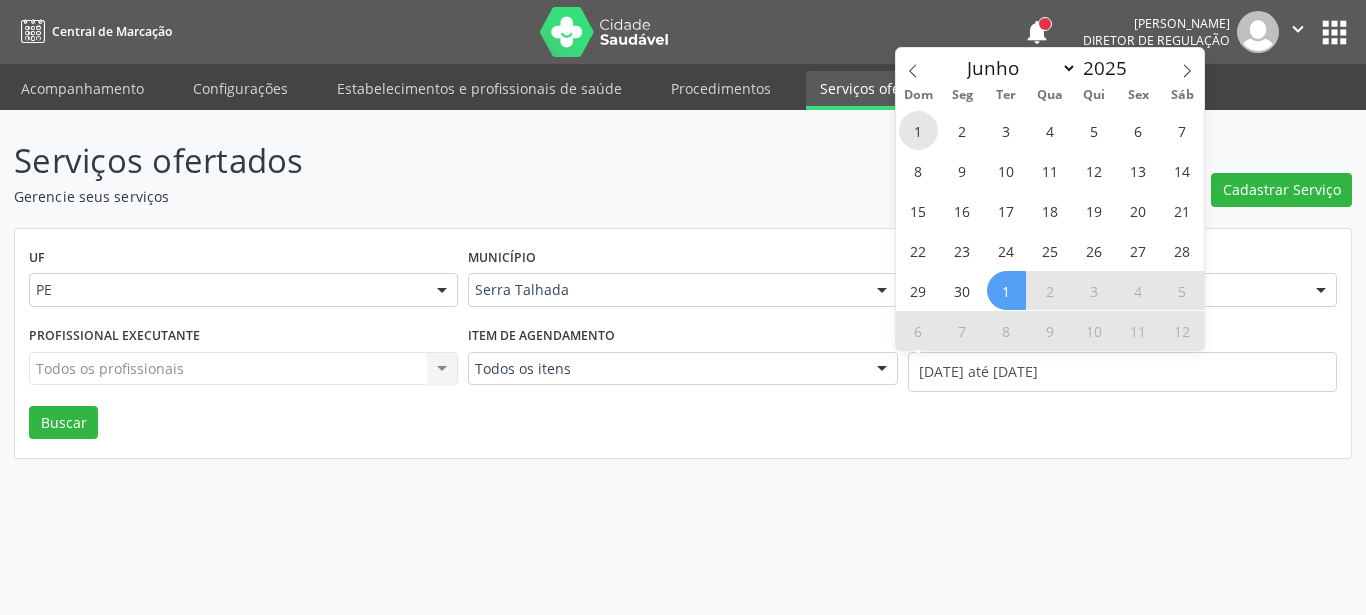 click on "1" at bounding box center (918, 130) 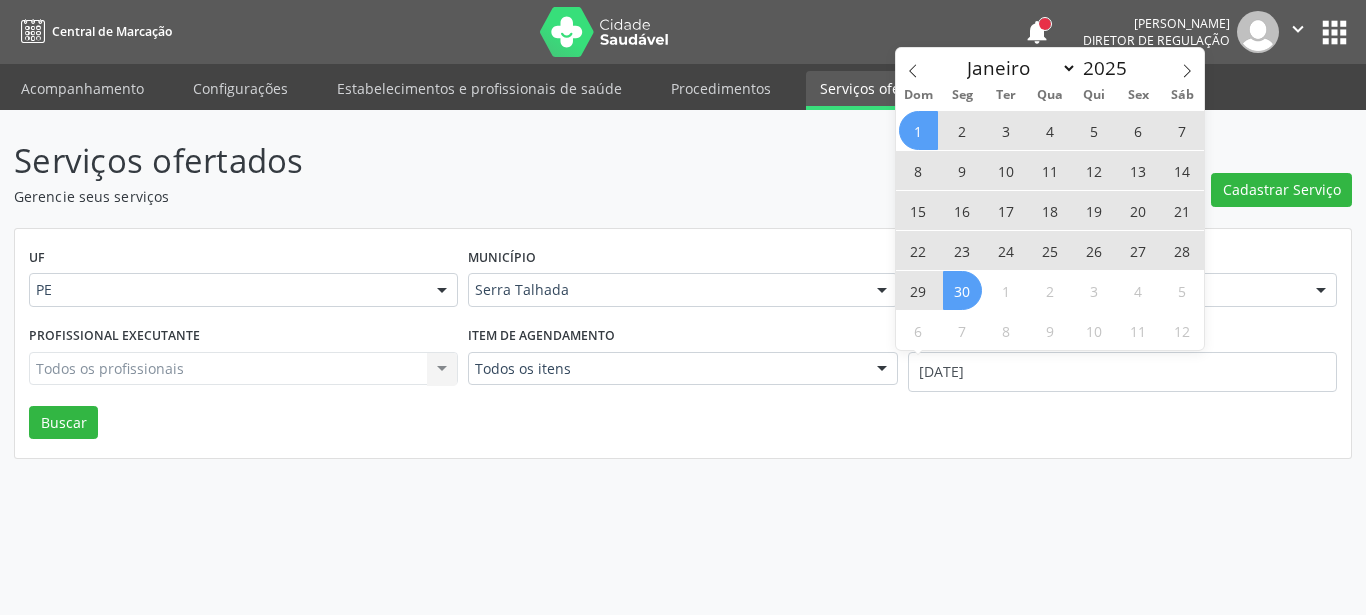 click on "30" at bounding box center (962, 290) 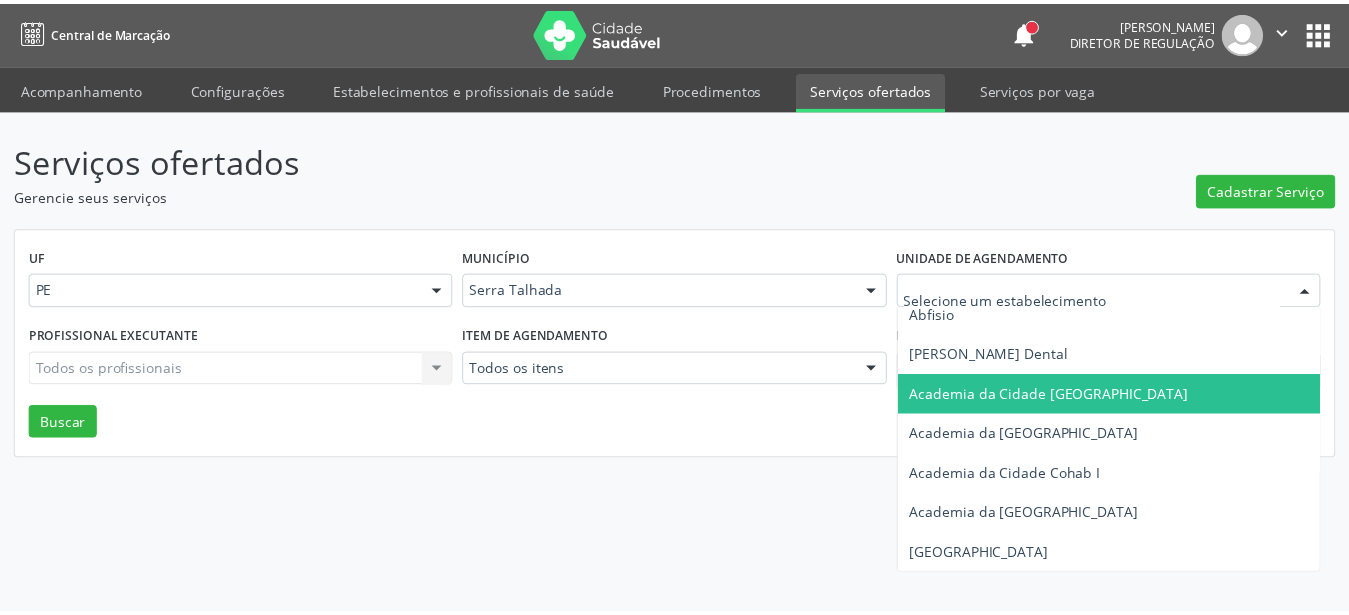 scroll, scrollTop: 0, scrollLeft: 0, axis: both 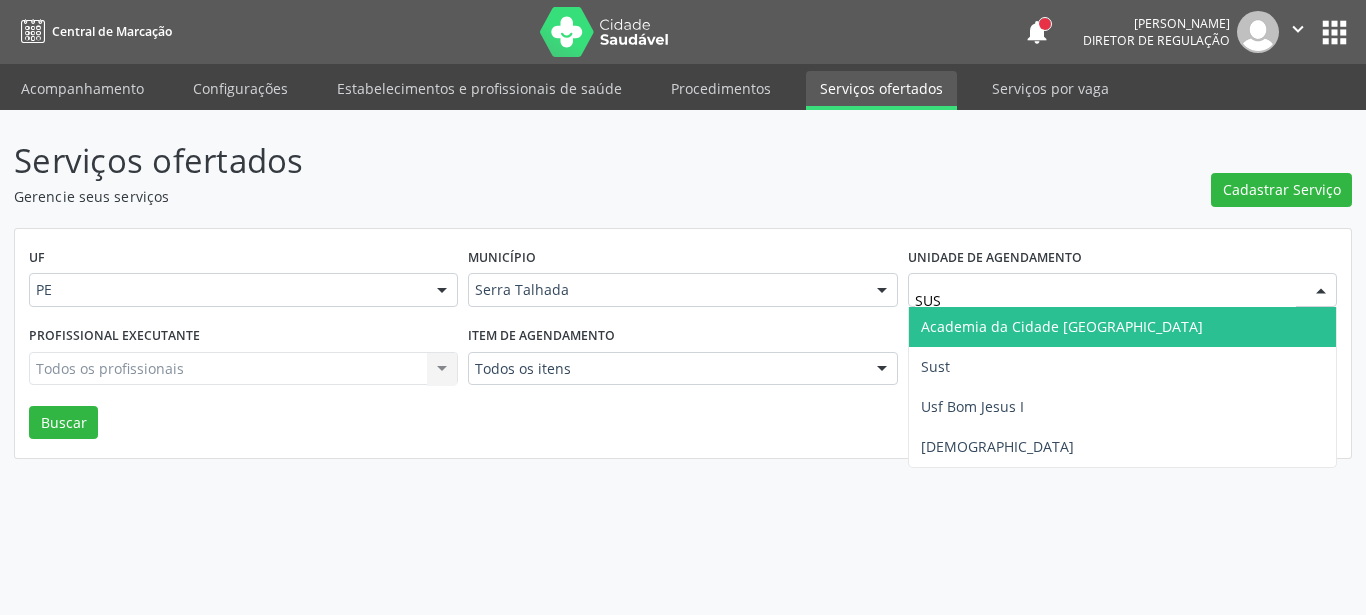 type on "SUST" 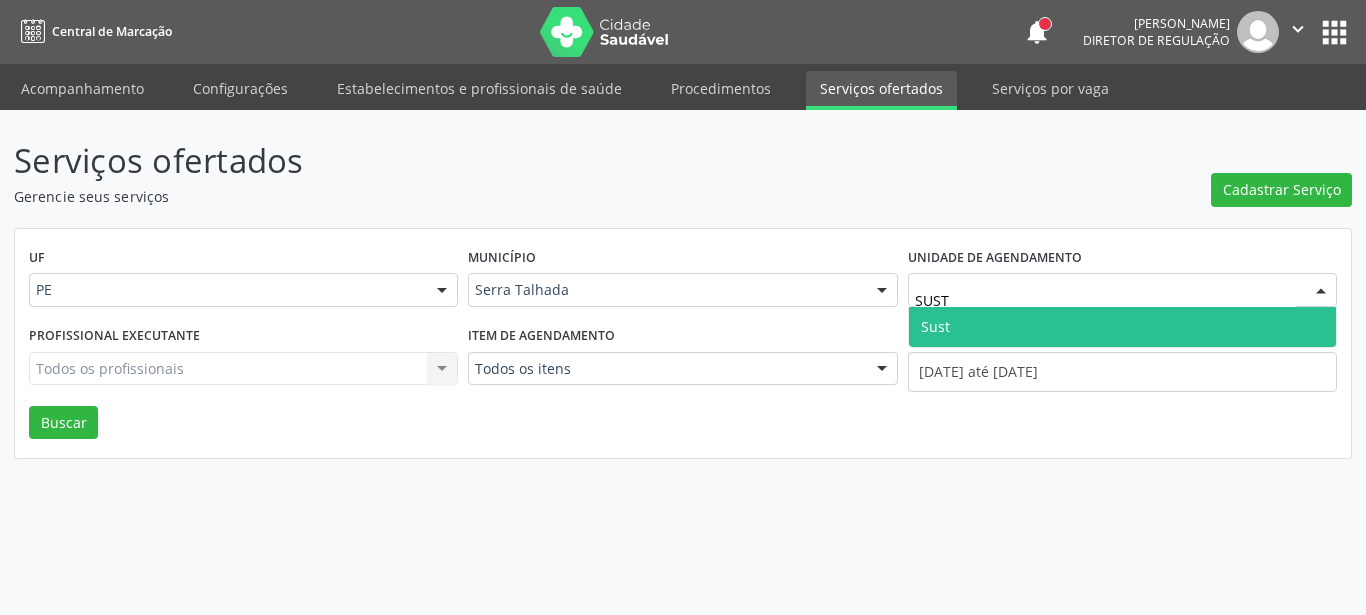 click on "Sust" at bounding box center [1122, 327] 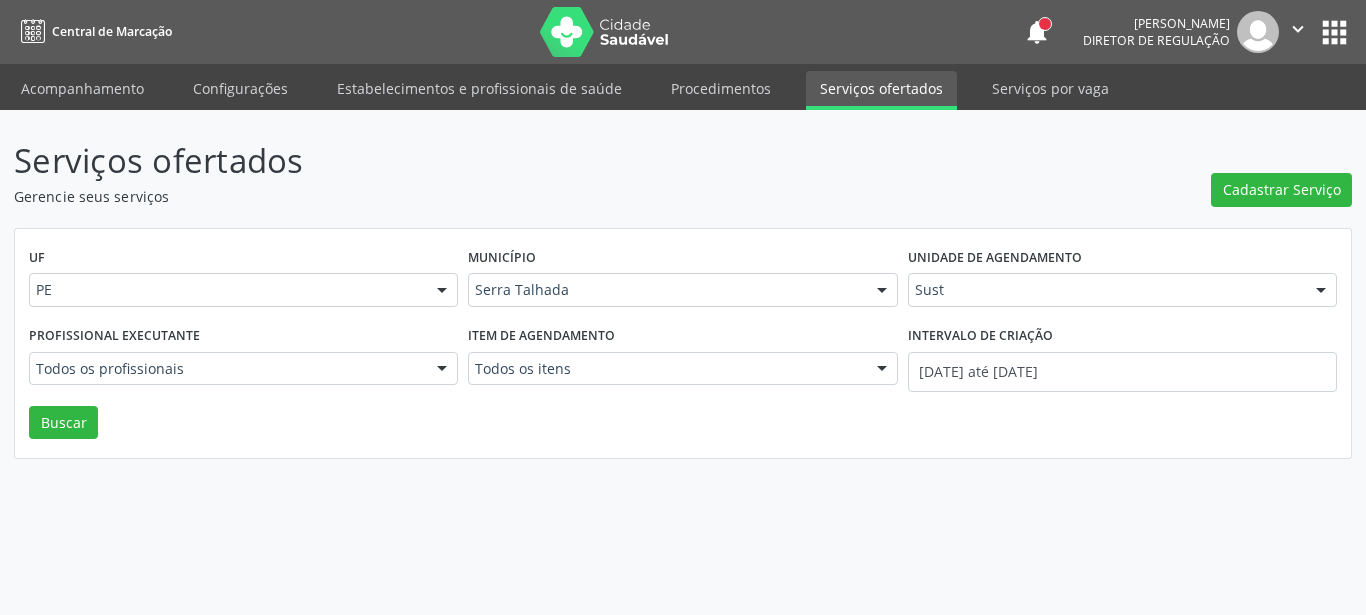 click on "UF
PE         PE
Nenhum resultado encontrado para: "   "
Não há nenhuma opção para ser exibida.
Município
Serra Talhada         Serra Talhada
Nenhum resultado encontrado para: "   "
Não há nenhuma opção para ser exibida.
Unidade de agendamento
Sust         Todos os estabelecimentos   3 Grupamento de Bombeiros   Abfisio   Abimael Lira Atelie Dental   Academia da Cidade Bom Jesus de Serra Talhada   Academia da Cidade Caxixola   Academia da Cidade Cohab I   Academia da Cidade Estacao do Forro   Academia da Cidade Vila Bela   Academia da Cidade de Serra Talhada   Academia da Cidade do Mutirao   Academia da Saude Cohab II   Alanalaiz Magalhaes Pereira   Alves Guimaraes Servicos de Medicina e Nutricao   Amor Saude   Anaclin   Analise Laboratorio Clinico   Andre Gustavo Ferreira de Souza Cia Ltda   Andreia Lima Diniz Ltda   Andreia Lima Diniz Ltda   Apae             Biomedic" at bounding box center (683, 344) 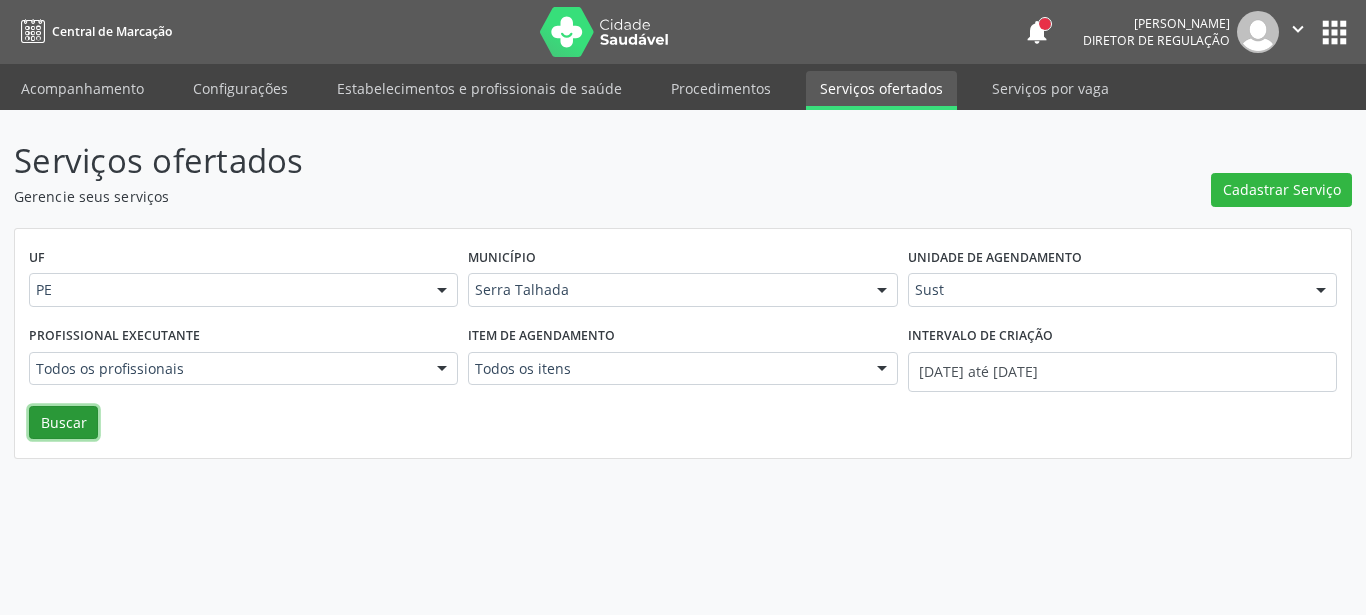 click on "Buscar" at bounding box center (63, 423) 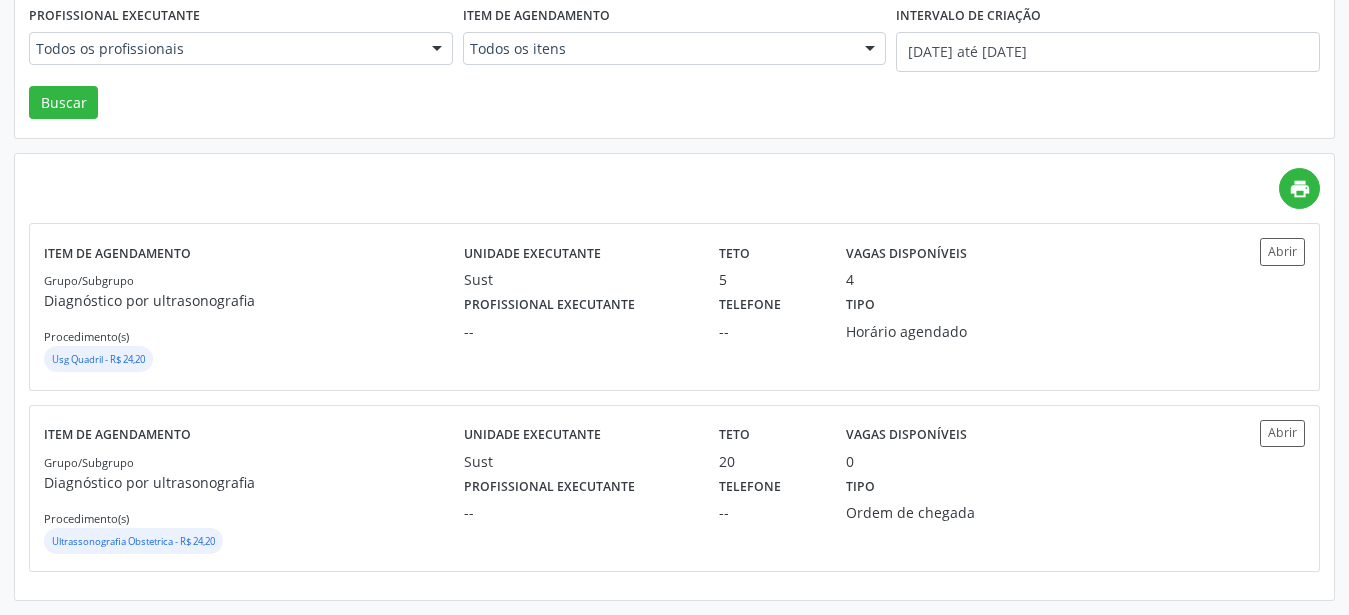 scroll, scrollTop: 320, scrollLeft: 0, axis: vertical 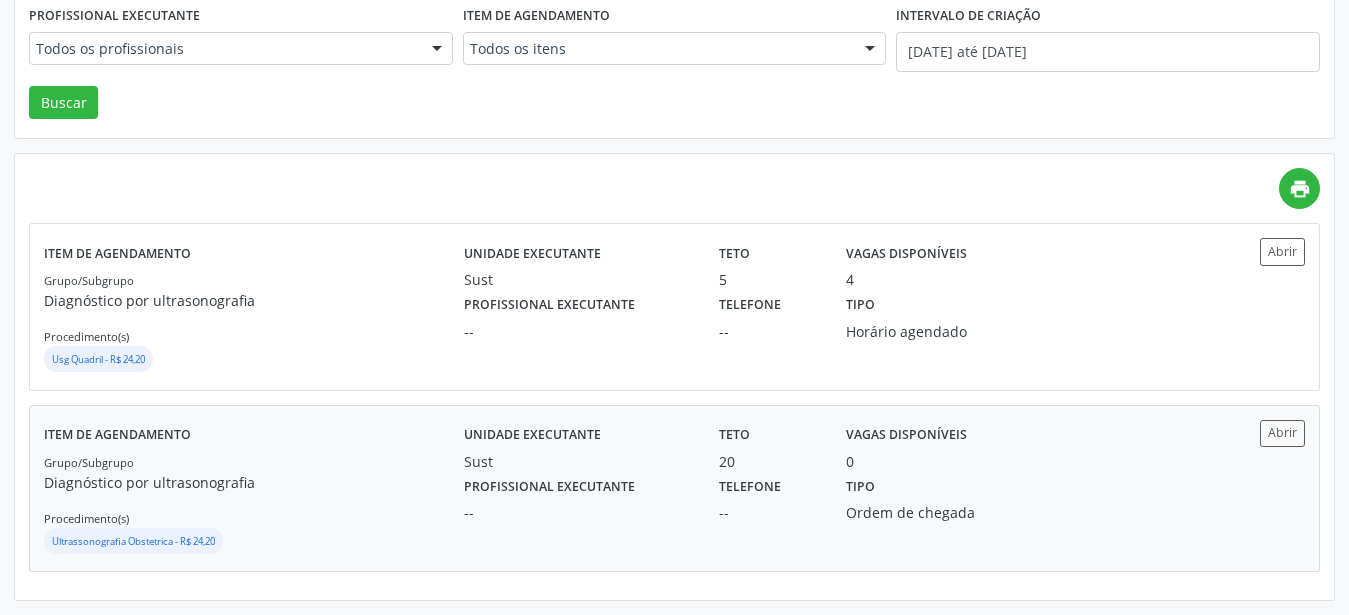 click on "Item de agendamento
Grupo/Subgrupo   Diagnóstico por ultrasonografia   Procedimento(s)     Ultrassonografia Obstetrica - R$ 24,20
Unidade executante
Sust
Teto
20
Vagas disponíveis
0
Profissional executante
--
Telefone
--
Tipo
Ordem de chegada
Abrir" at bounding box center [674, 488] 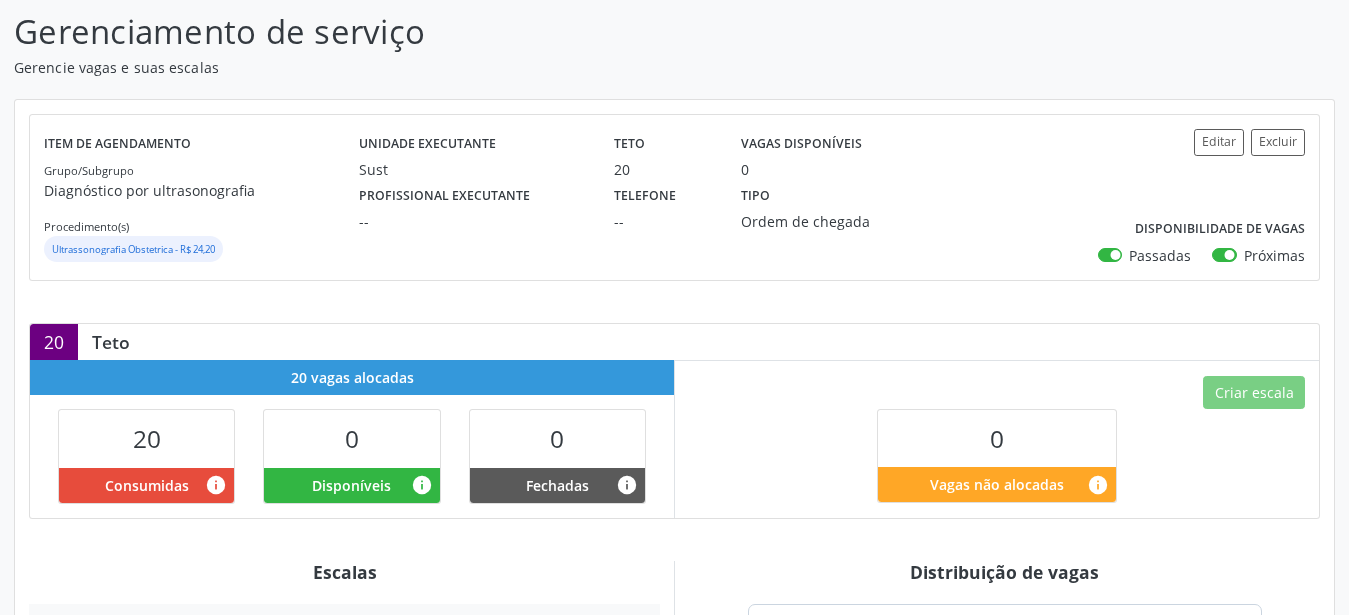 scroll, scrollTop: 0, scrollLeft: 0, axis: both 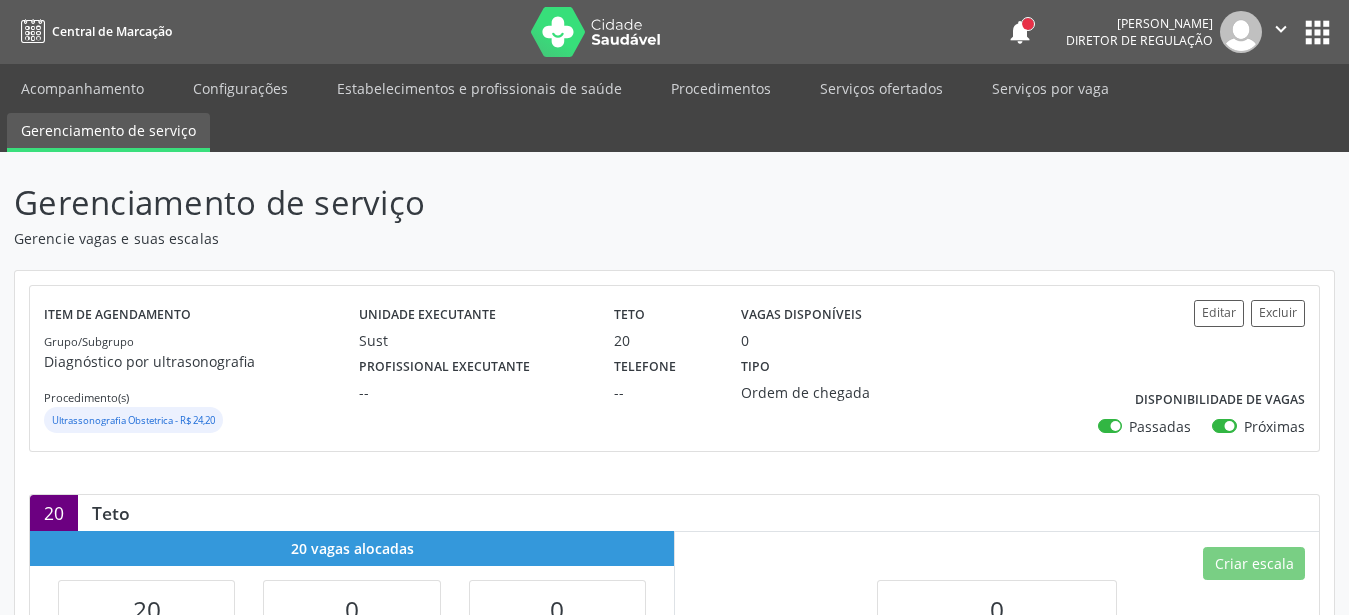 click on "apps" at bounding box center (1317, 32) 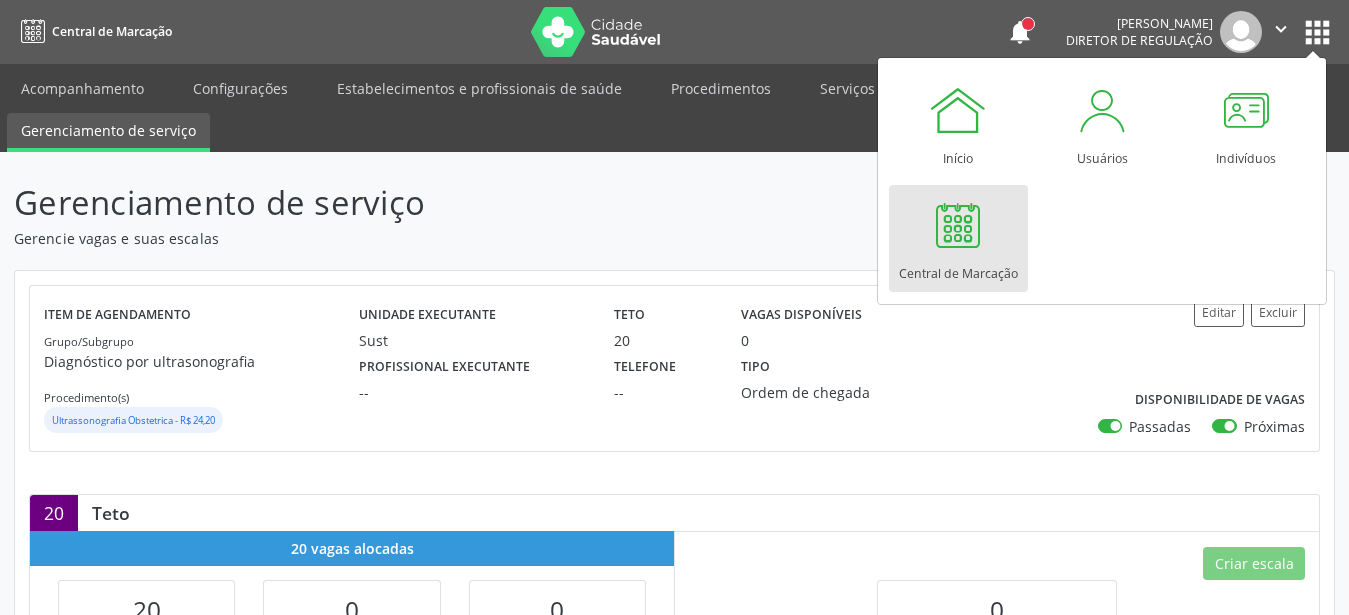 click at bounding box center [958, 225] 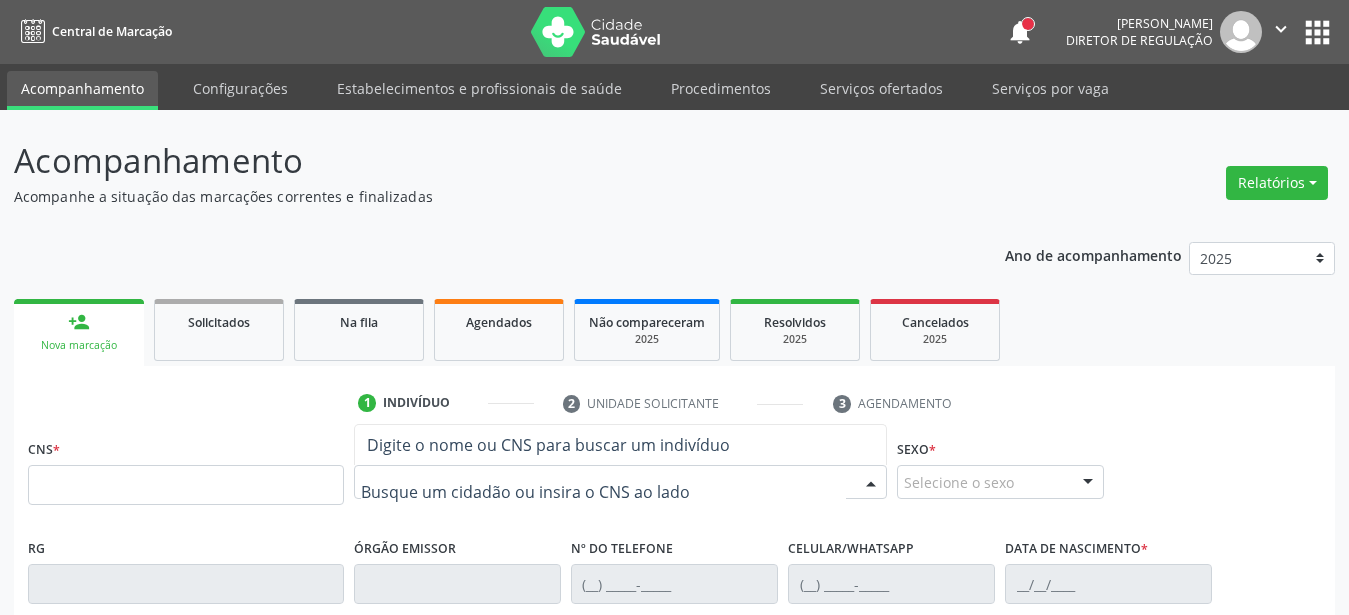 scroll, scrollTop: 102, scrollLeft: 0, axis: vertical 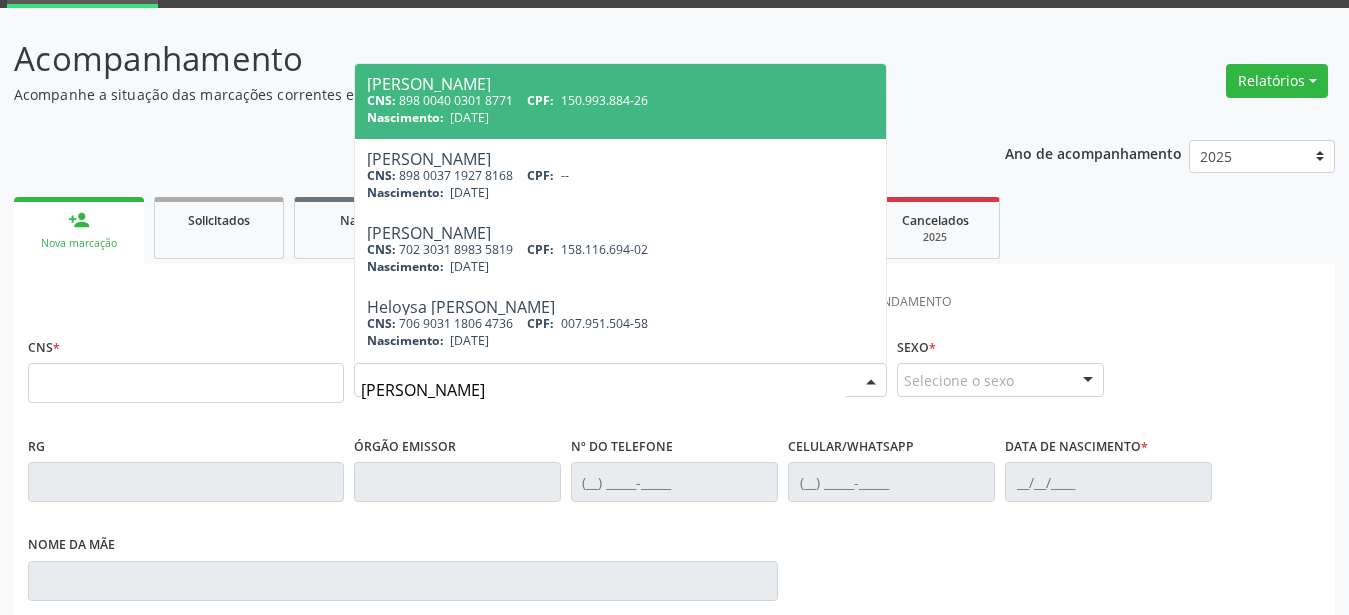 type on "HELOYSA HE" 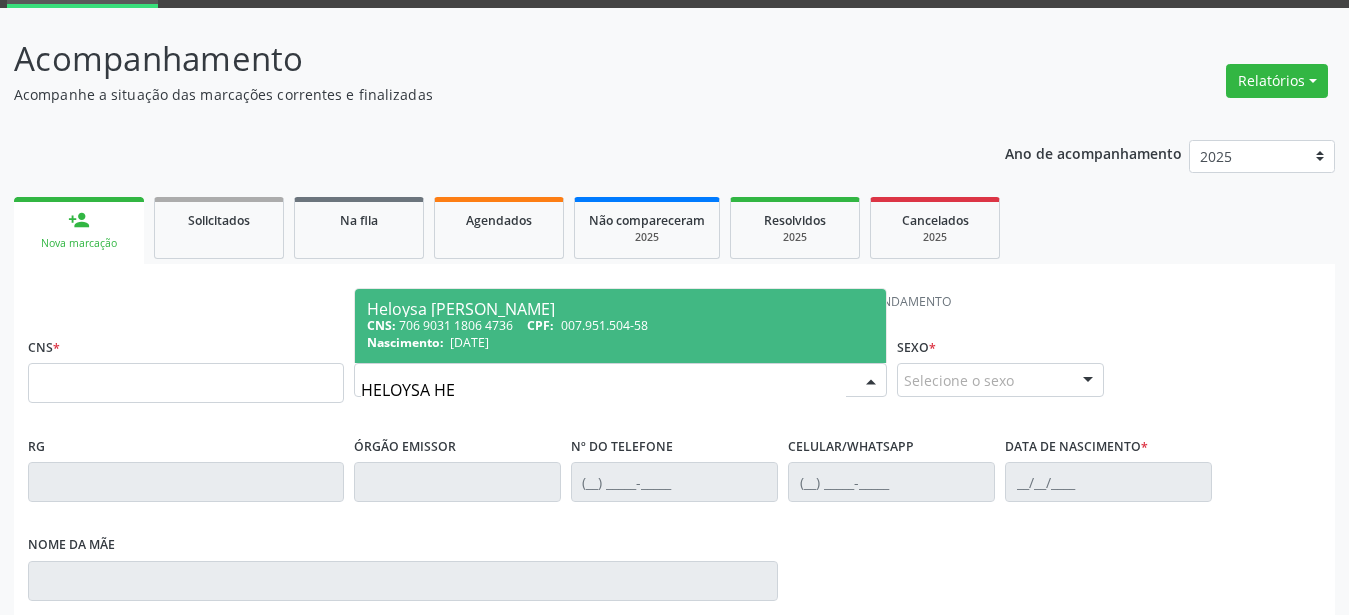 click on "007.951.504-58" at bounding box center (604, 325) 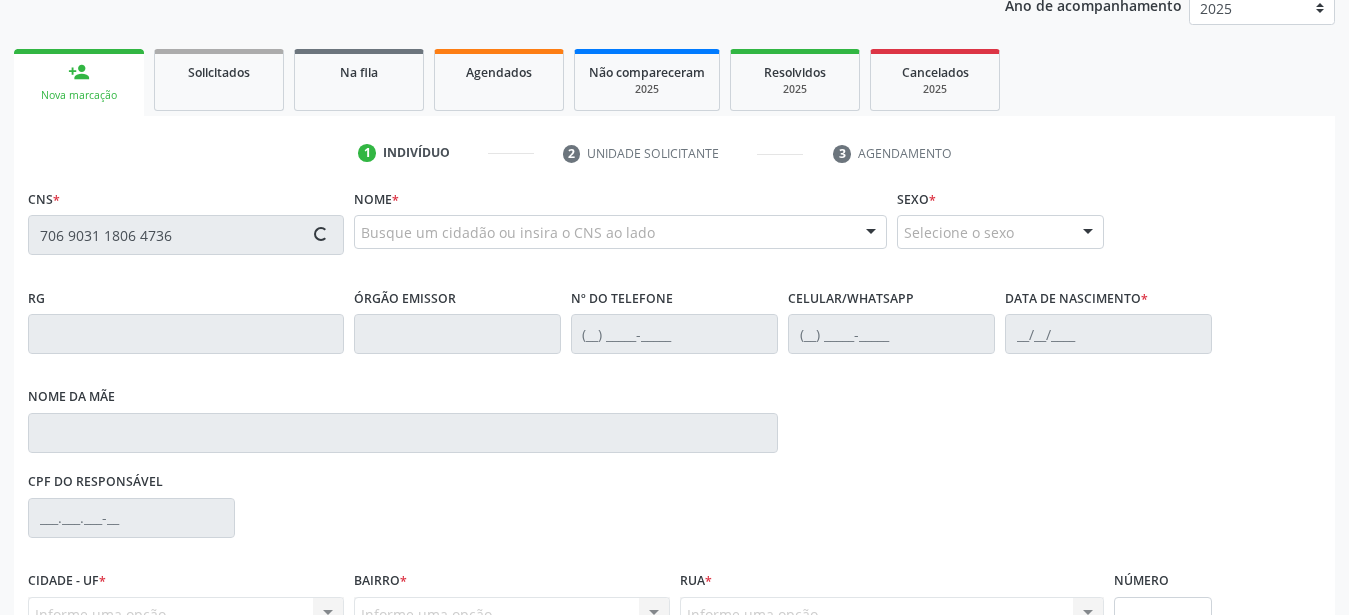 scroll, scrollTop: 306, scrollLeft: 0, axis: vertical 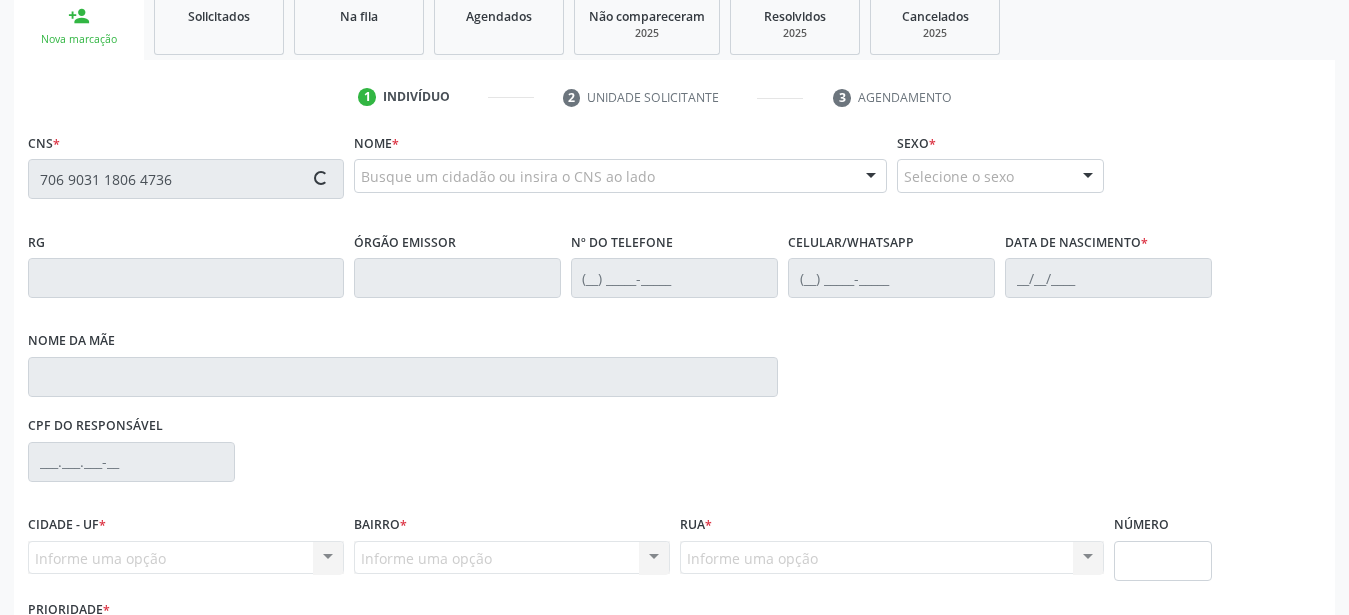 type on "706 9031 1806 4736" 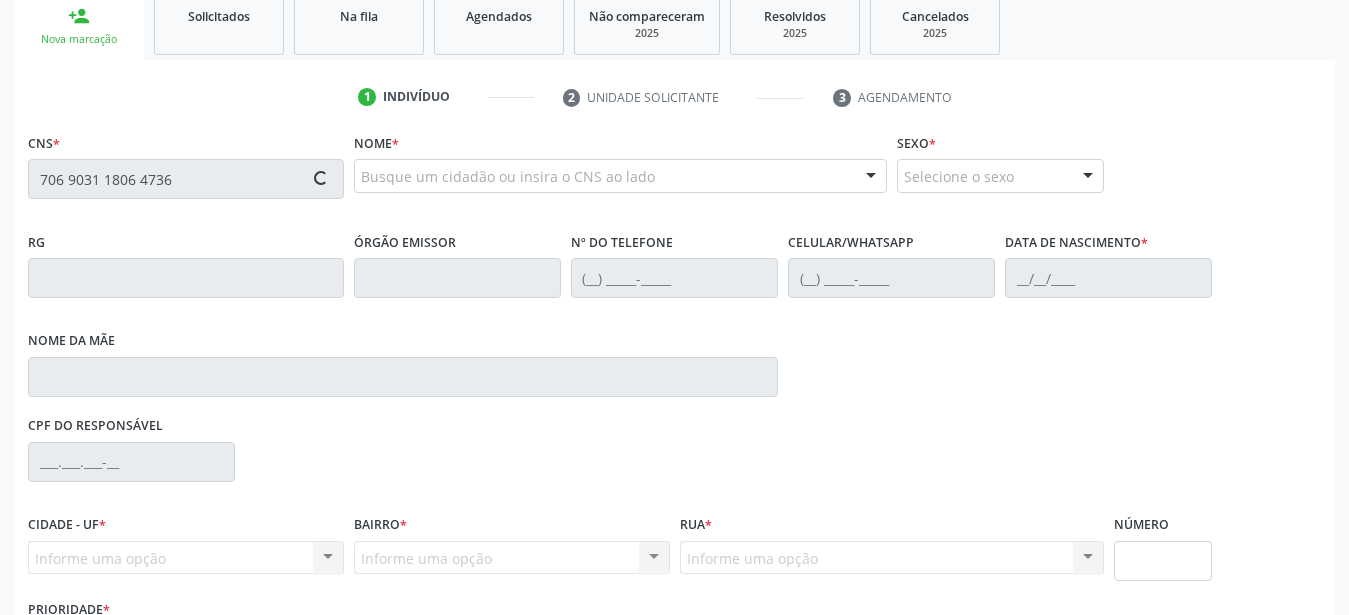 type 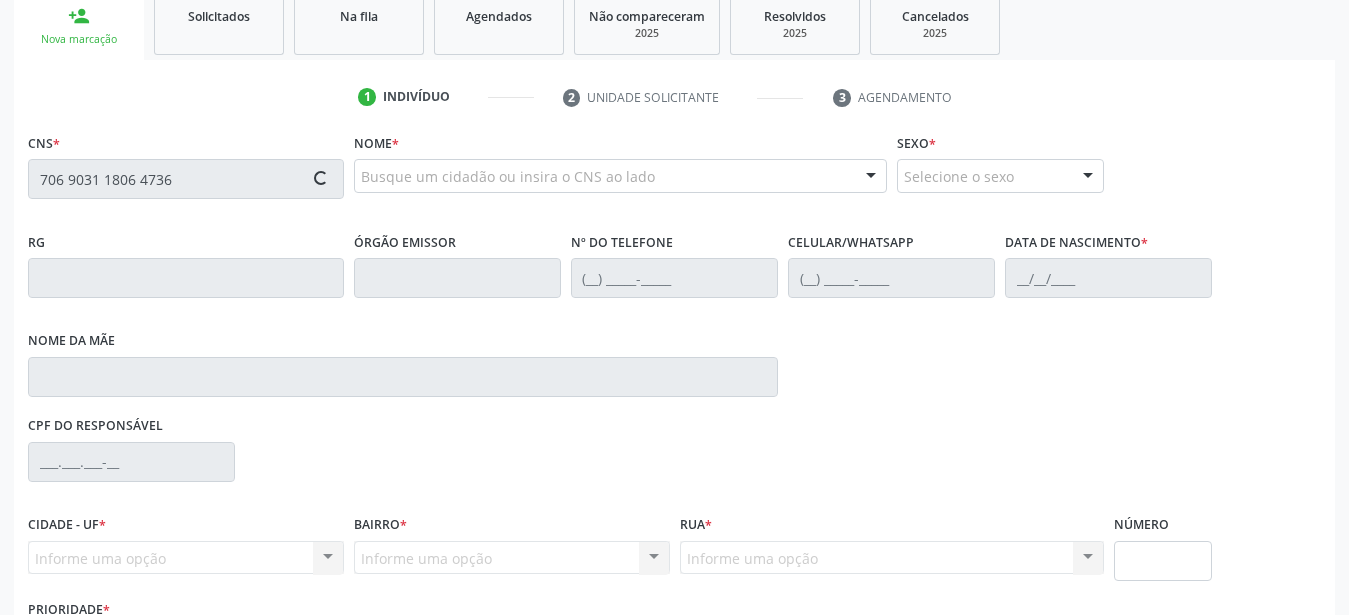 type 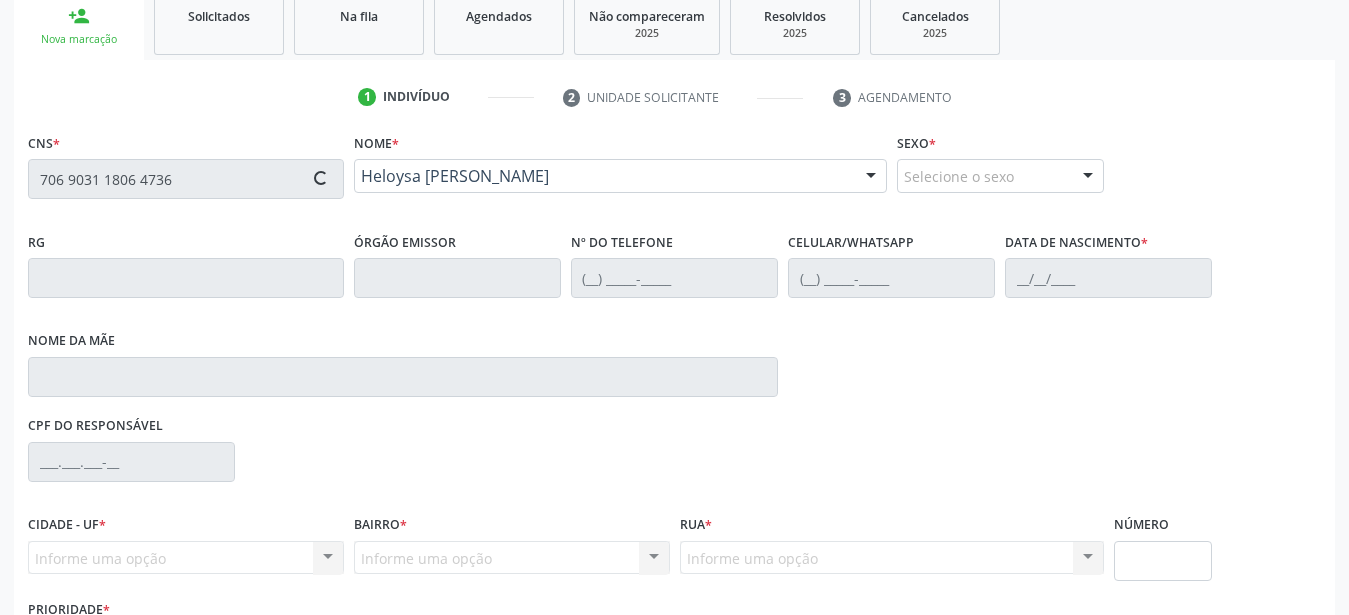 type on "[PHONE_NUMBER]" 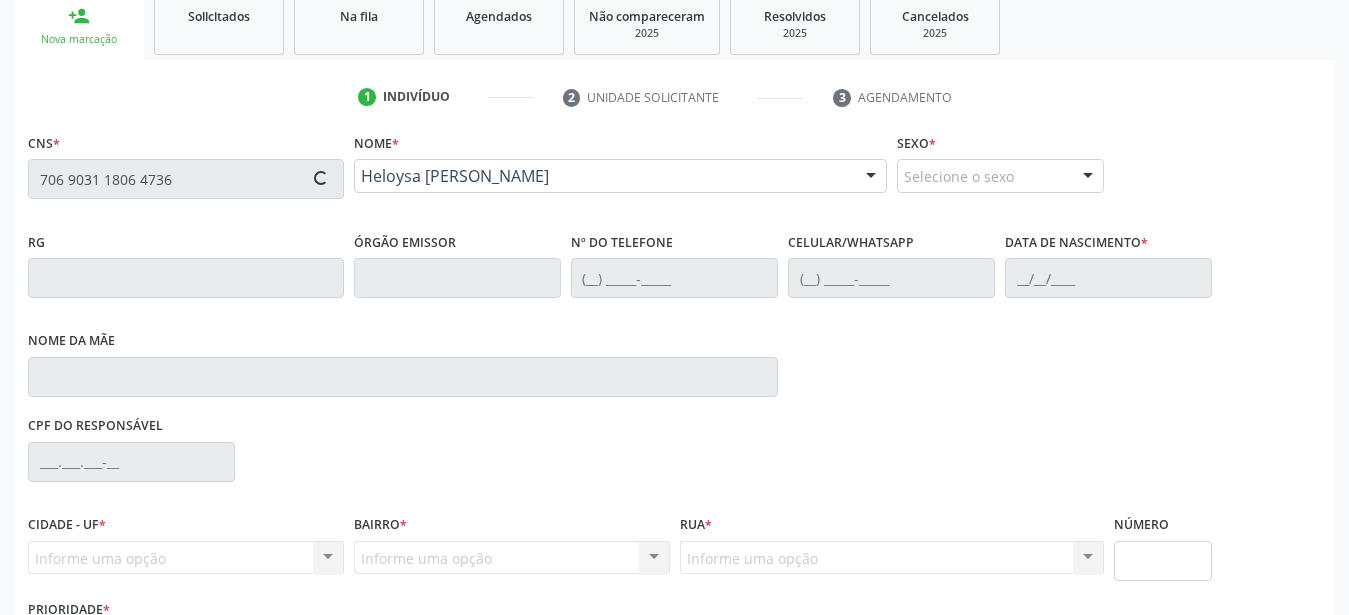 type on "[DATE]" 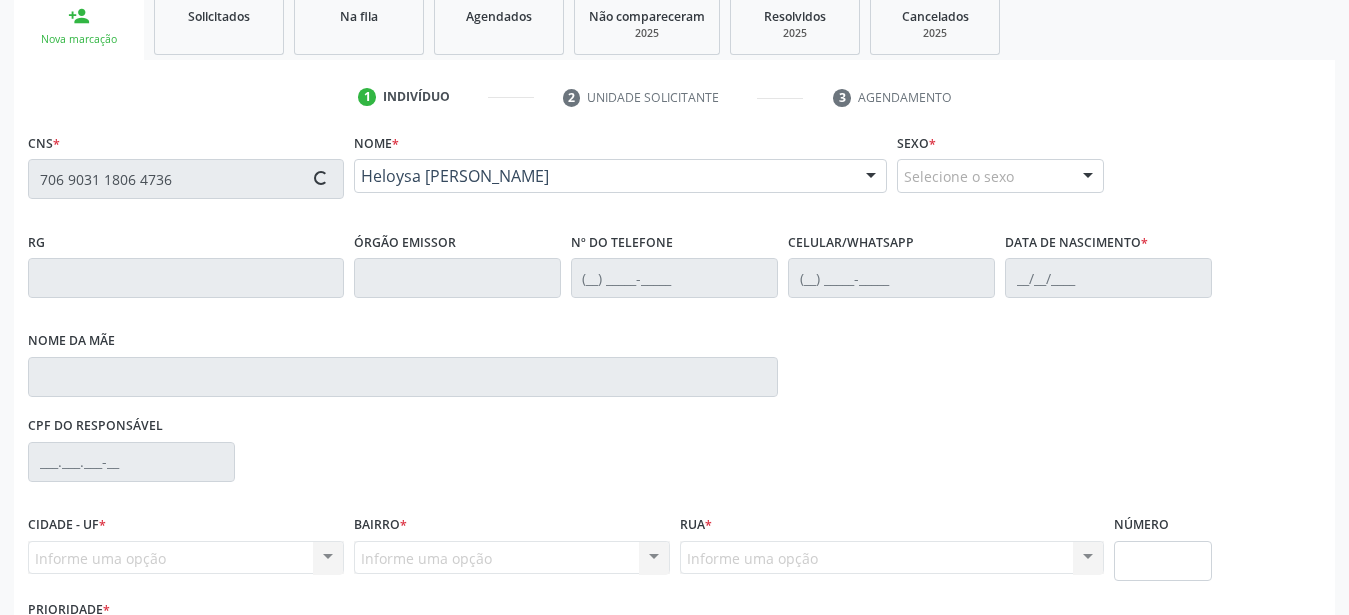type on "575.922.094-20" 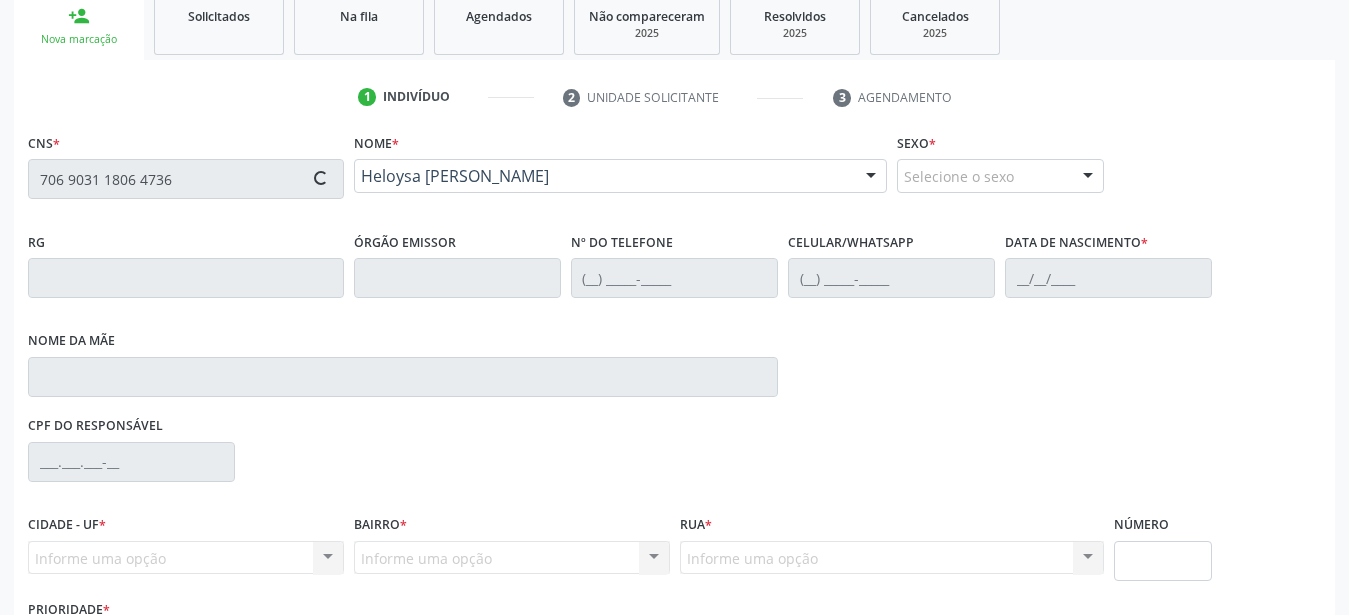 type on "799" 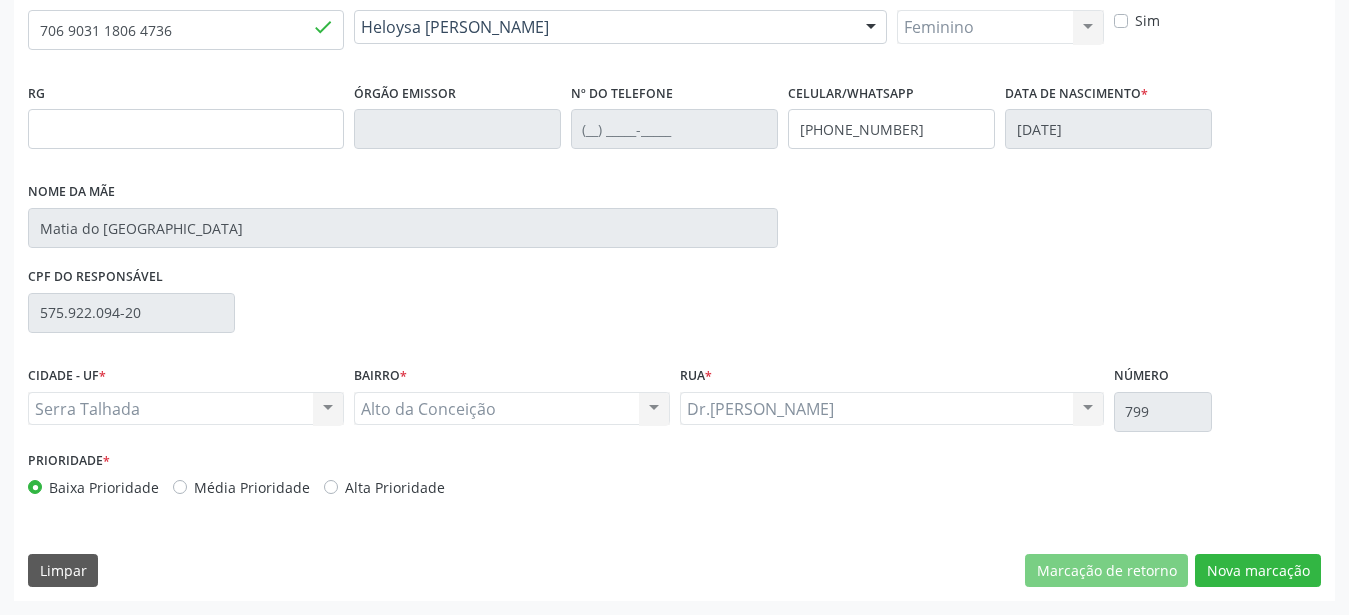 scroll, scrollTop: 455, scrollLeft: 0, axis: vertical 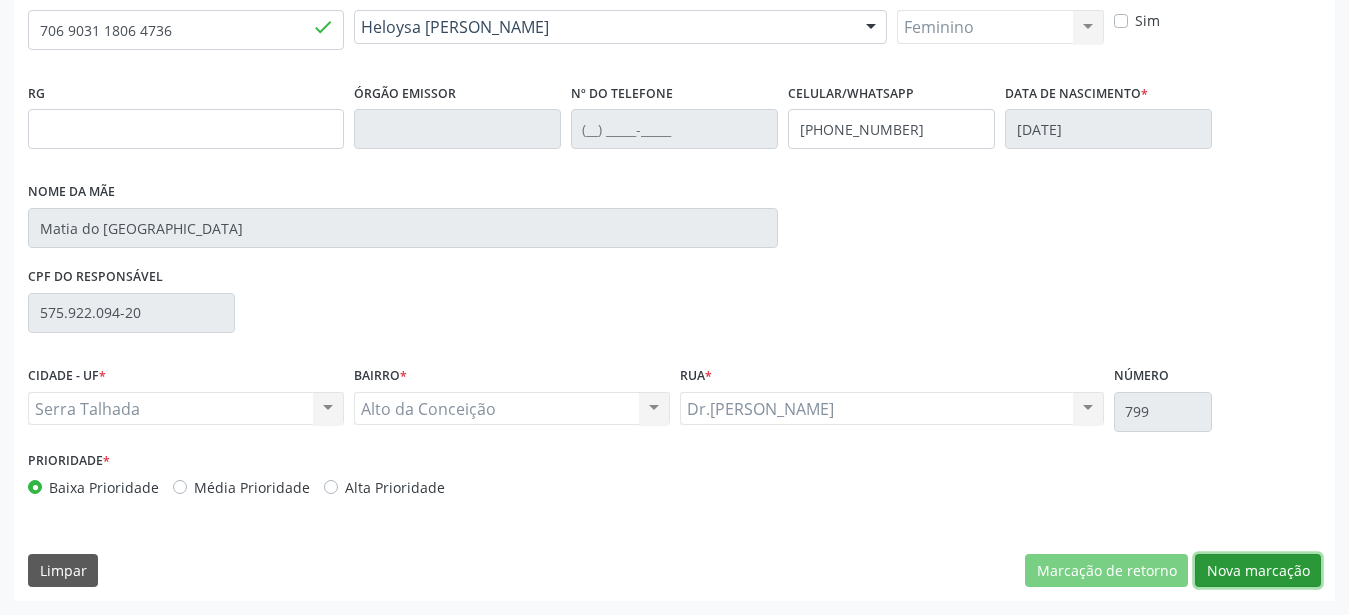 click on "Nova marcação" at bounding box center (1258, 571) 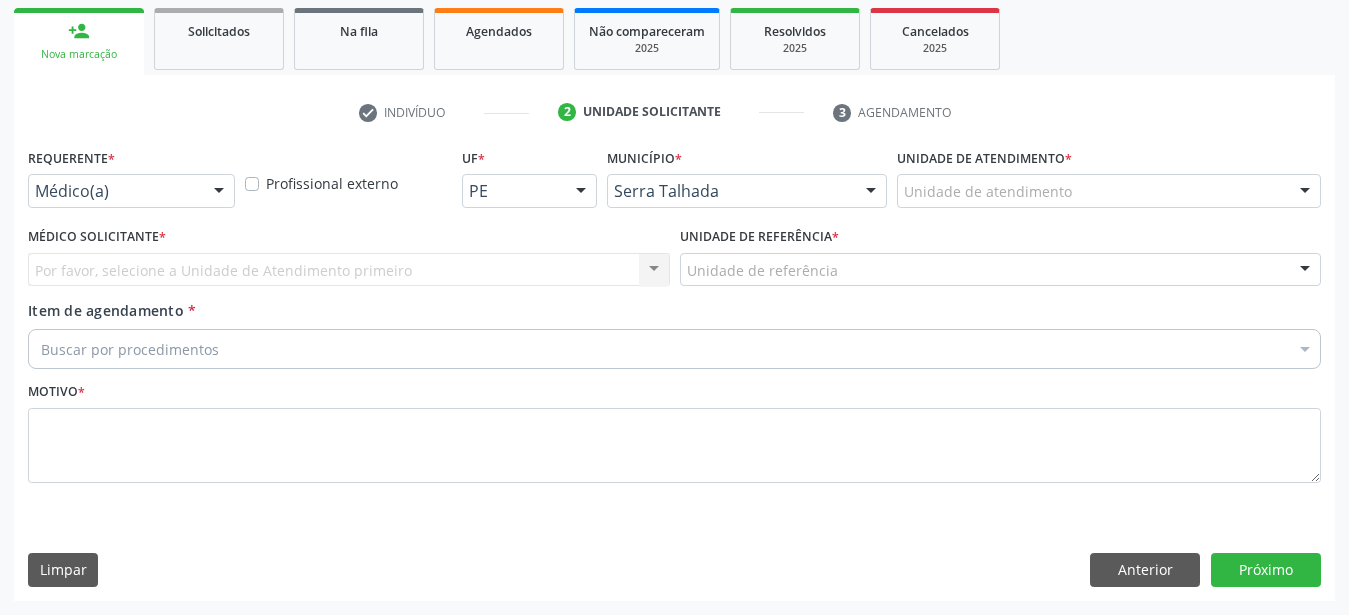 scroll, scrollTop: 307, scrollLeft: 0, axis: vertical 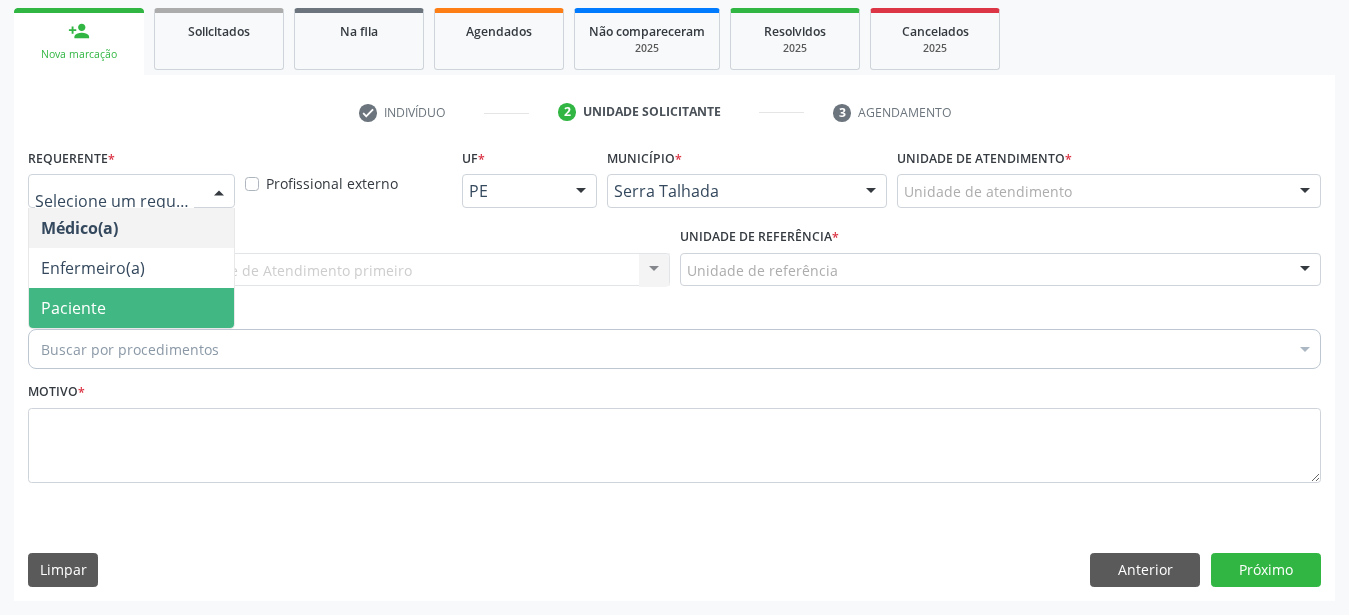 click on "Paciente" at bounding box center (73, 308) 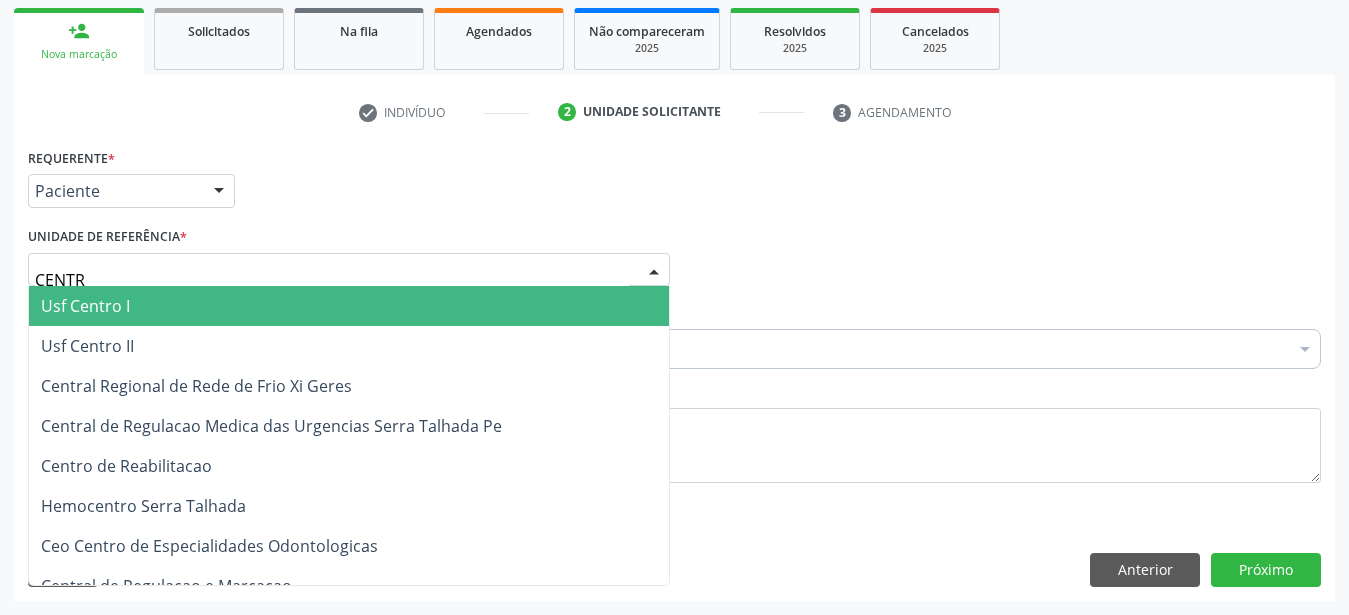 type on "CENTRO" 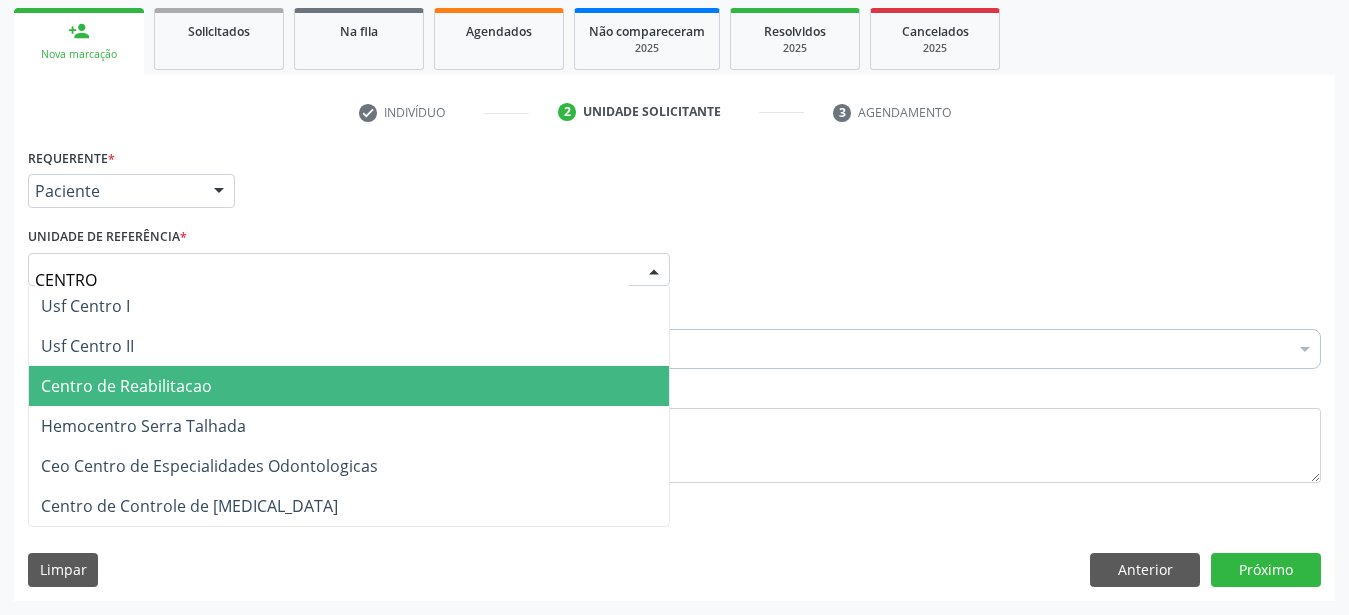 click on "Centro de Reabilitacao" at bounding box center (126, 386) 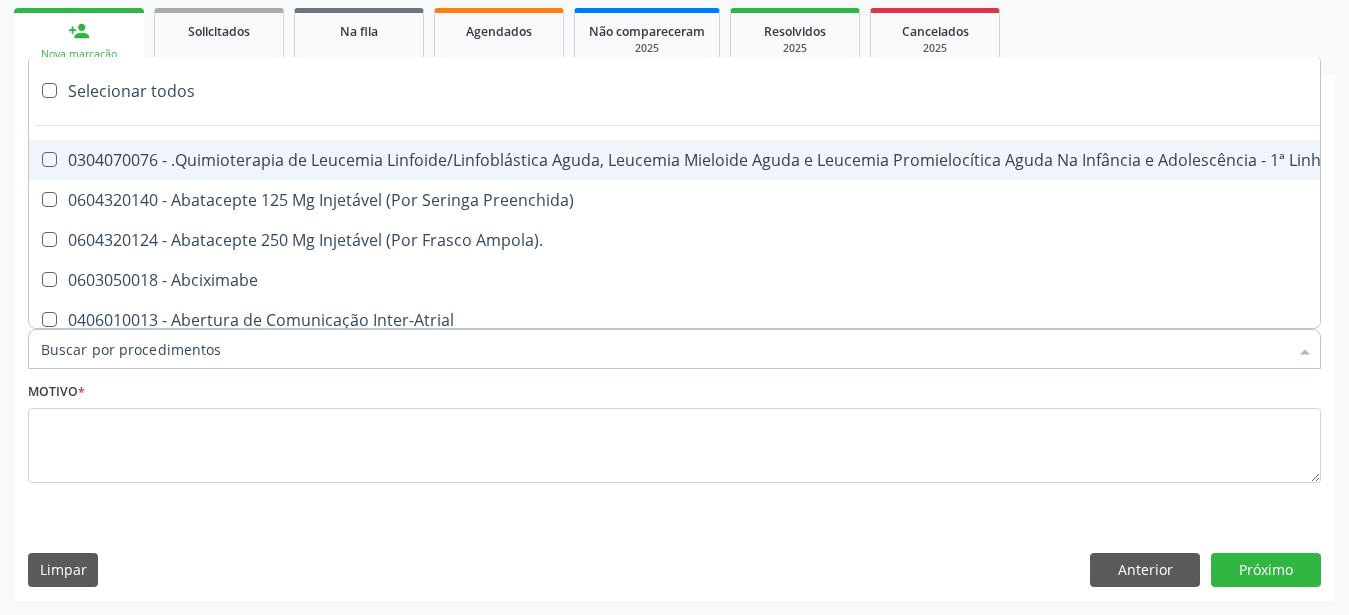 type on "T" 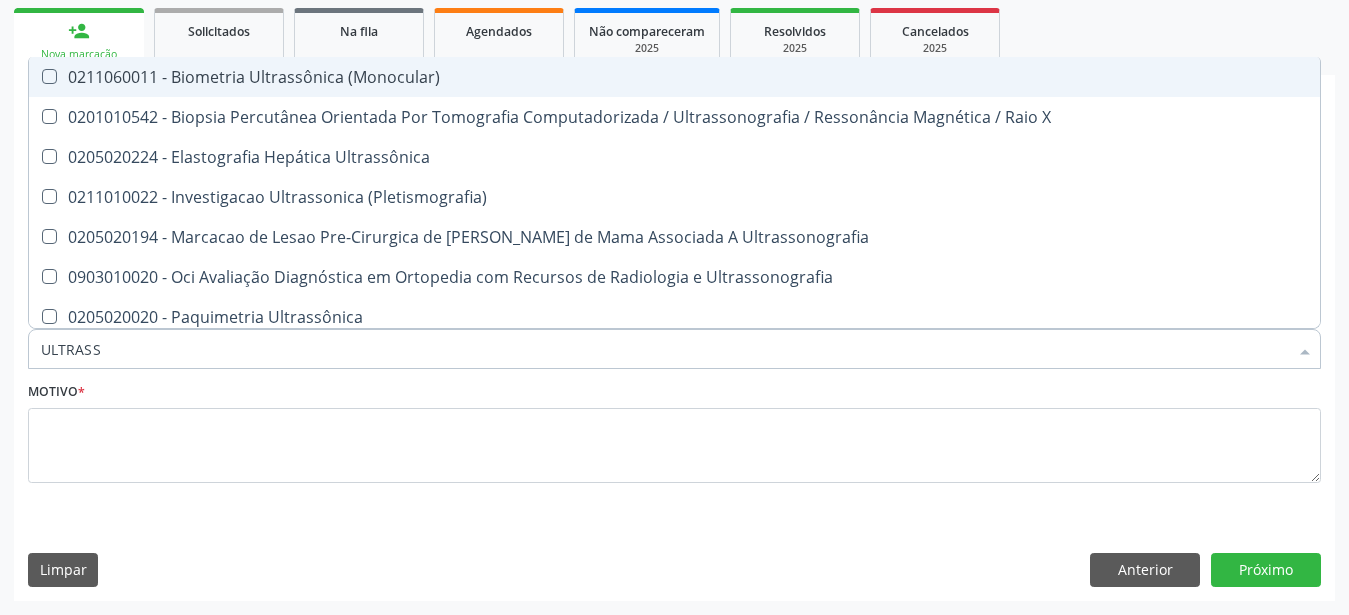 type on "ULTRASSO" 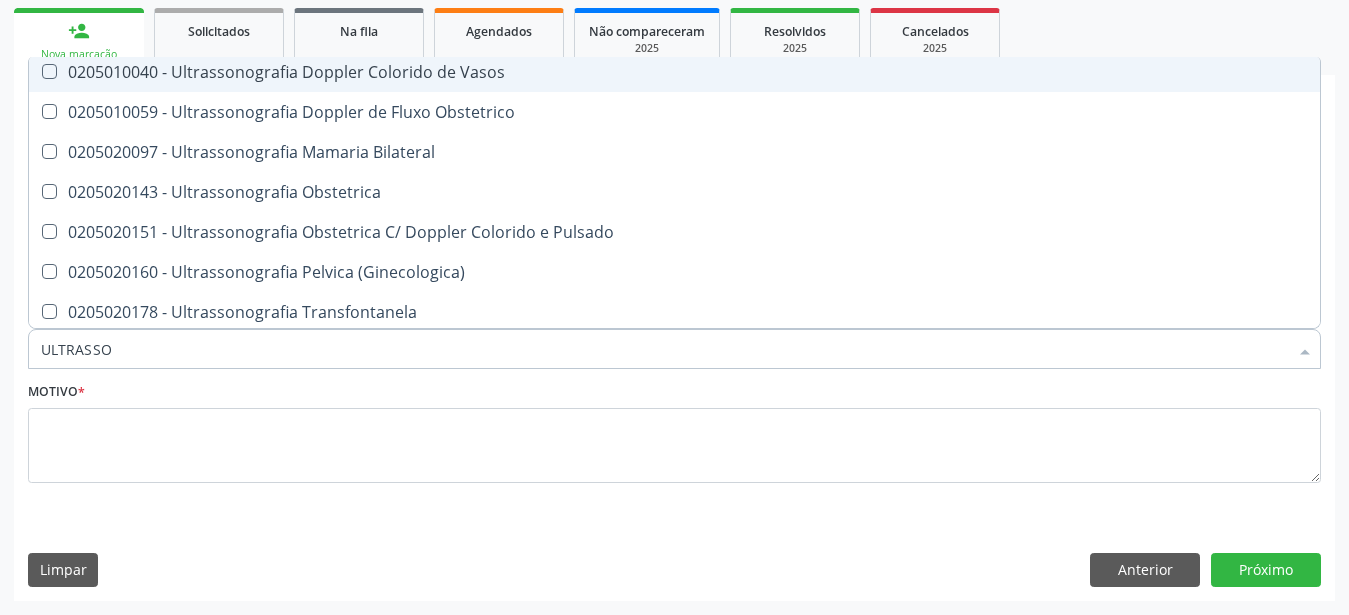 scroll, scrollTop: 264, scrollLeft: 0, axis: vertical 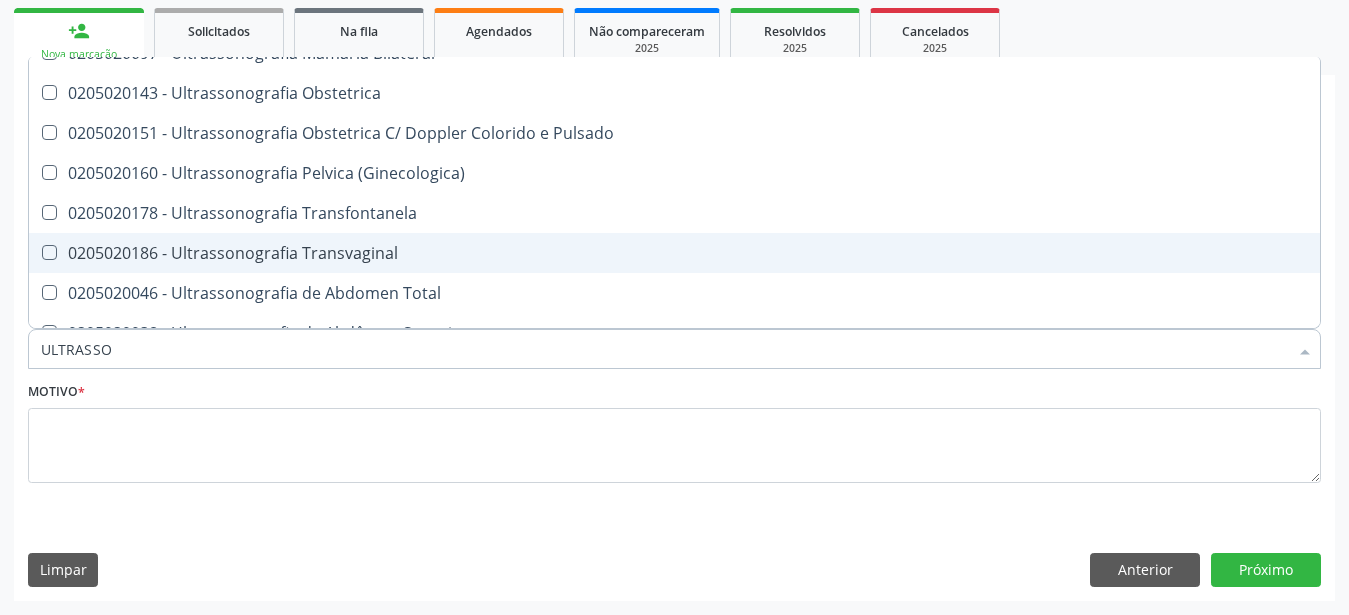 click at bounding box center [36, 253] 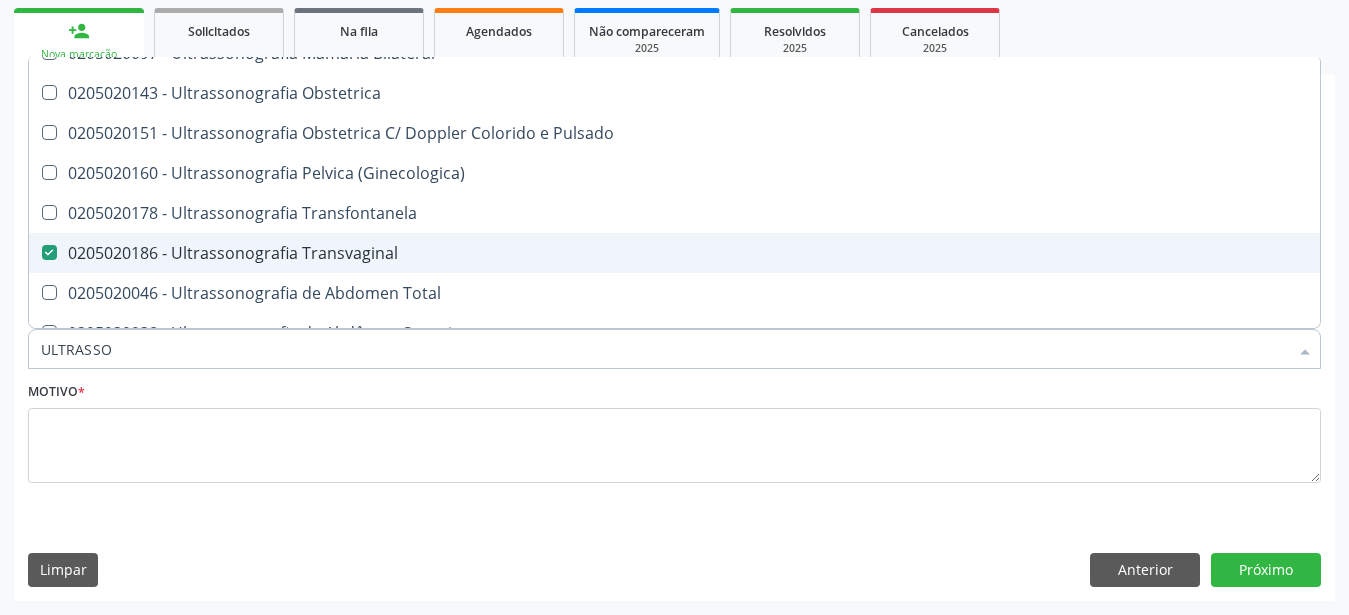 checkbox on "true" 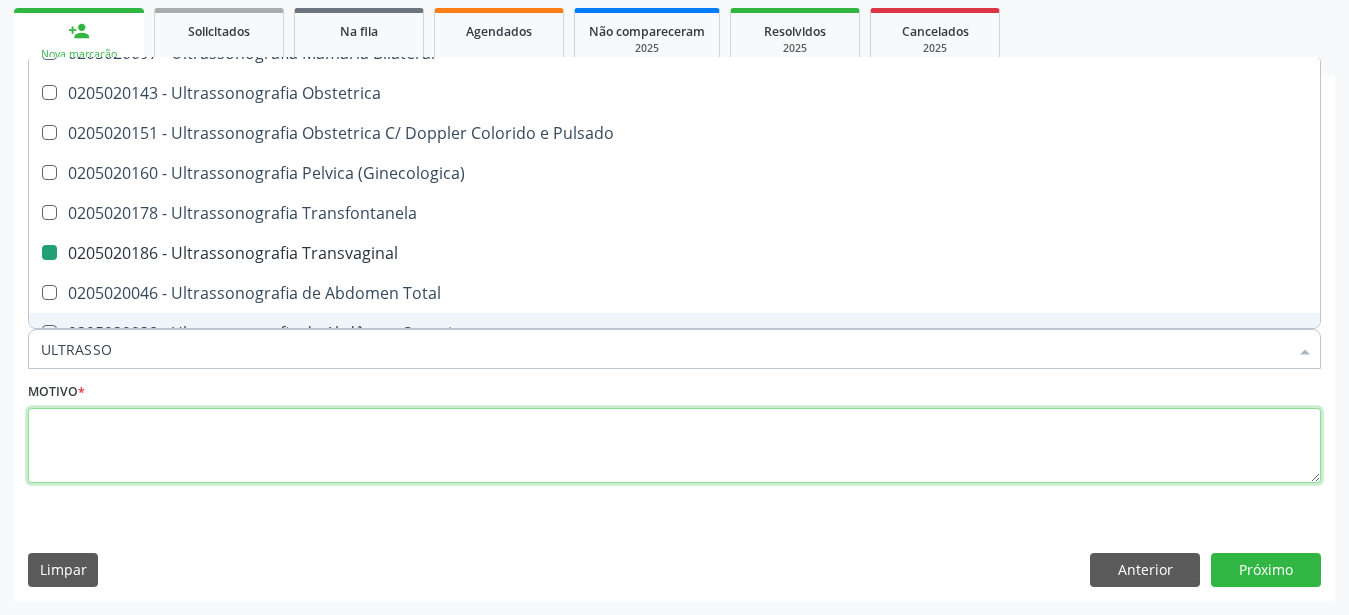 click at bounding box center [674, 446] 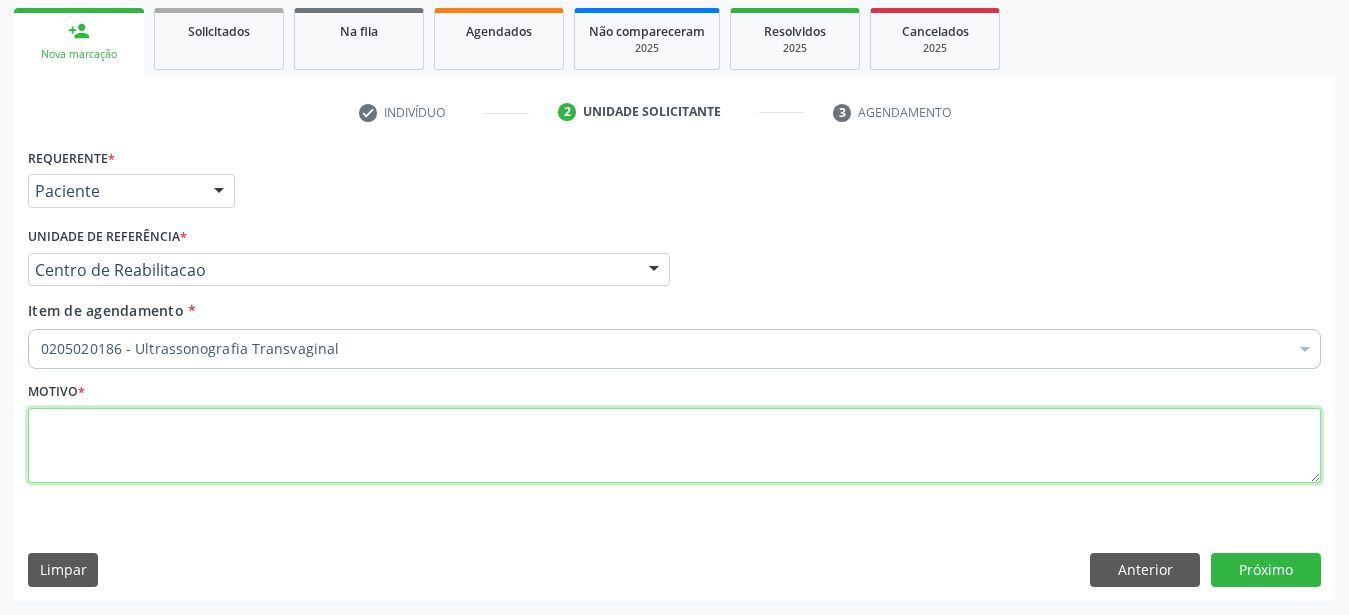 scroll, scrollTop: 0, scrollLeft: 0, axis: both 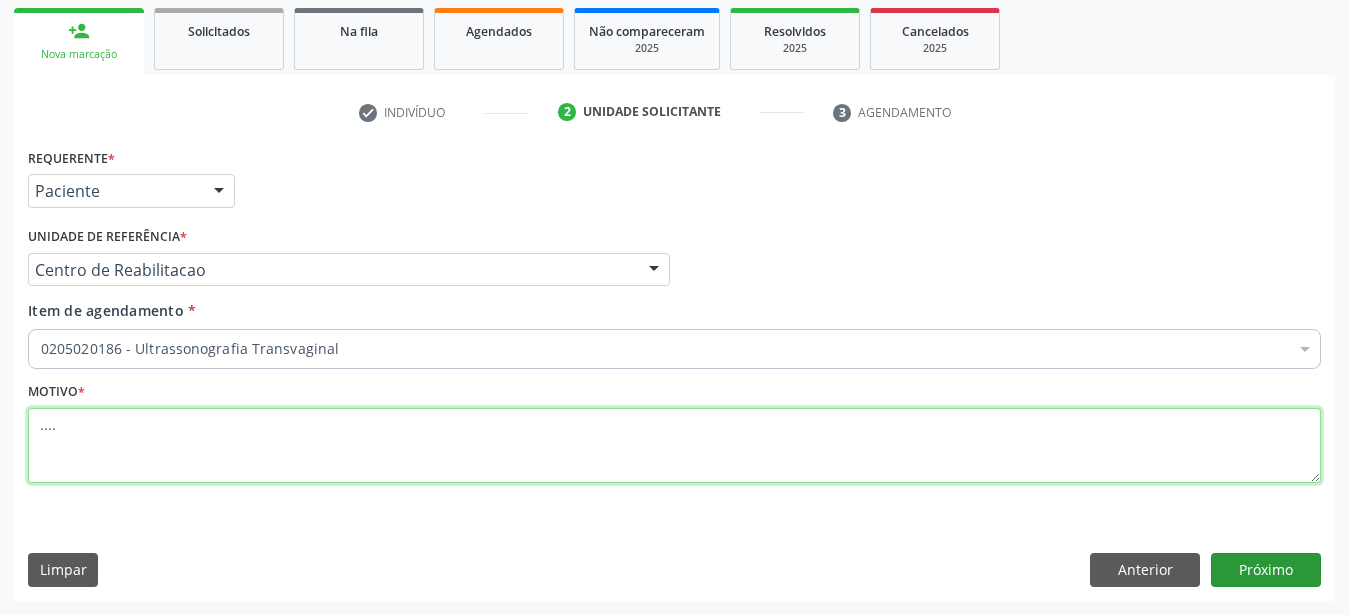 type on "...." 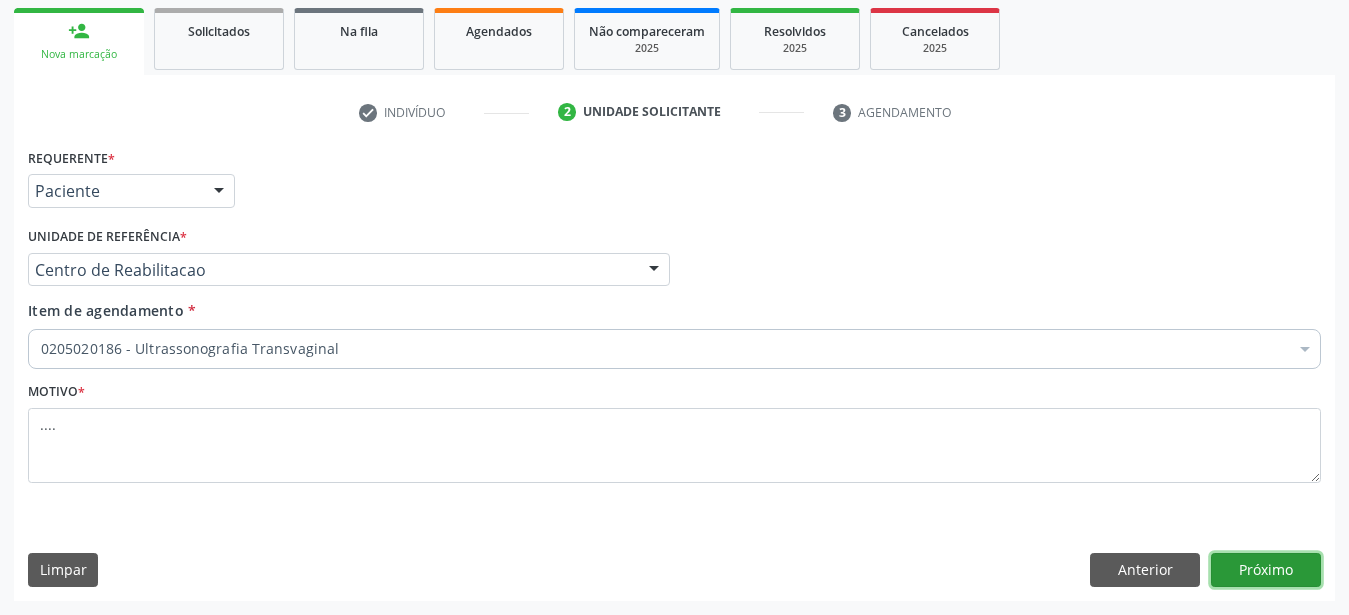 click on "Próximo" at bounding box center (1266, 570) 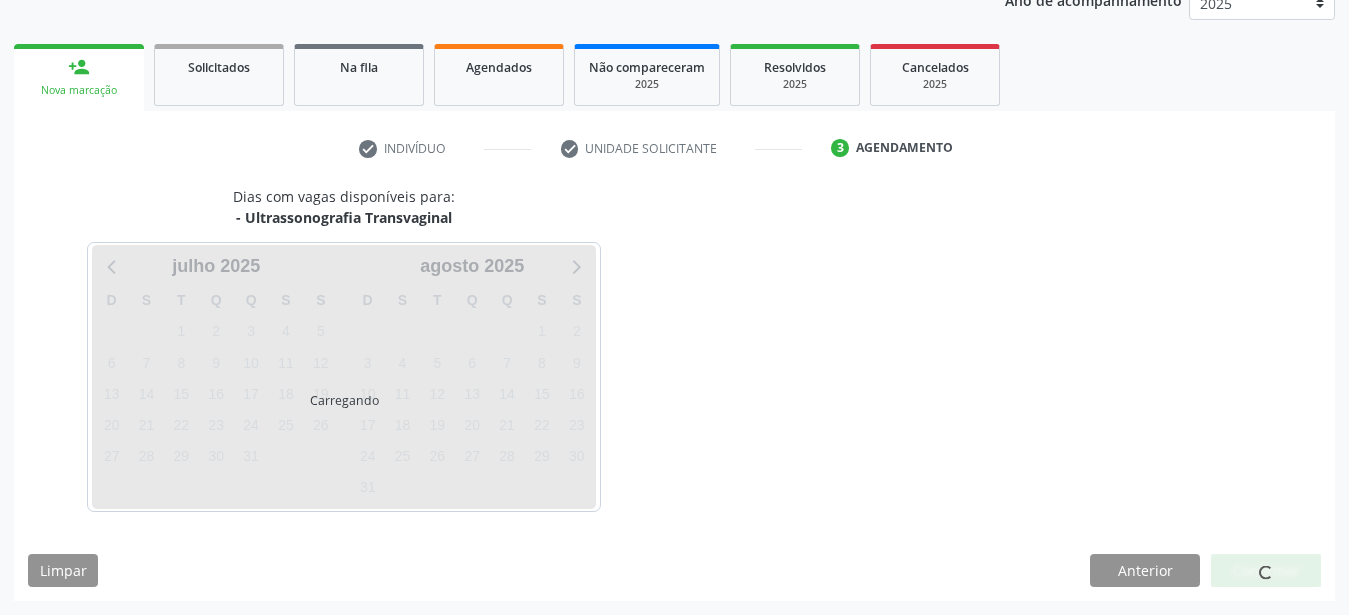 scroll, scrollTop: 255, scrollLeft: 0, axis: vertical 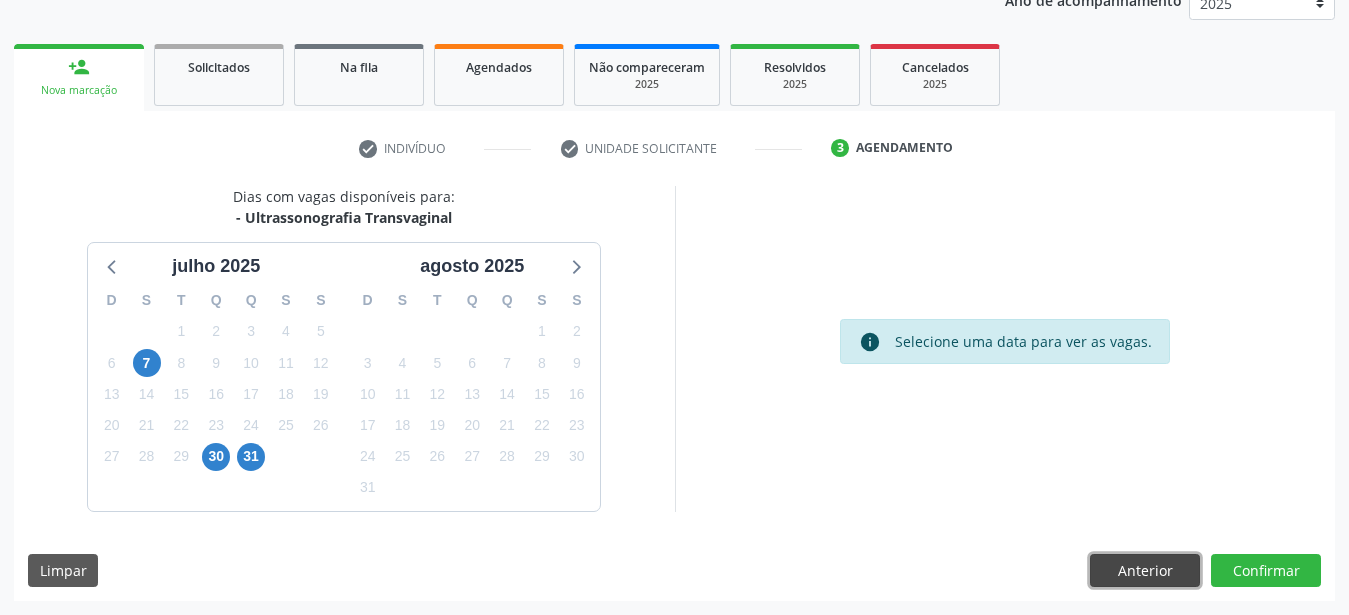 click on "Anterior" at bounding box center (1145, 571) 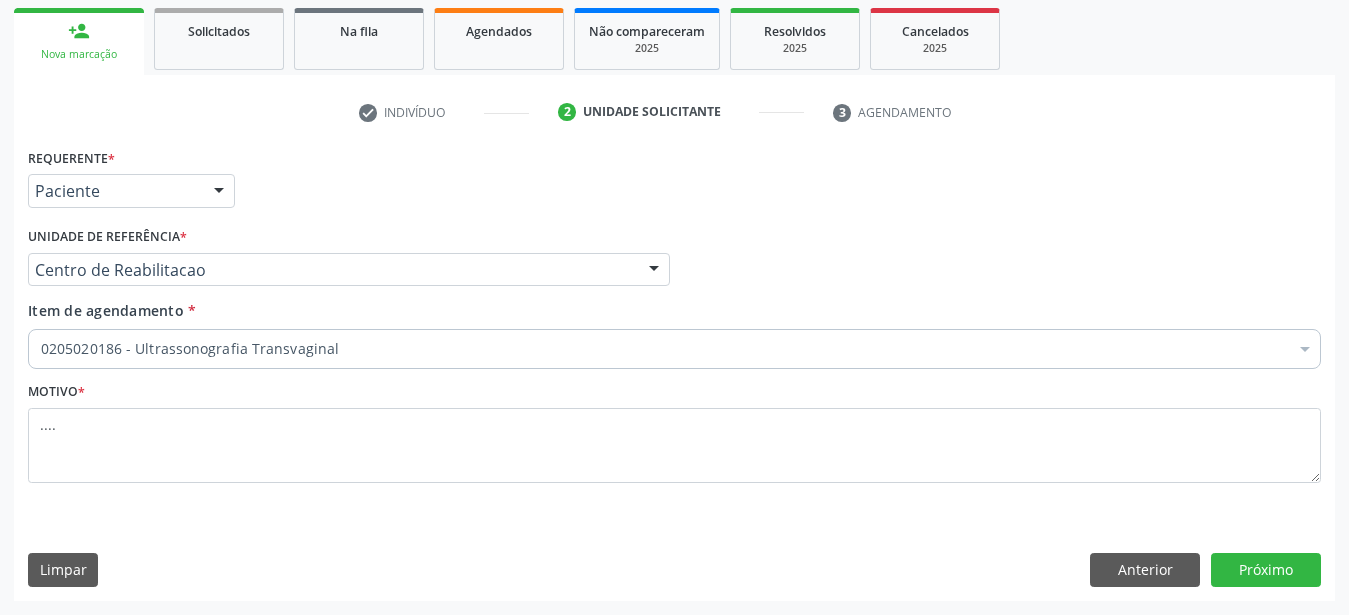 scroll, scrollTop: 307, scrollLeft: 0, axis: vertical 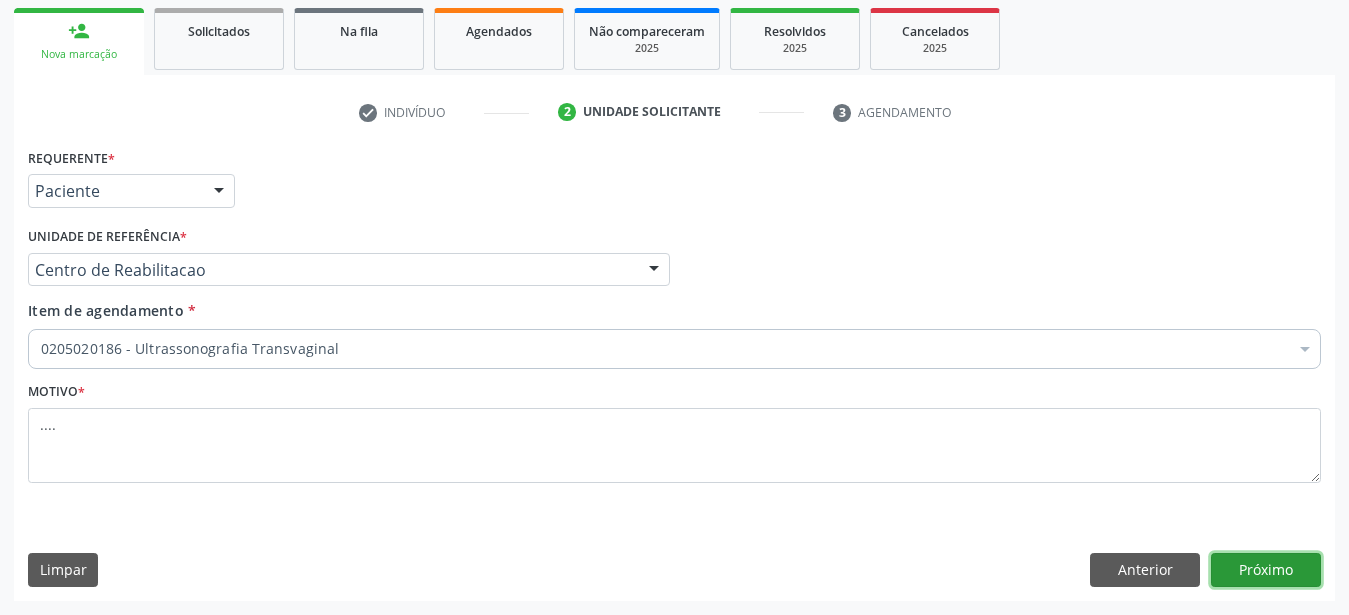 click on "Próximo" at bounding box center (1266, 570) 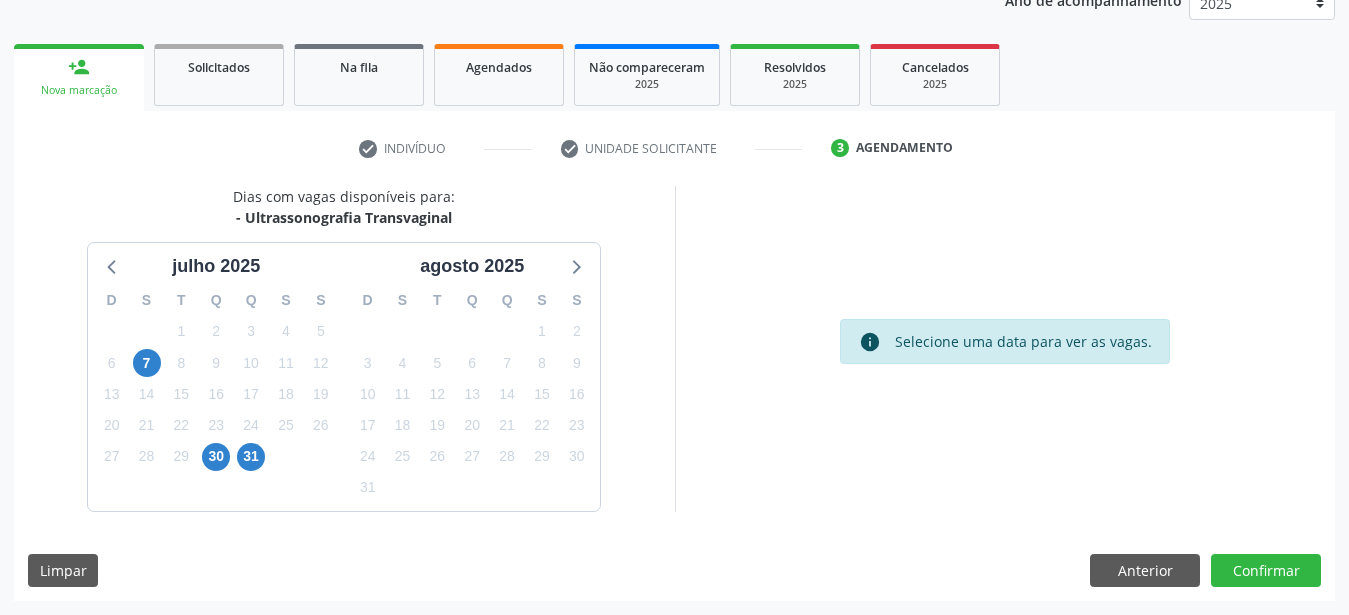 scroll, scrollTop: 255, scrollLeft: 0, axis: vertical 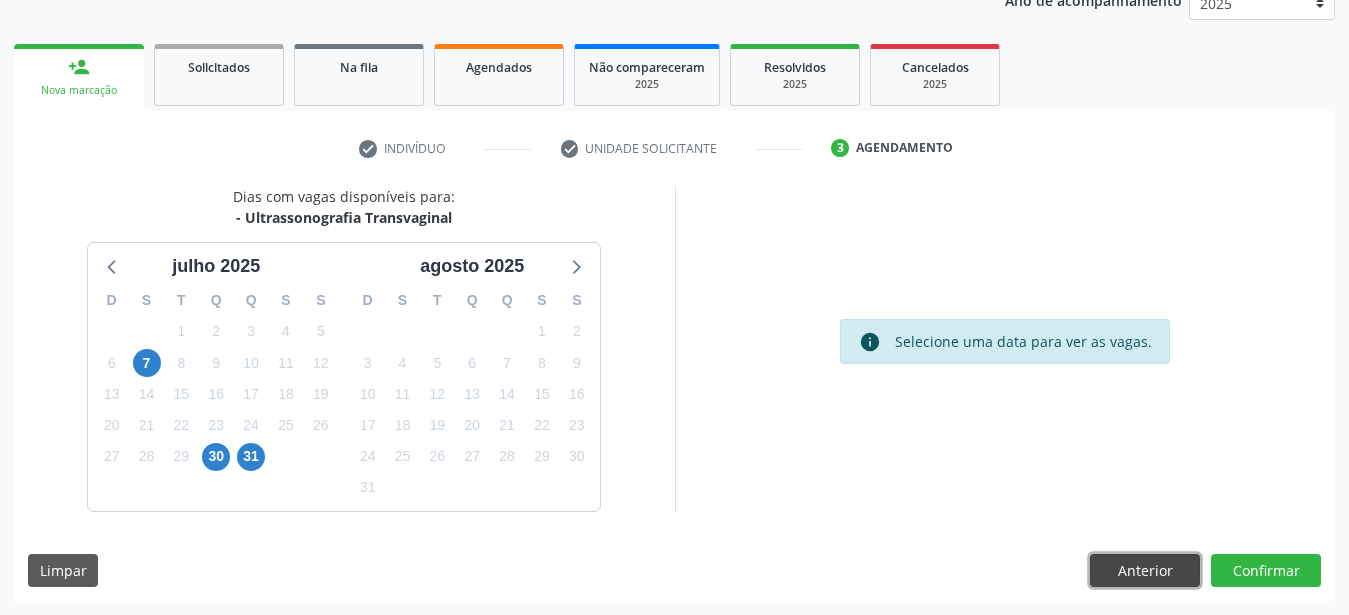 click on "Anterior" at bounding box center (1145, 571) 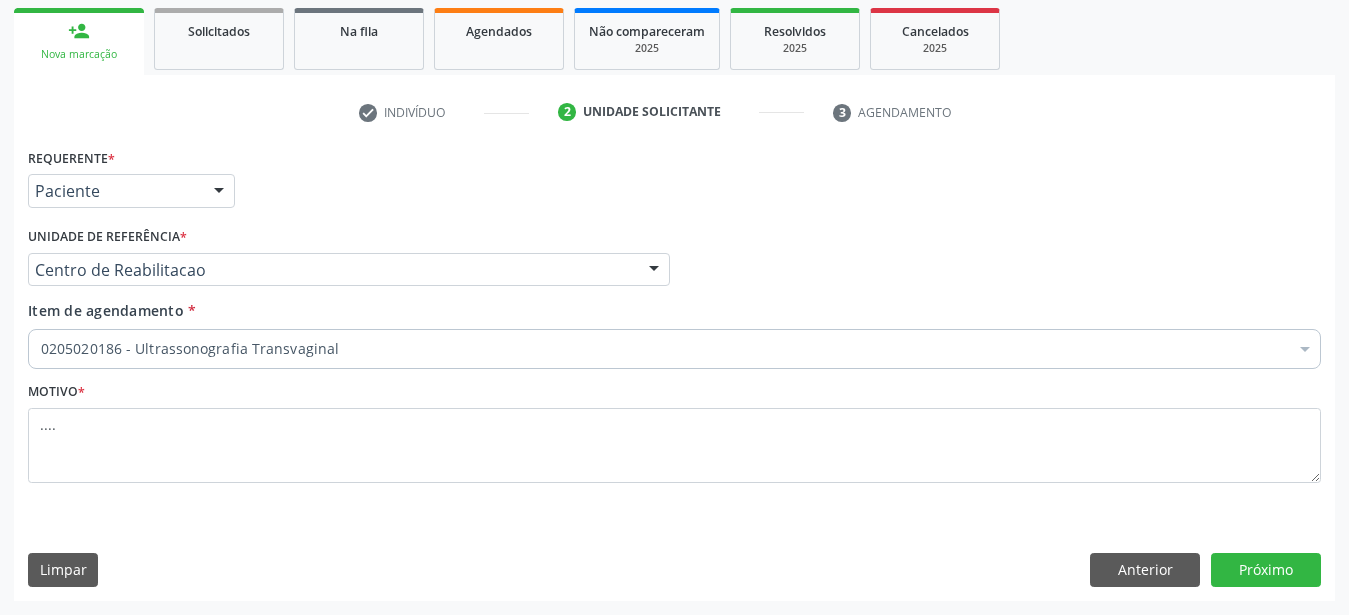 scroll, scrollTop: 307, scrollLeft: 0, axis: vertical 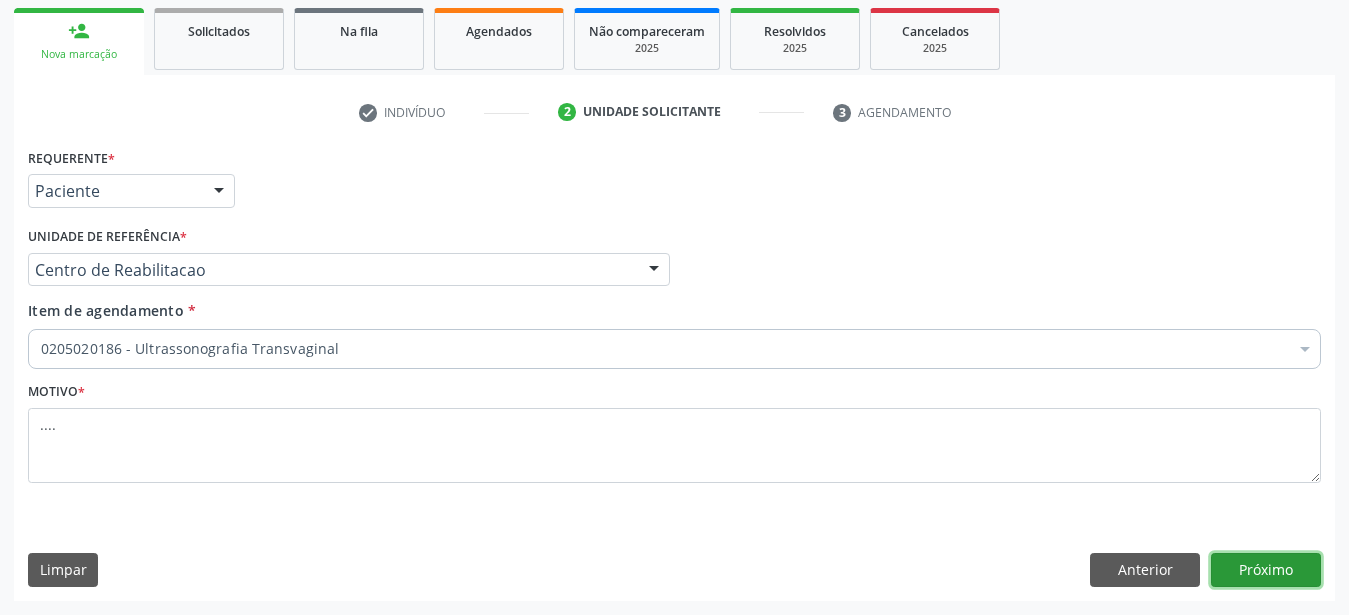 click on "Próximo" at bounding box center (1266, 570) 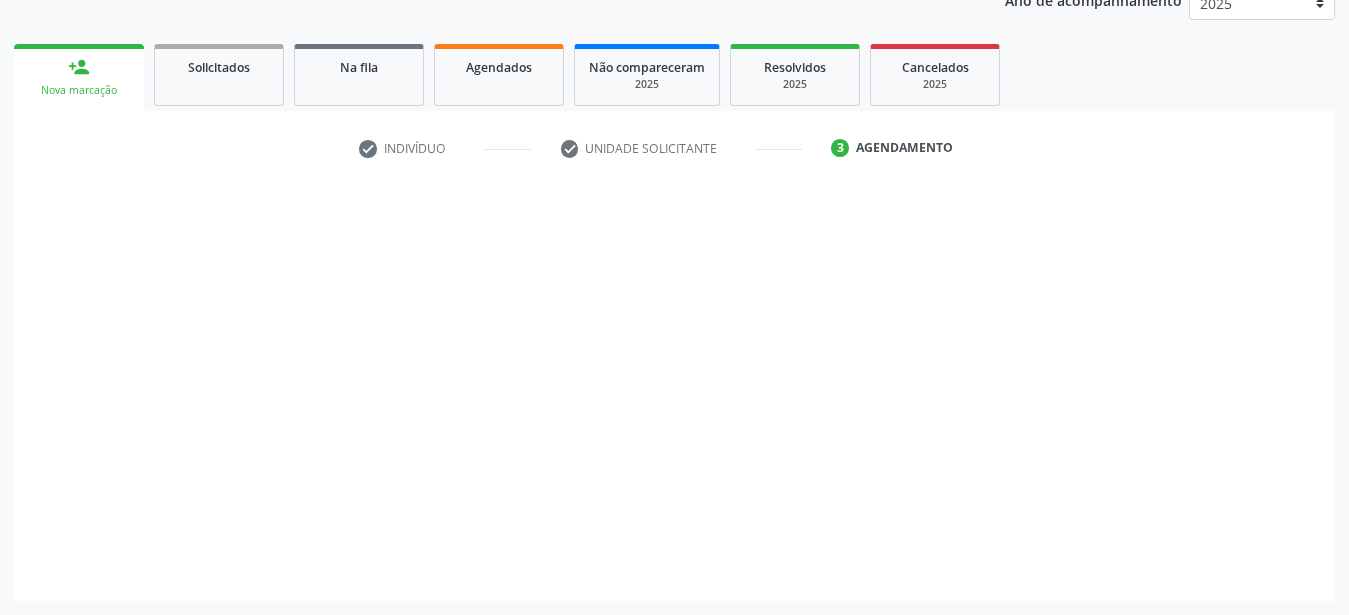 scroll, scrollTop: 255, scrollLeft: 0, axis: vertical 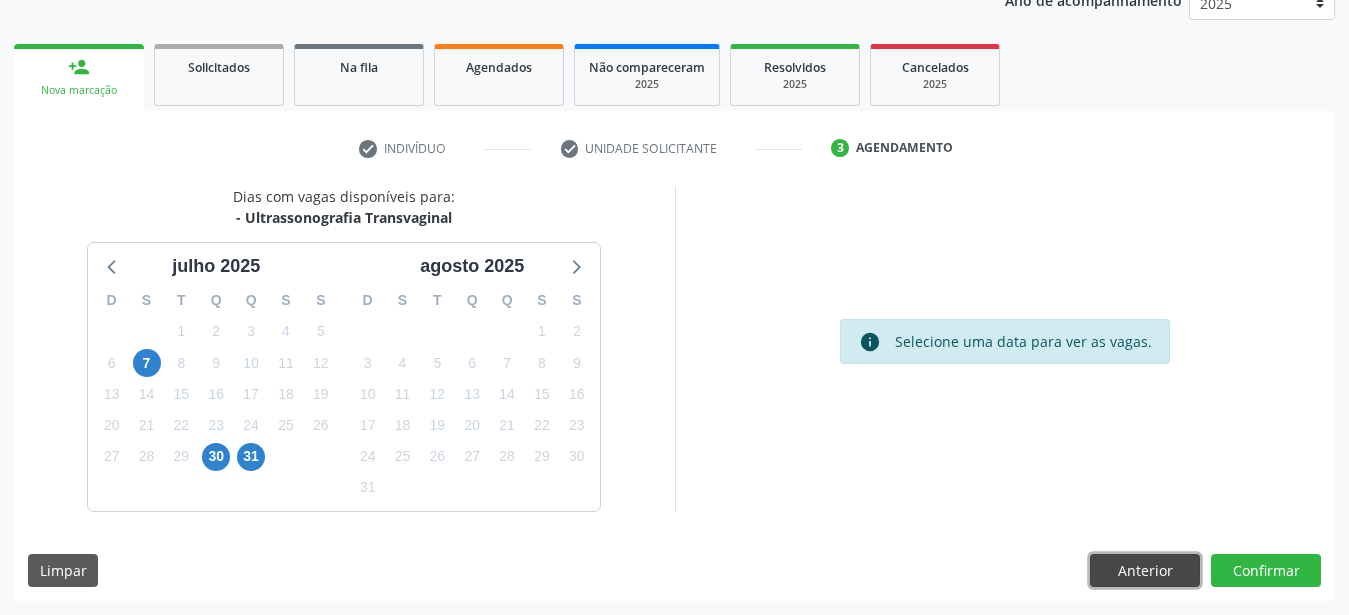 click on "Anterior" at bounding box center (1145, 571) 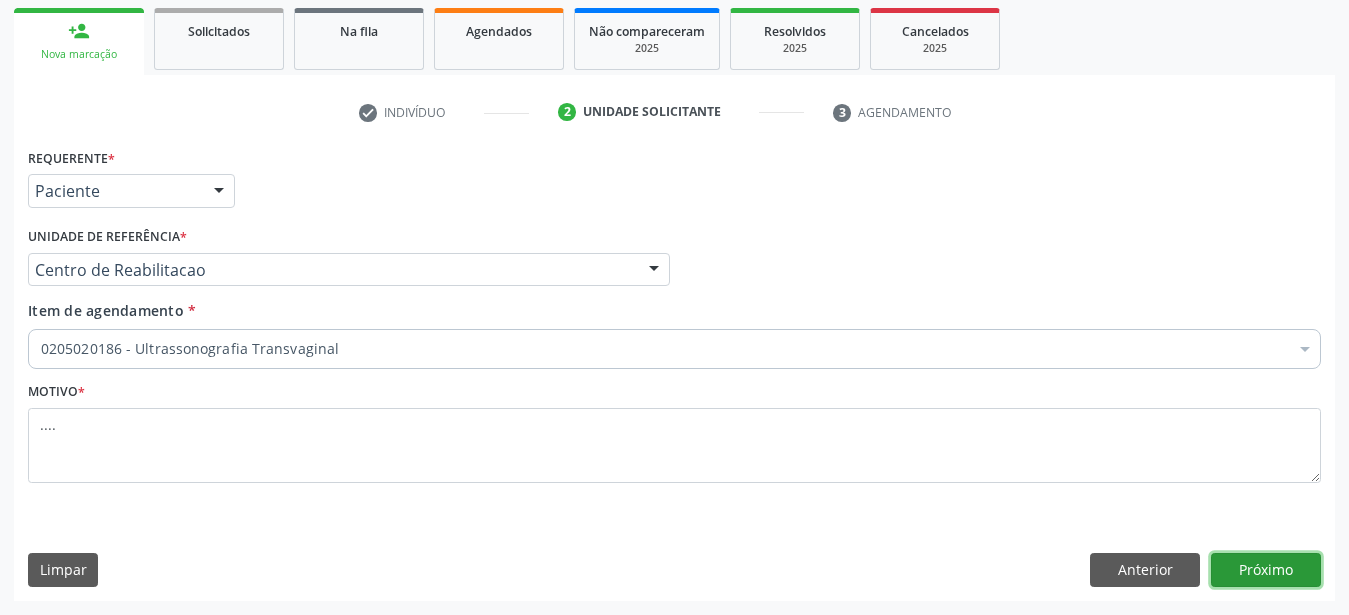 click on "Próximo" at bounding box center (1266, 570) 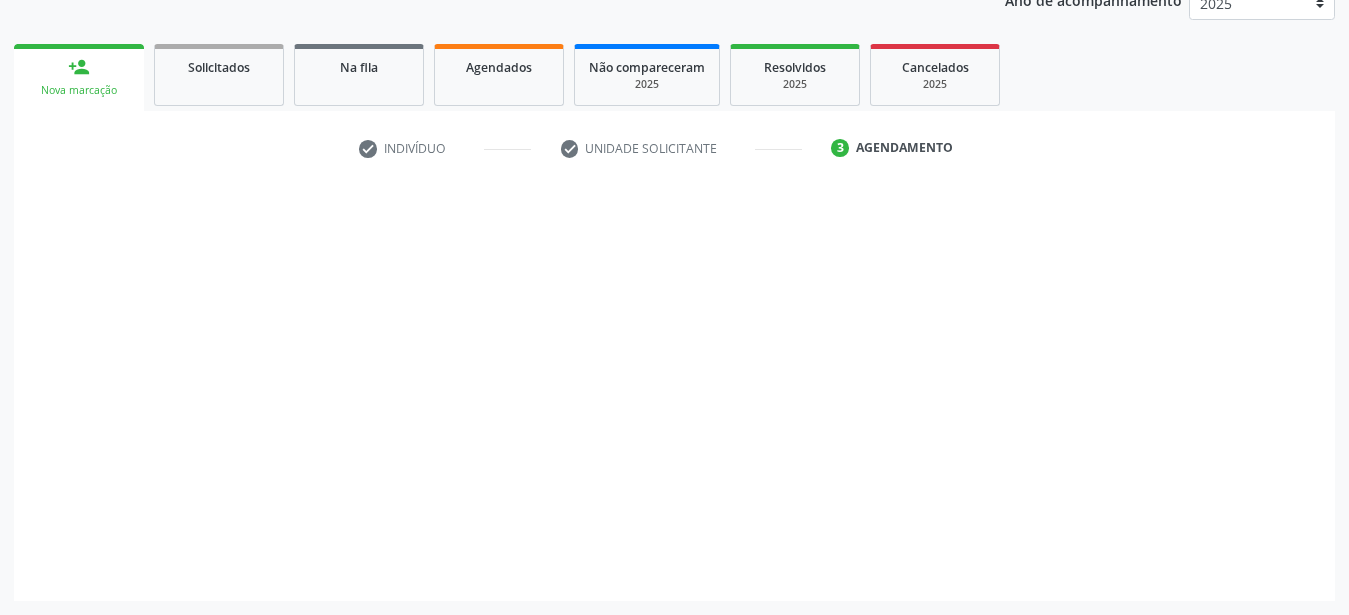 scroll, scrollTop: 255, scrollLeft: 0, axis: vertical 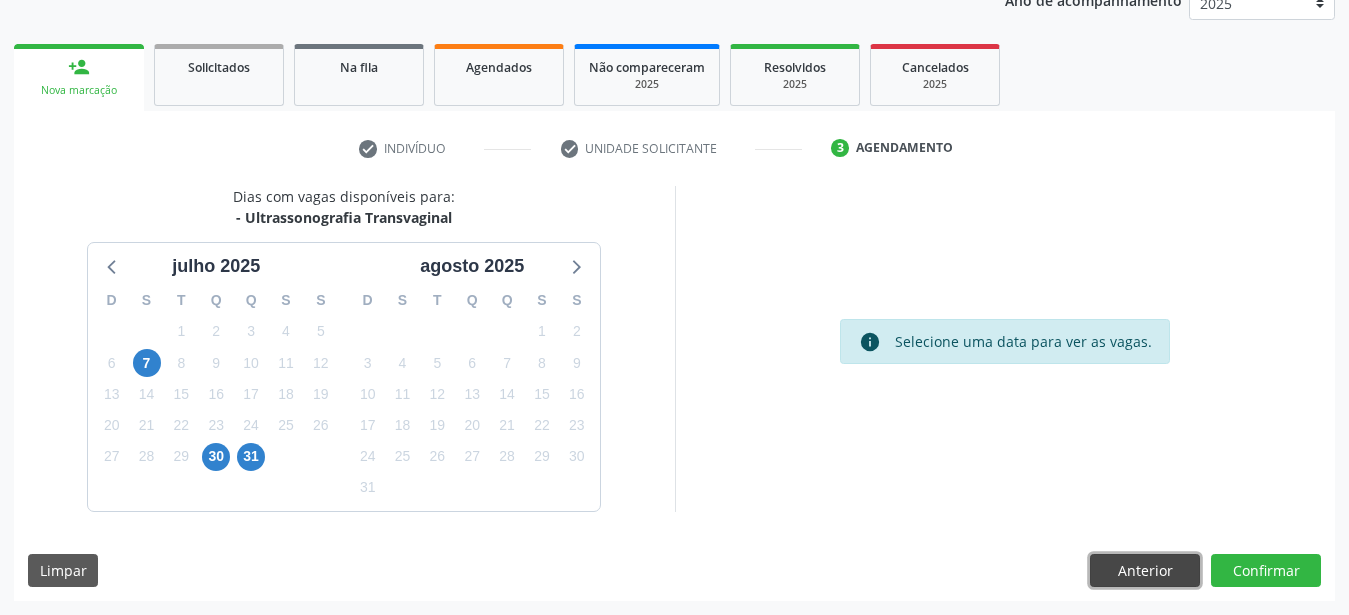 click on "Anterior" at bounding box center [1145, 571] 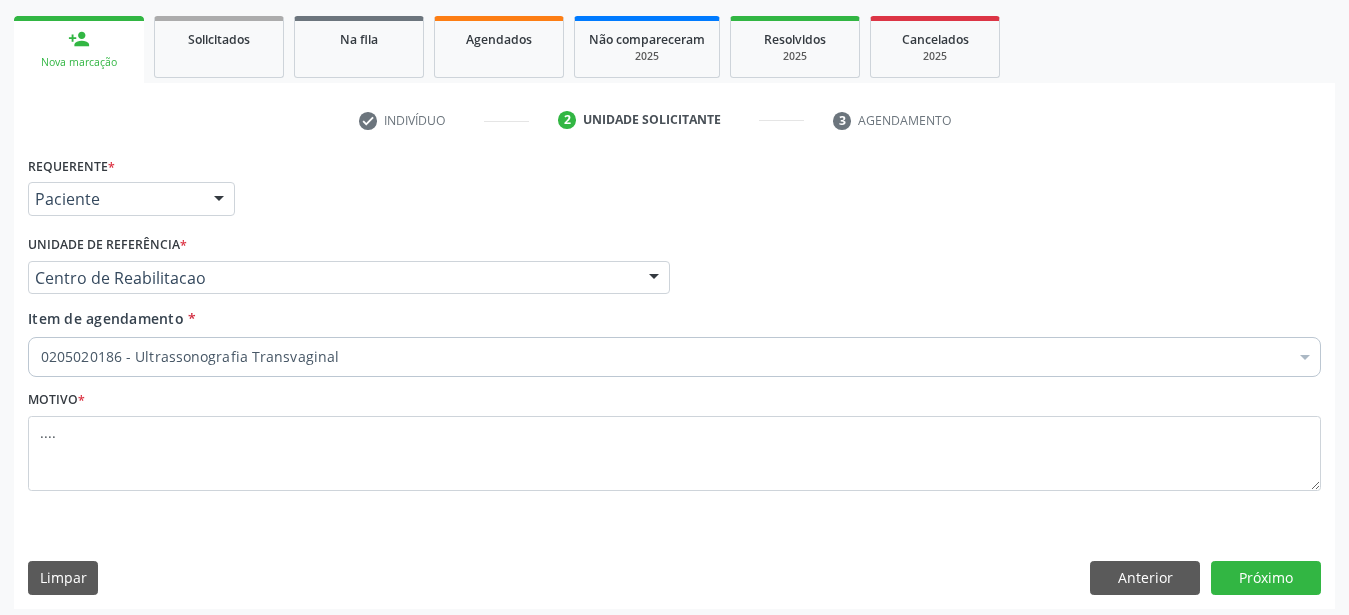 scroll, scrollTop: 307, scrollLeft: 0, axis: vertical 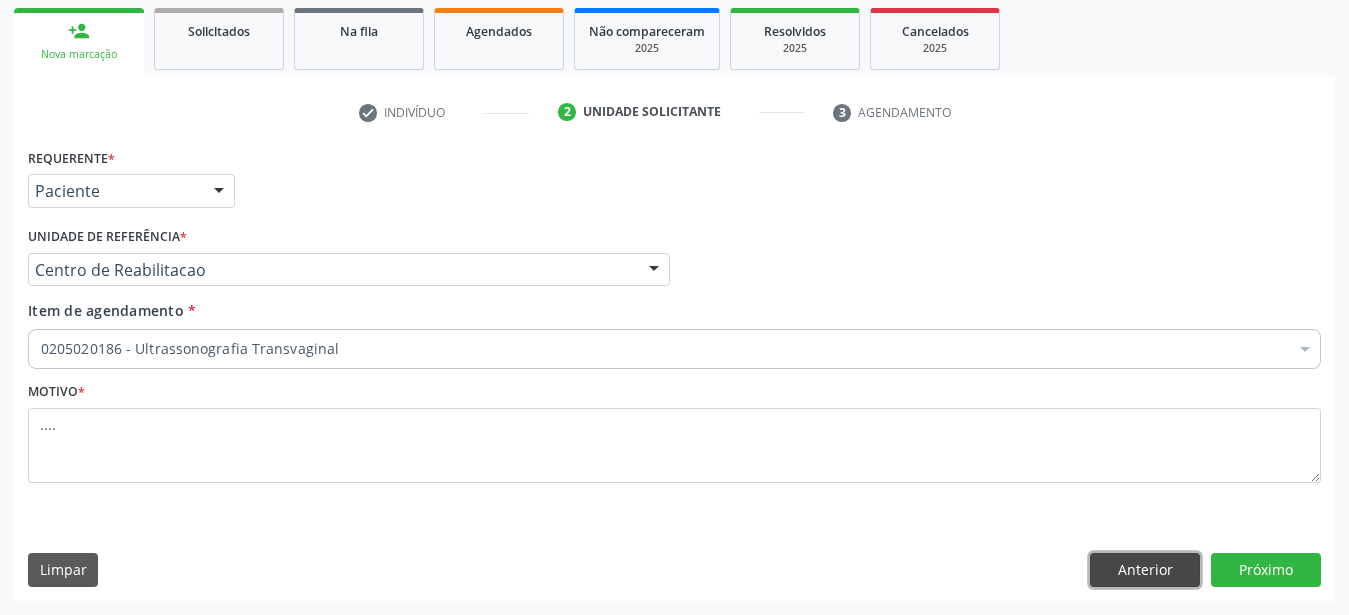 click on "Anterior" at bounding box center [1145, 570] 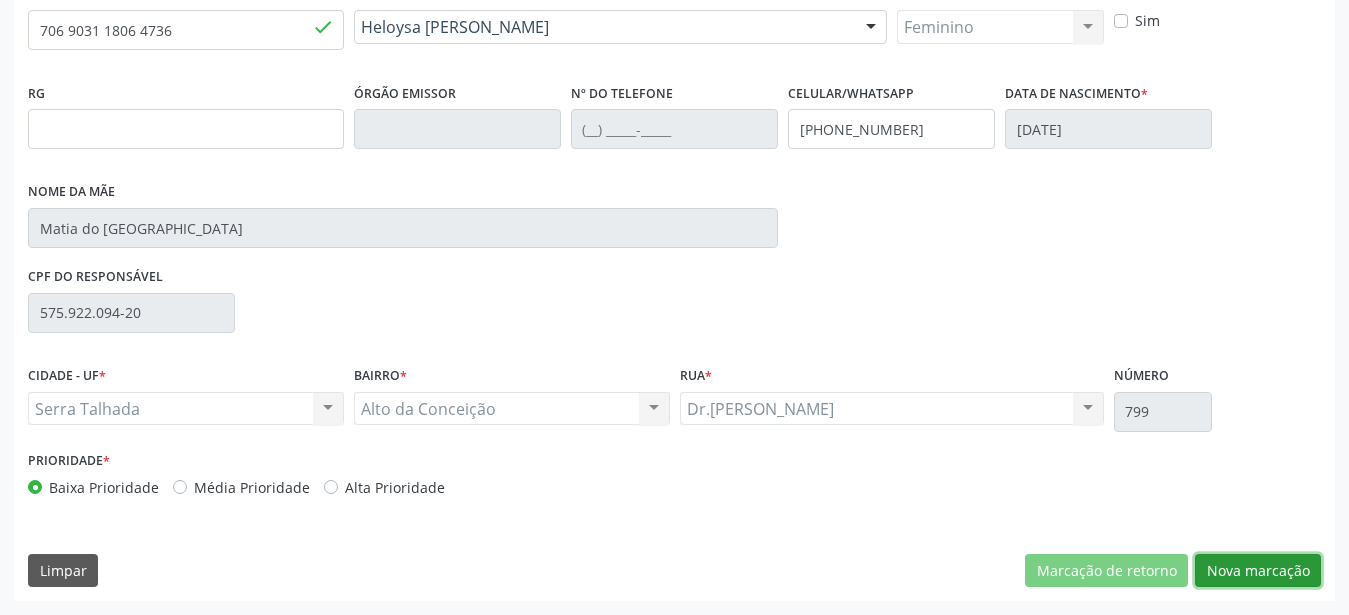 click on "Nova marcação" at bounding box center [1258, 571] 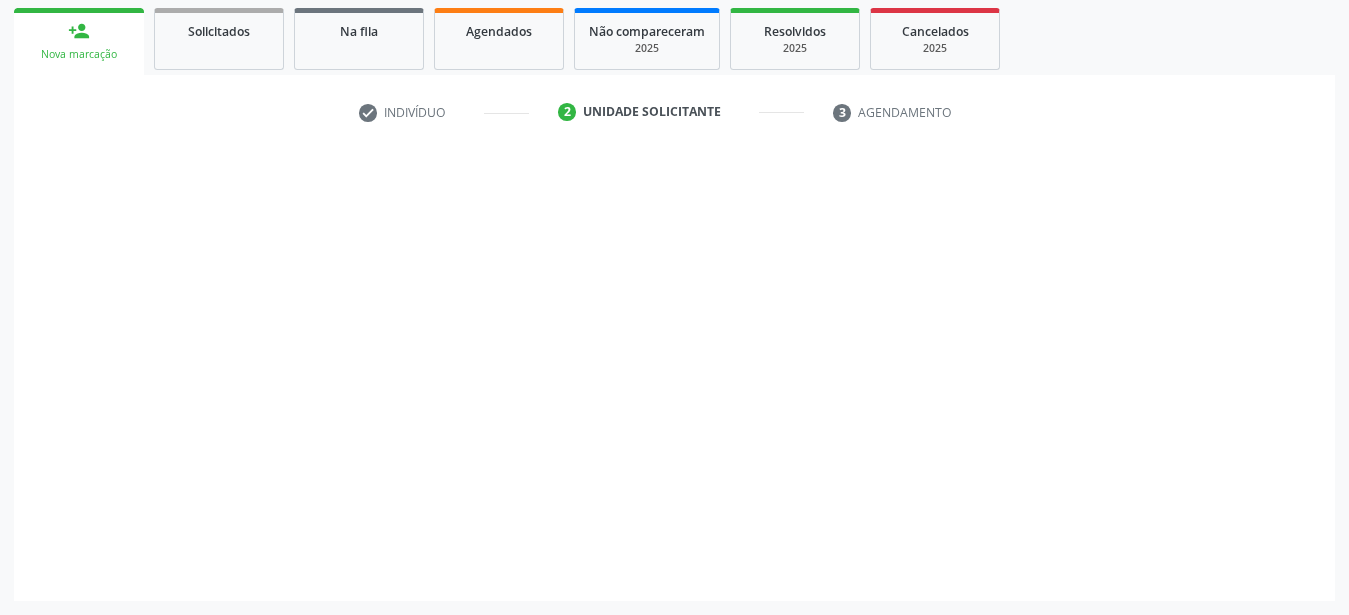 scroll, scrollTop: 307, scrollLeft: 0, axis: vertical 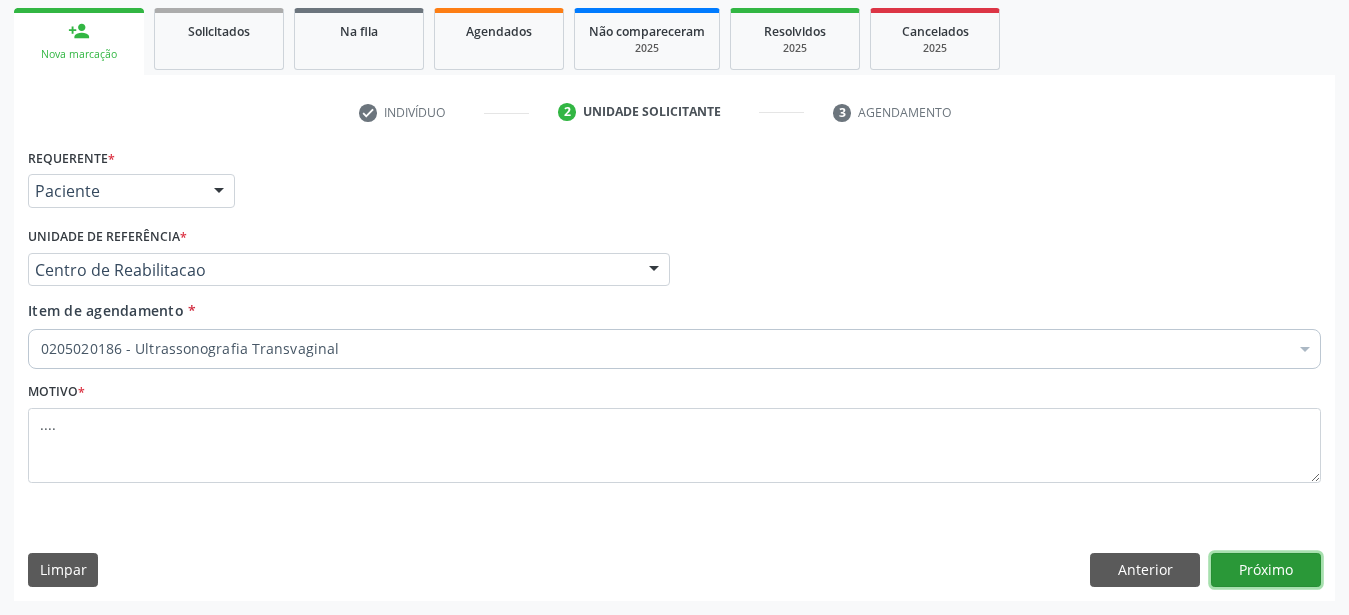 click on "Próximo" at bounding box center (1266, 570) 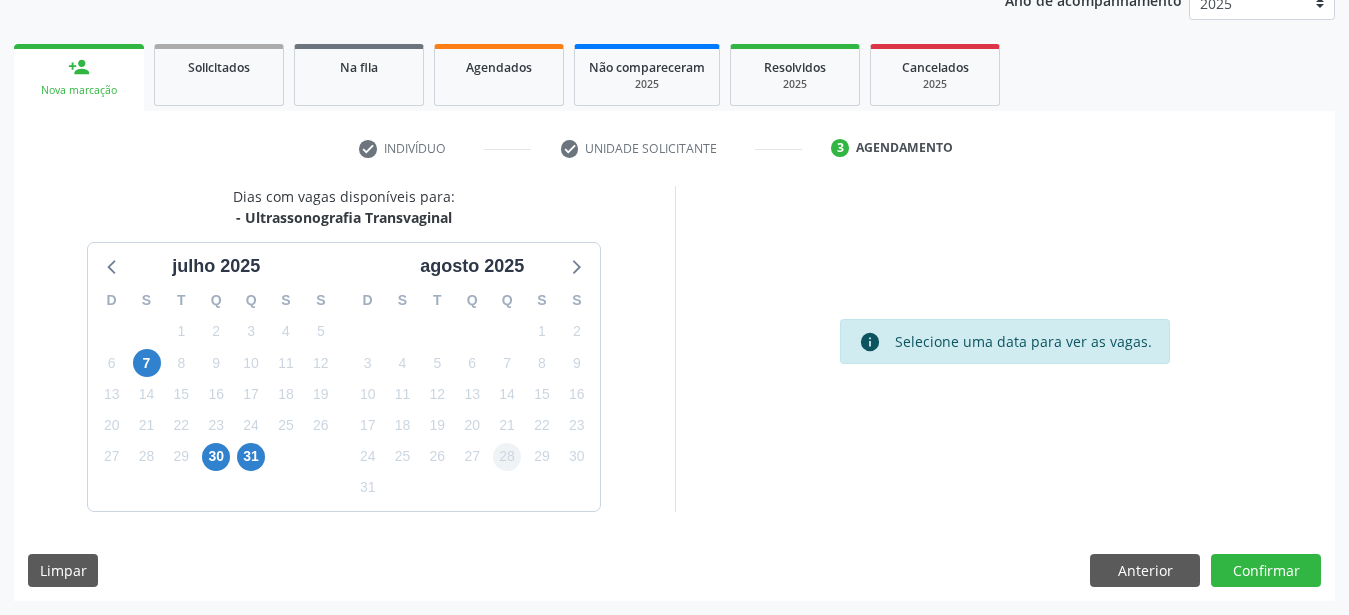 scroll, scrollTop: 255, scrollLeft: 0, axis: vertical 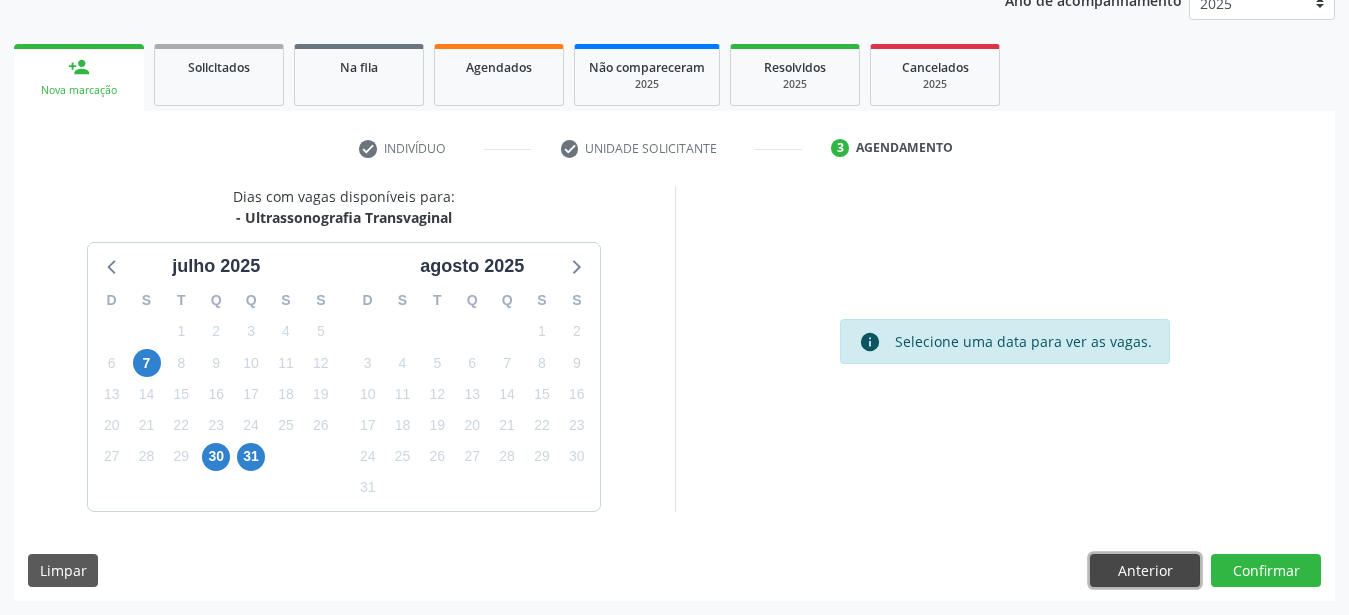 click on "Anterior" at bounding box center (1145, 571) 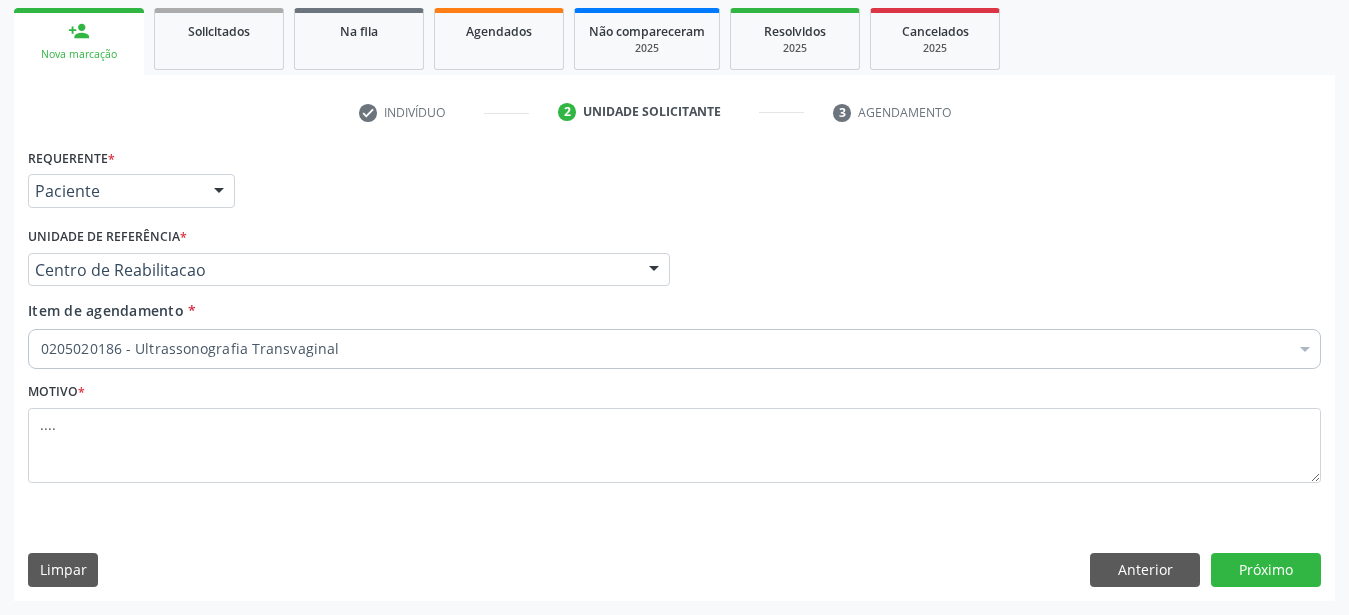 scroll, scrollTop: 307, scrollLeft: 0, axis: vertical 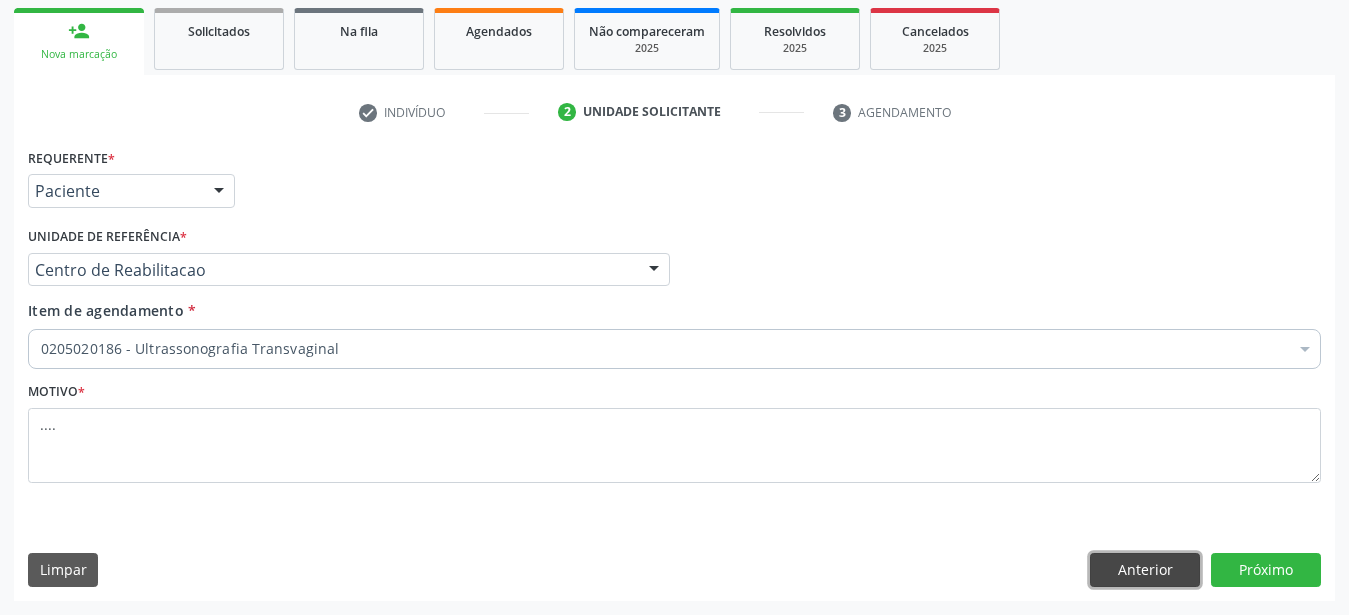 click on "Anterior" at bounding box center [1145, 570] 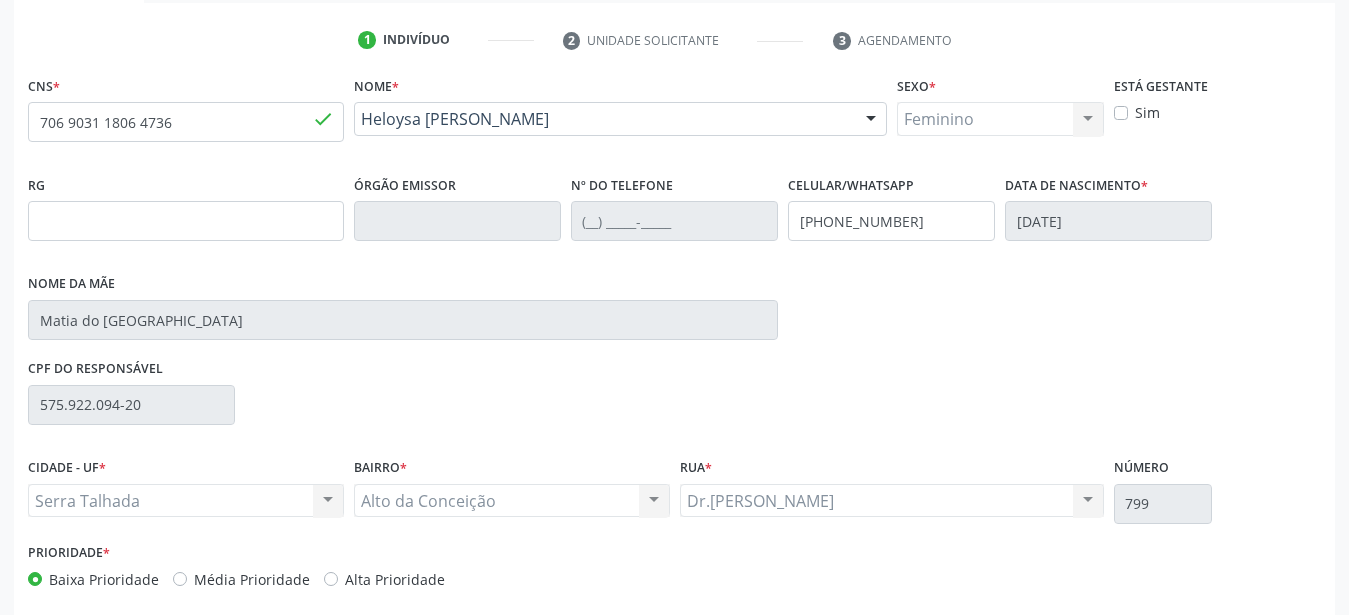 scroll, scrollTop: 455, scrollLeft: 0, axis: vertical 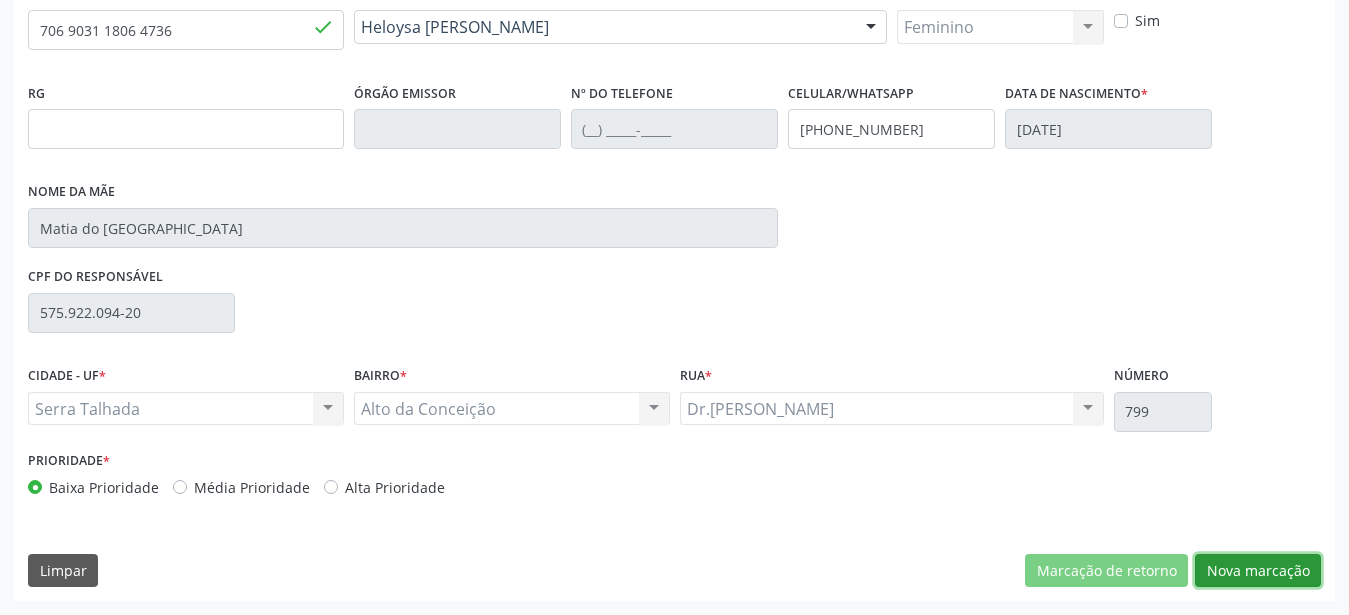 click on "Nova marcação" at bounding box center (1258, 571) 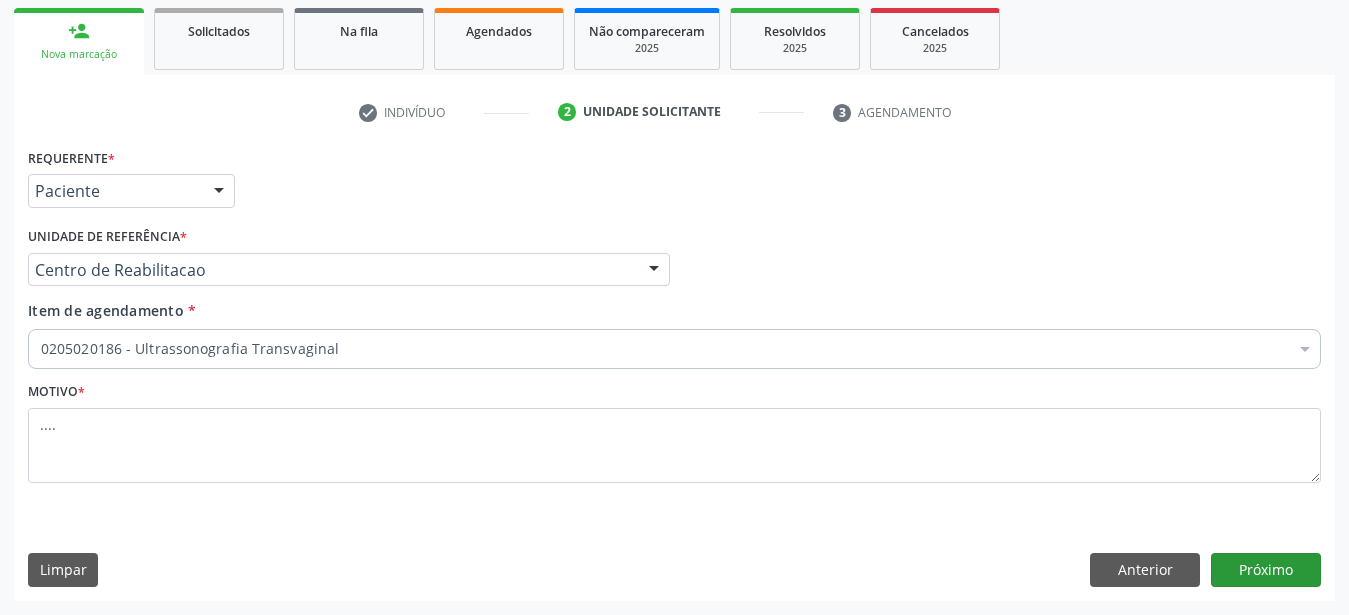 scroll, scrollTop: 307, scrollLeft: 0, axis: vertical 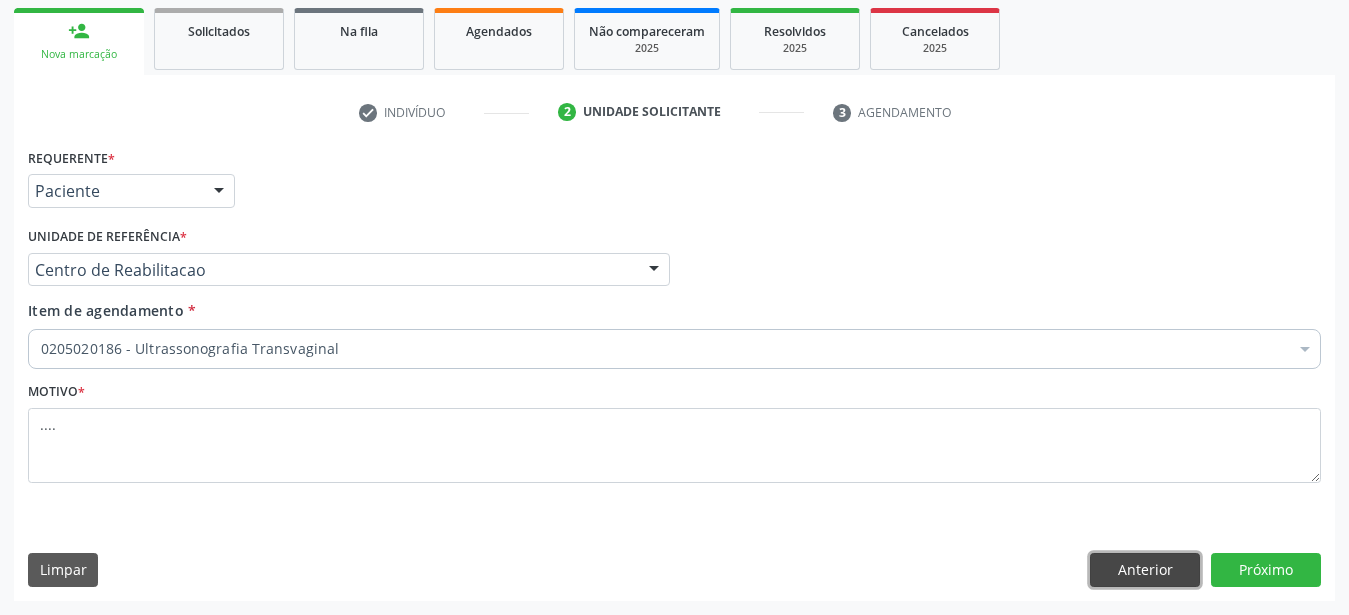 click on "Anterior" at bounding box center (1145, 570) 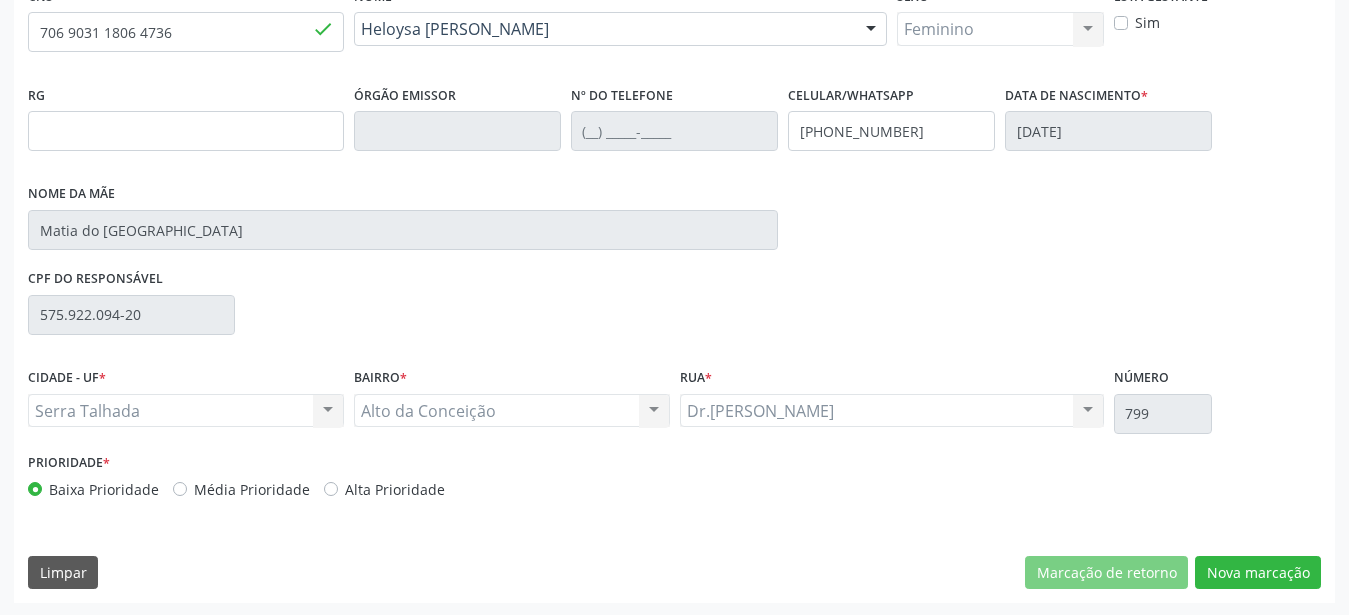 scroll, scrollTop: 455, scrollLeft: 0, axis: vertical 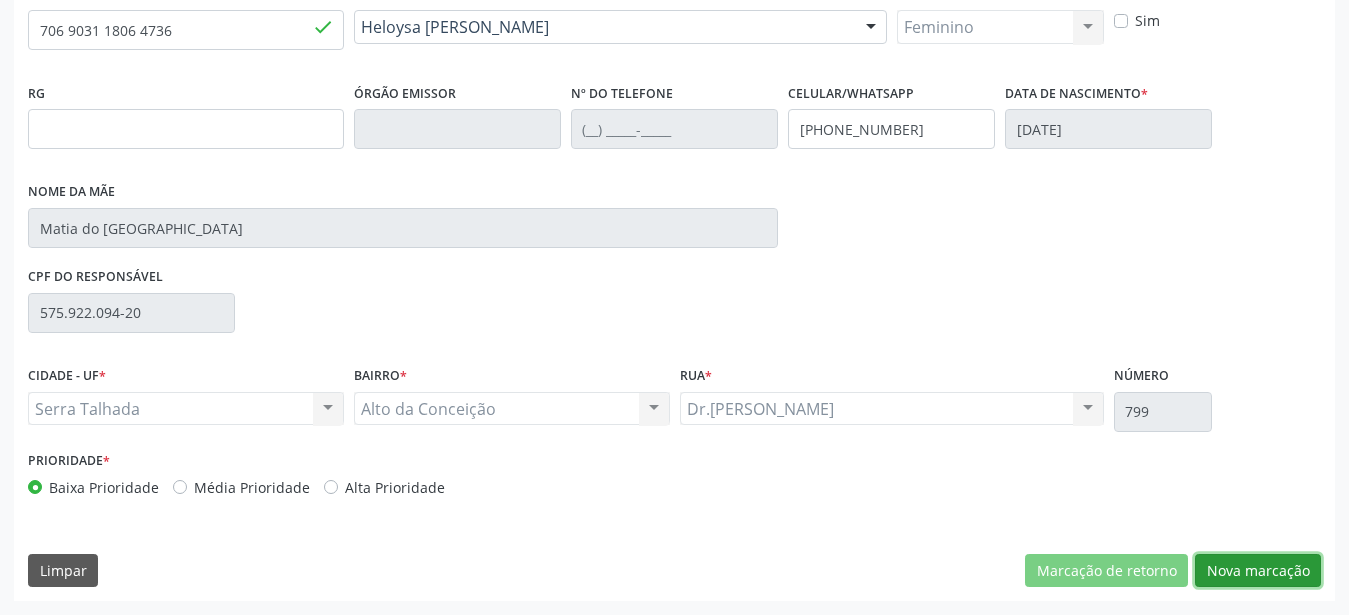 click on "Nova marcação" at bounding box center (1258, 571) 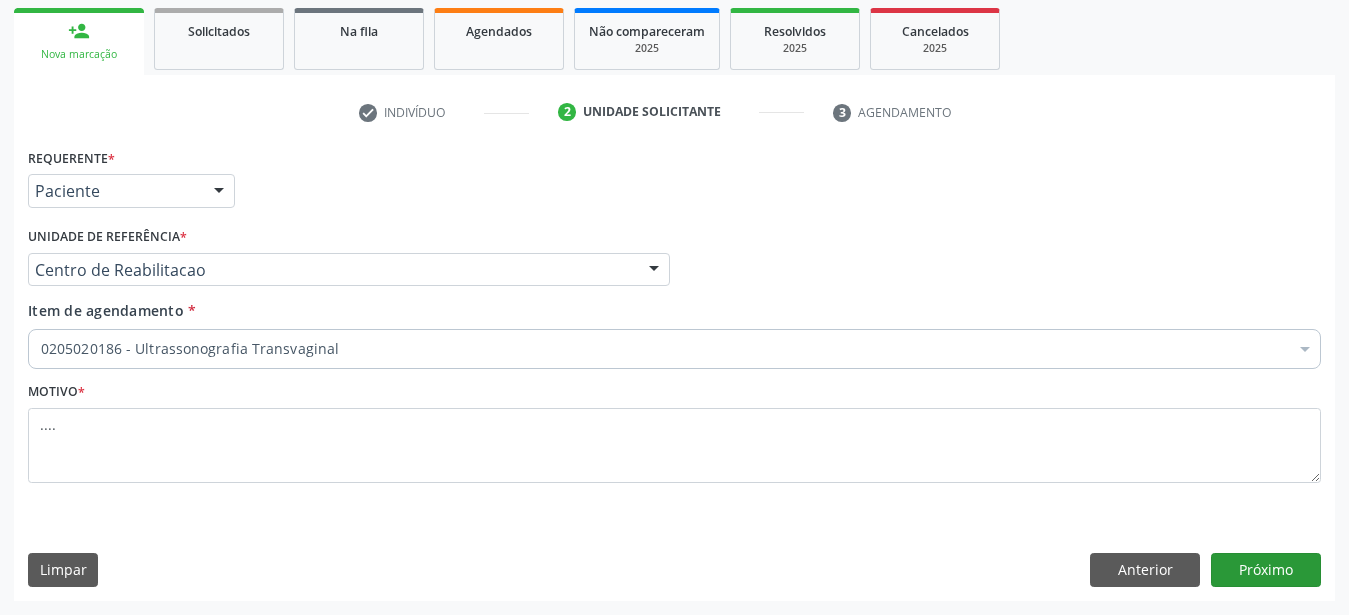 scroll, scrollTop: 307, scrollLeft: 0, axis: vertical 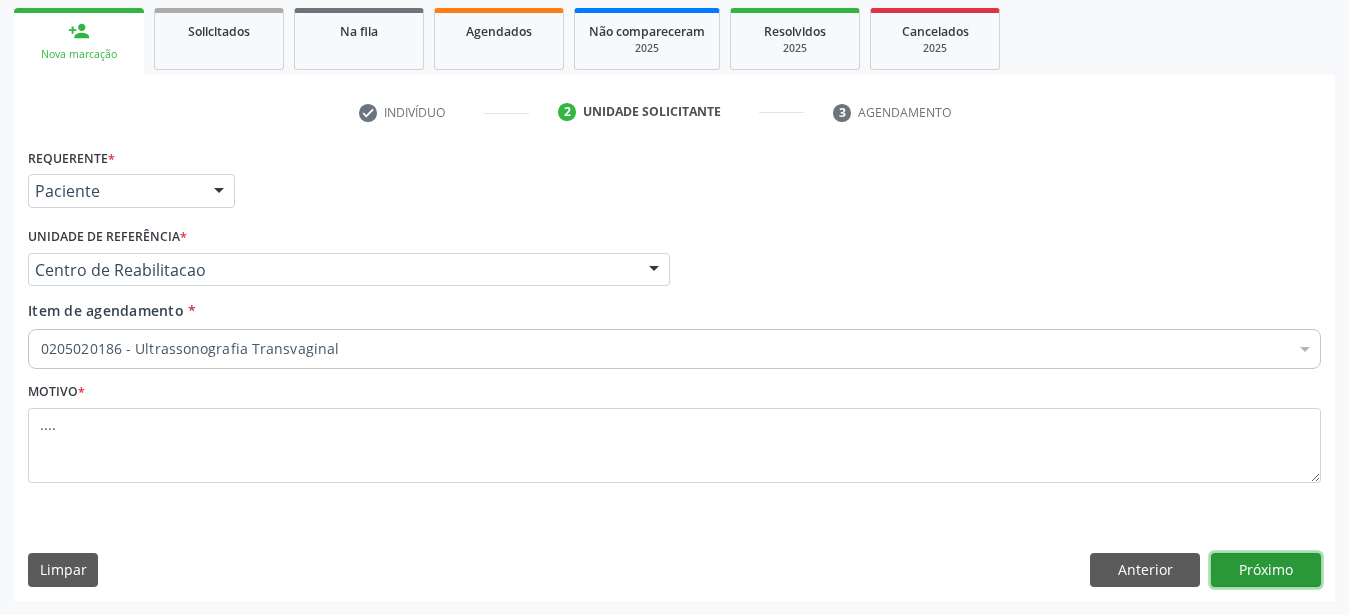 click on "Próximo" at bounding box center [1266, 570] 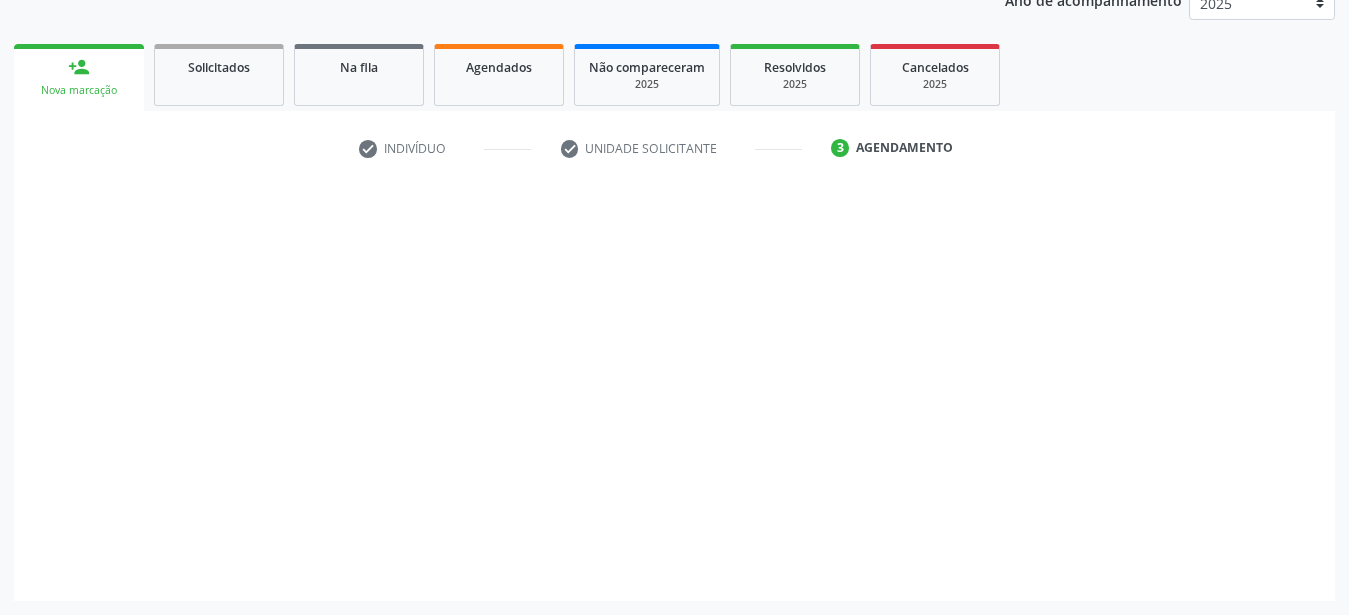 scroll, scrollTop: 255, scrollLeft: 0, axis: vertical 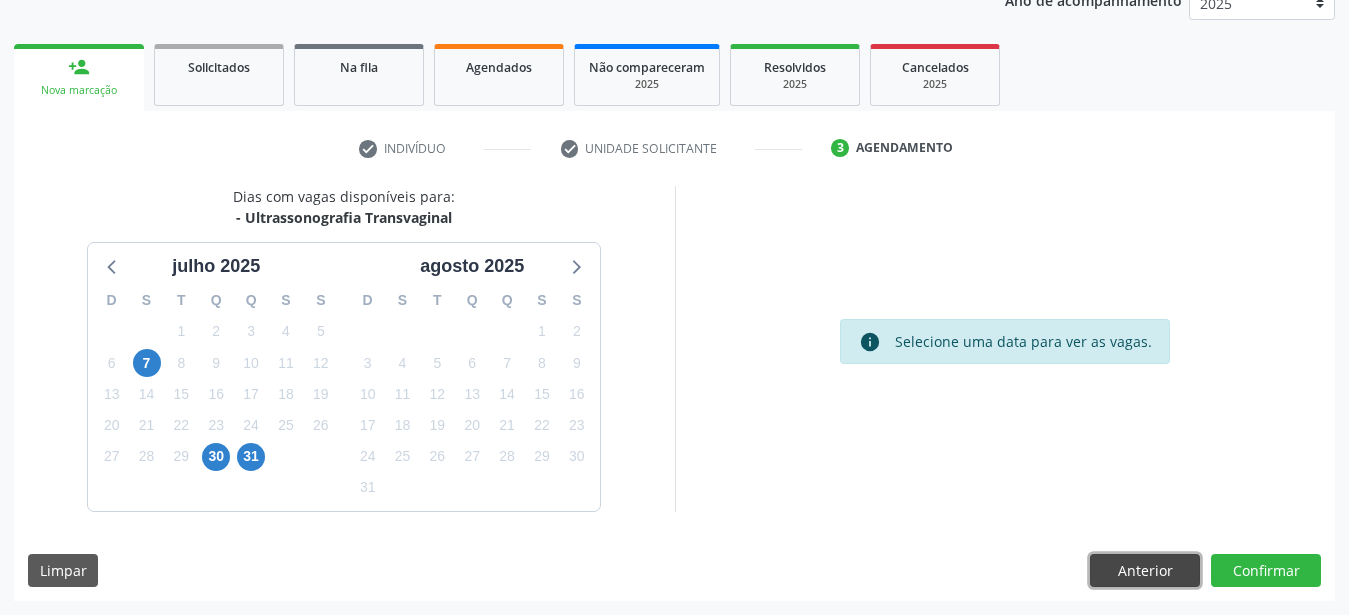 click on "Anterior" at bounding box center (1145, 571) 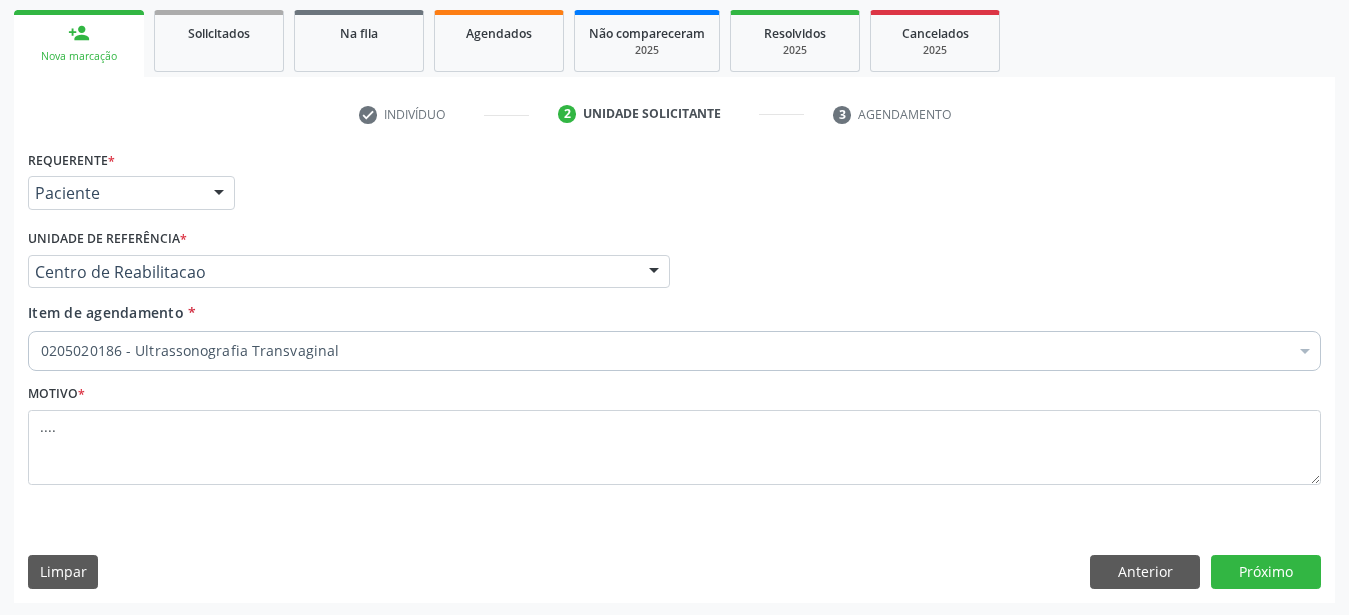 scroll, scrollTop: 307, scrollLeft: 0, axis: vertical 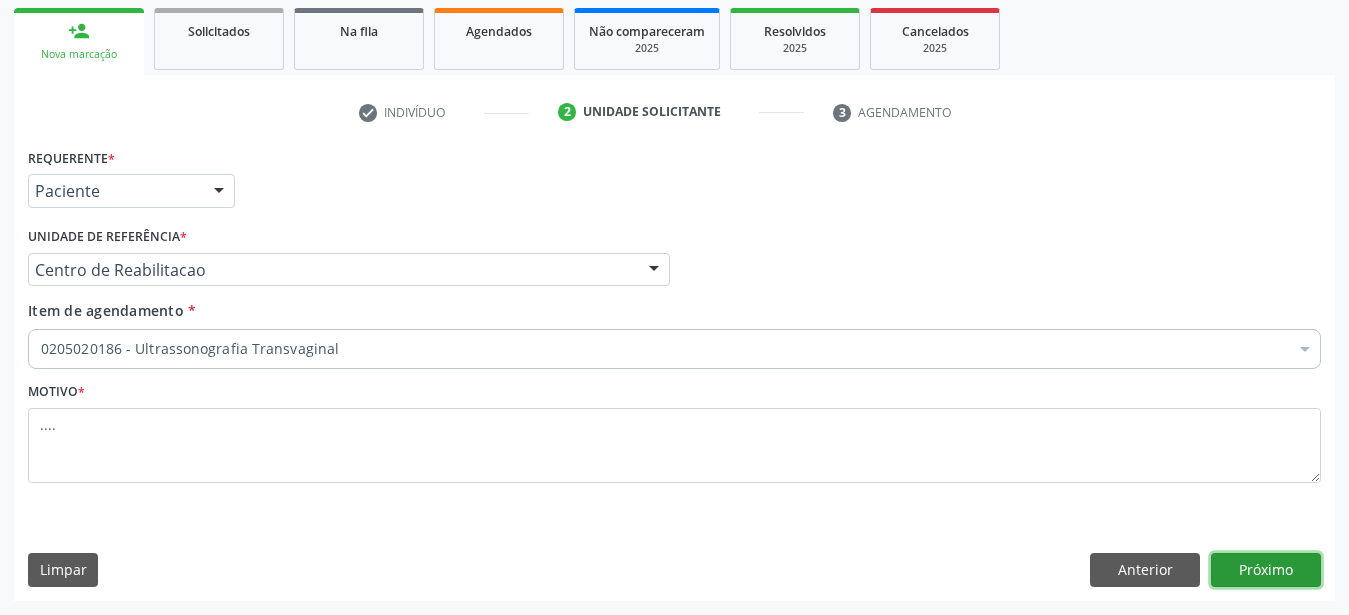 click on "Próximo" at bounding box center [1266, 570] 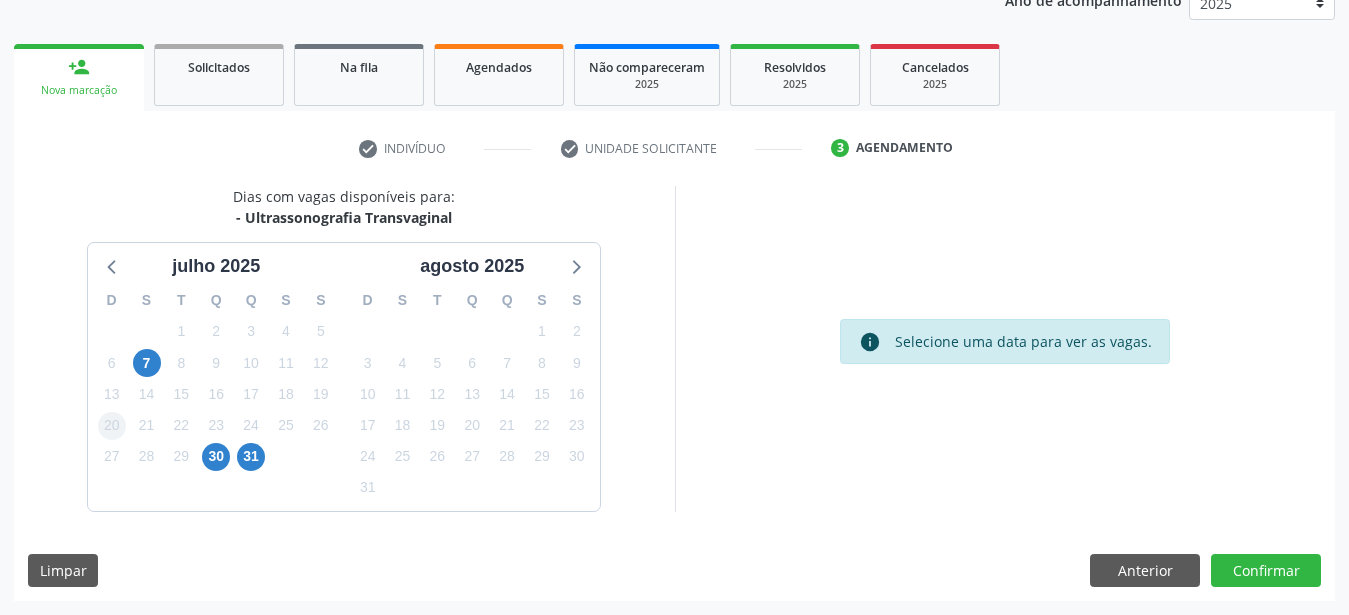 scroll, scrollTop: 255, scrollLeft: 0, axis: vertical 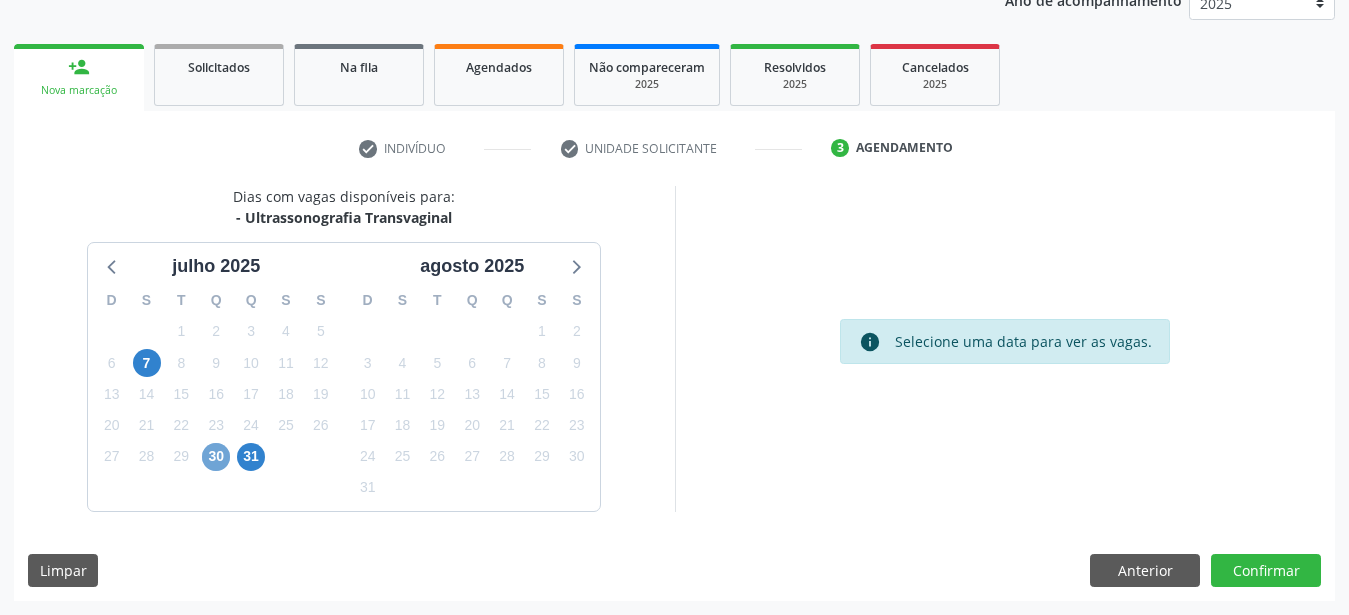 click on "30" at bounding box center (216, 457) 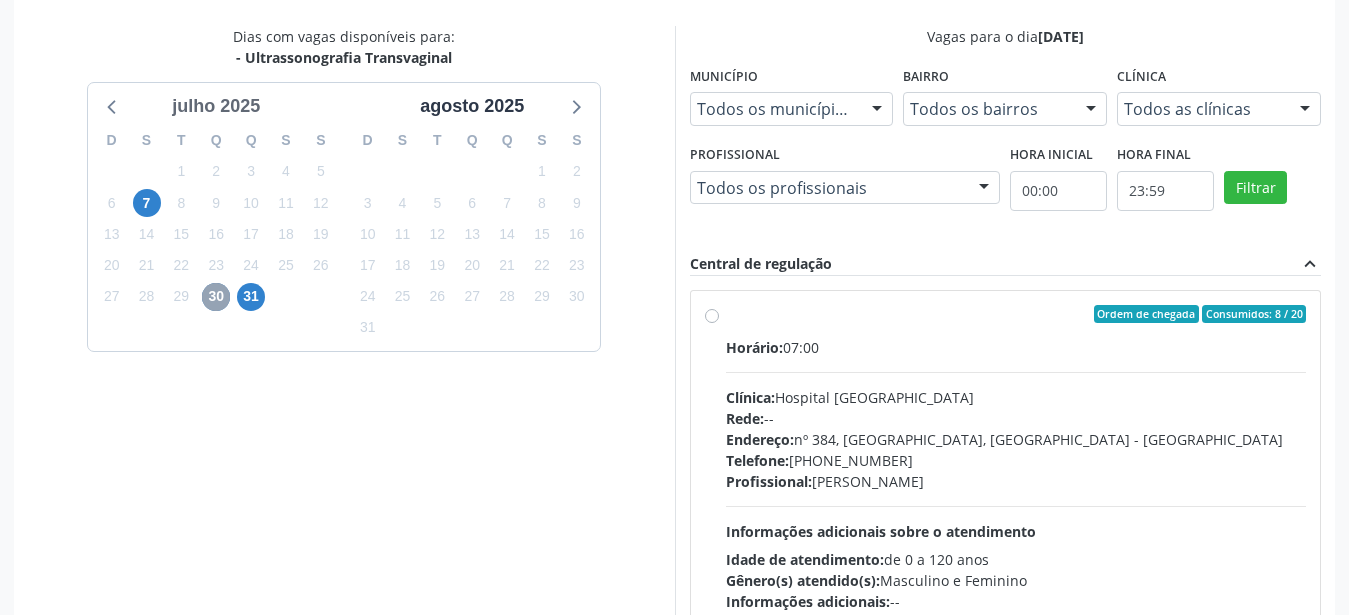 scroll, scrollTop: 238, scrollLeft: 0, axis: vertical 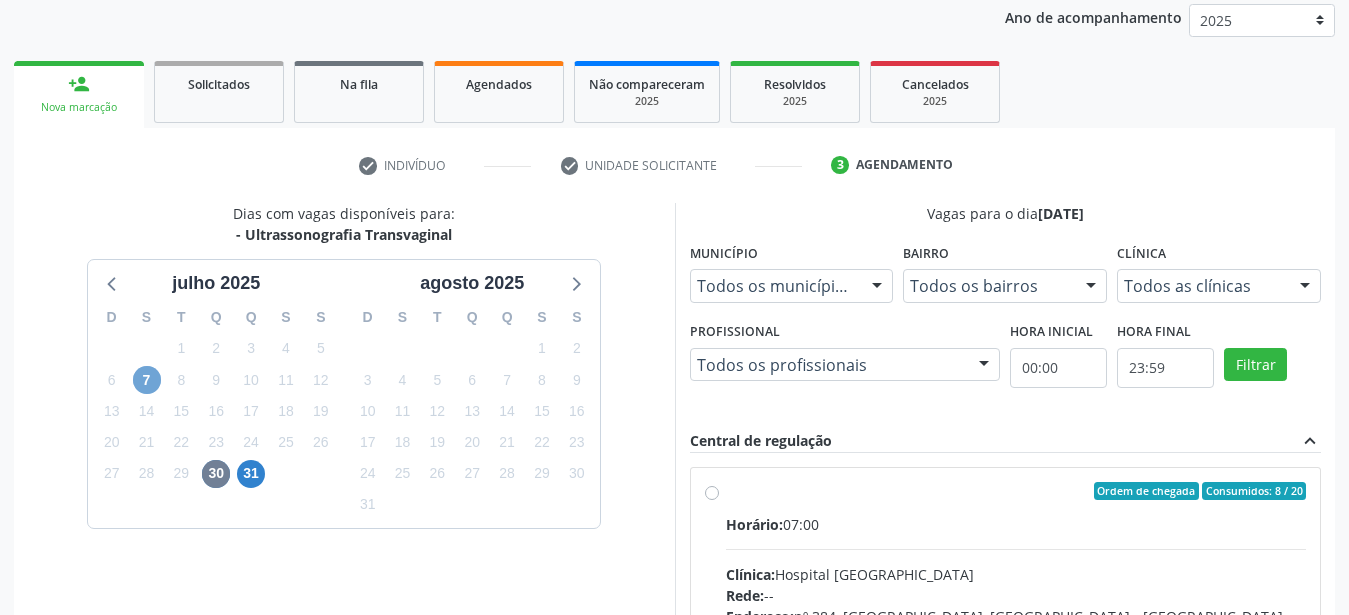 click on "7" at bounding box center (147, 380) 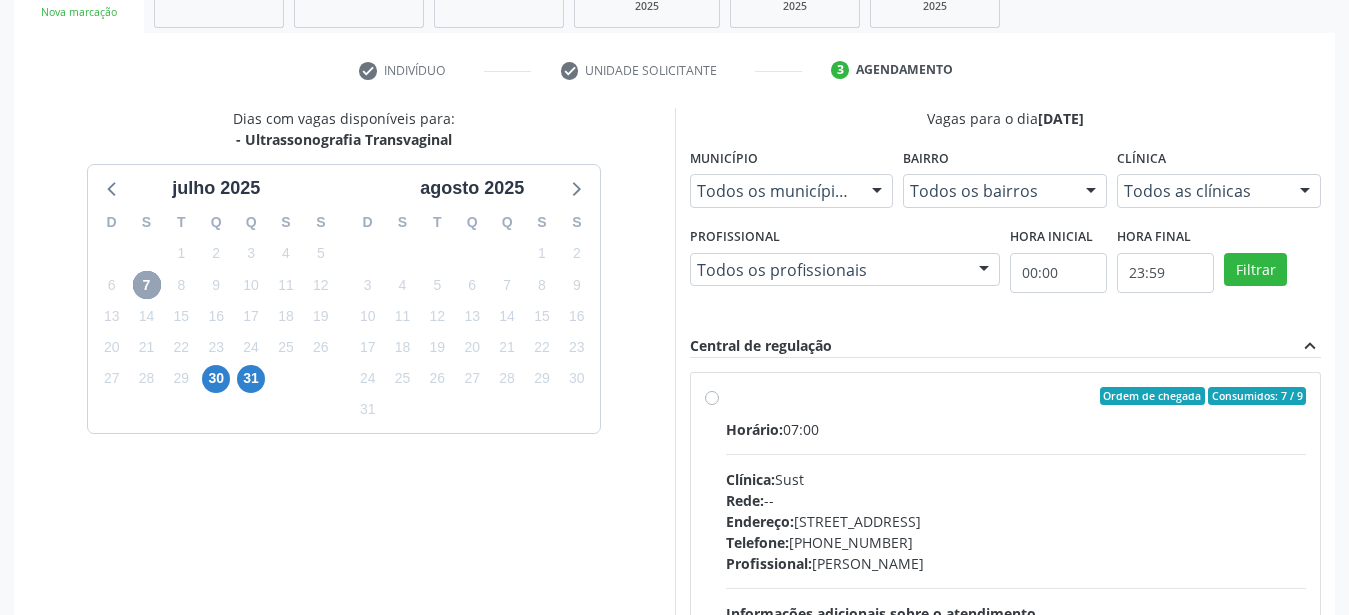 scroll, scrollTop: 544, scrollLeft: 0, axis: vertical 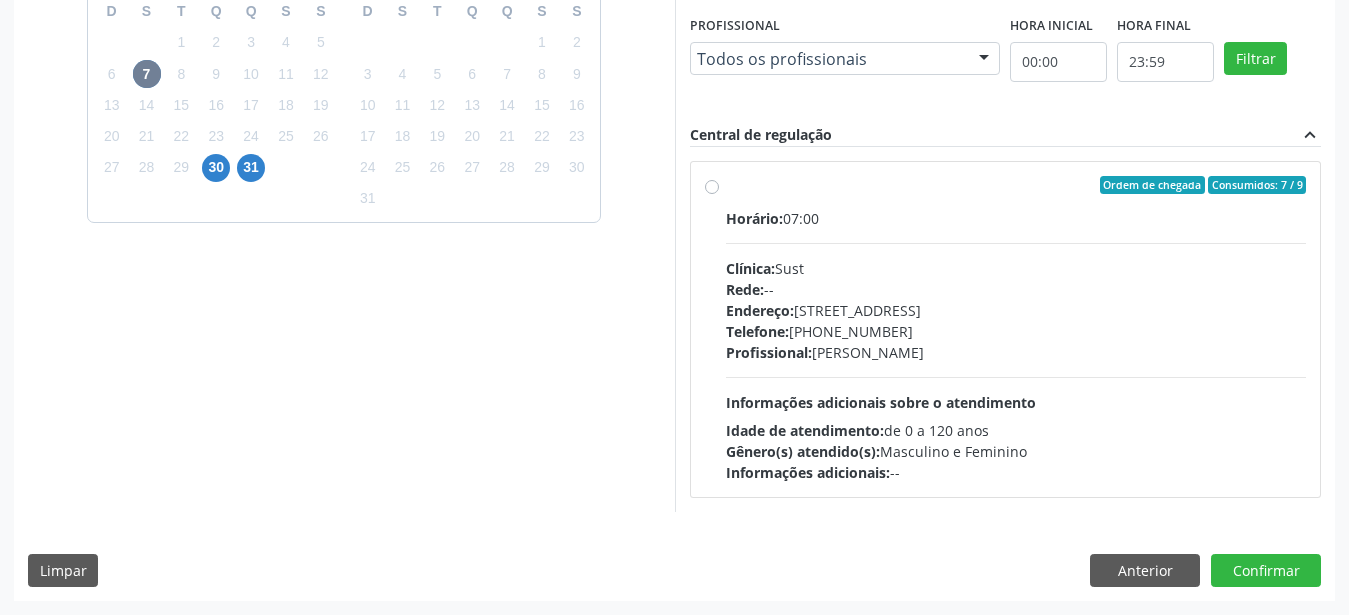 click on "Ordem de chegada
Consumidos: 7 / 9
Horário:   07:00
Clínica:  Sust
Rede:
--
Endereço:   nº 730, N S Penha, Serra Talhada - PE
Telefone:   (87) 38311707
Profissional:
Severino Tadeu de Menezes Lima
Informações adicionais sobre o atendimento
Idade de atendimento:
de 0 a 120 anos
Gênero(s) atendido(s):
Masculino e Feminino
Informações adicionais:
--" at bounding box center [1016, 329] 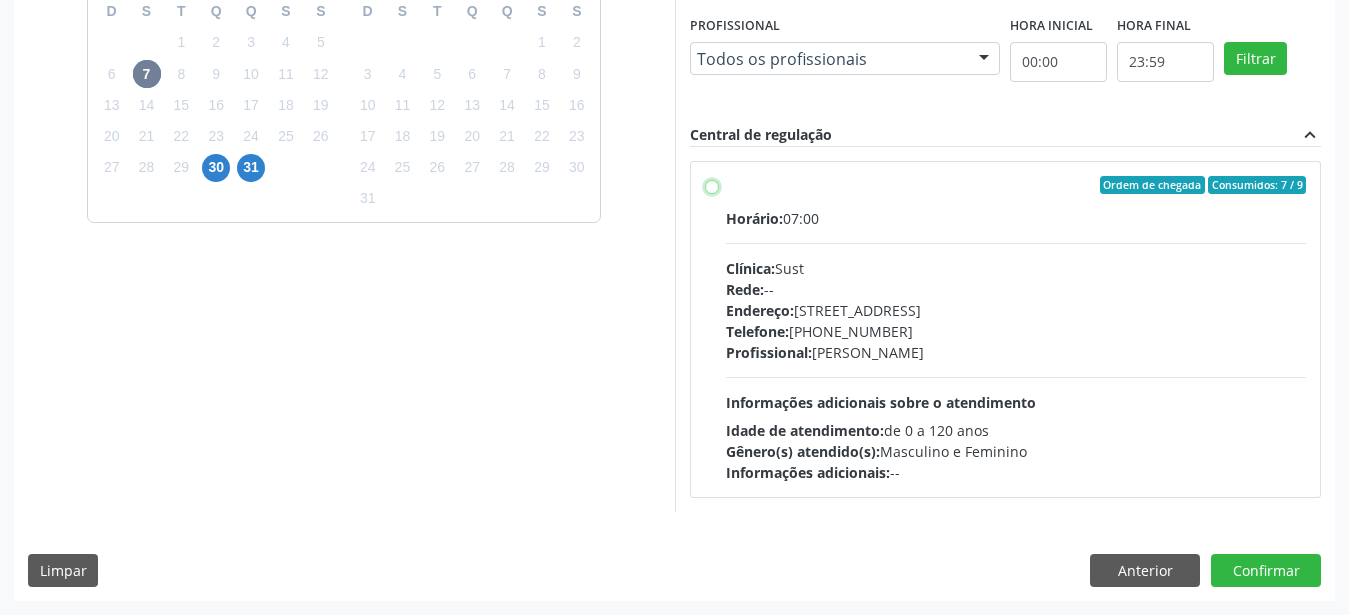 radio on "true" 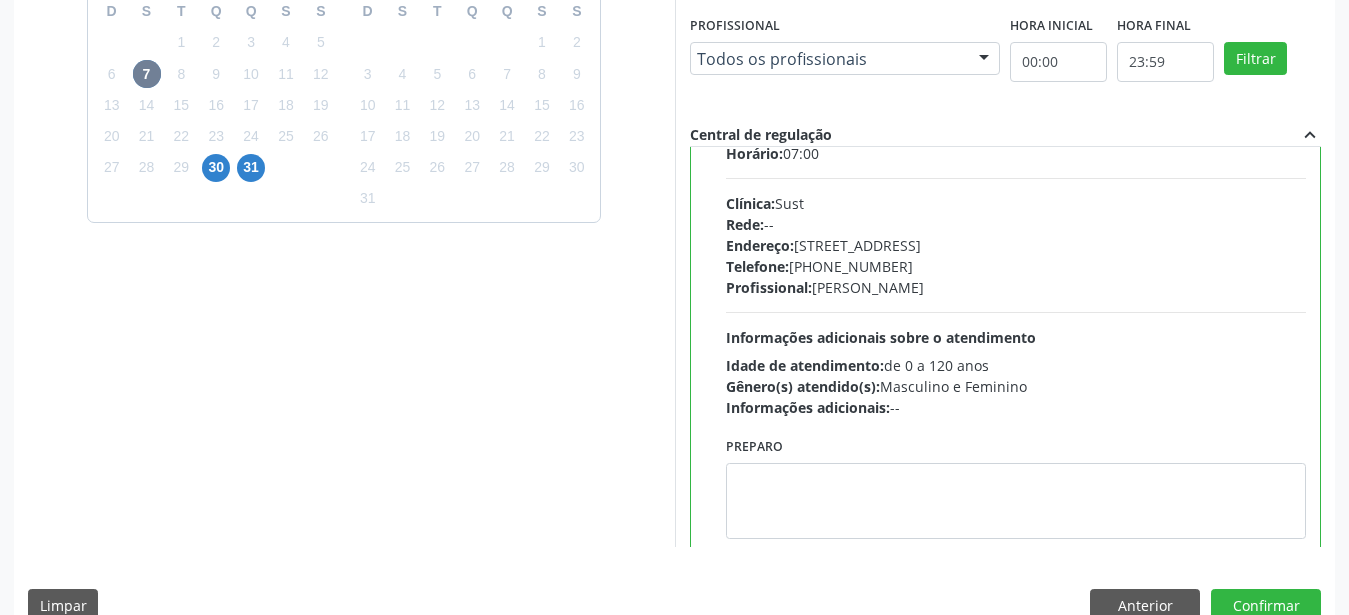 scroll, scrollTop: 99, scrollLeft: 0, axis: vertical 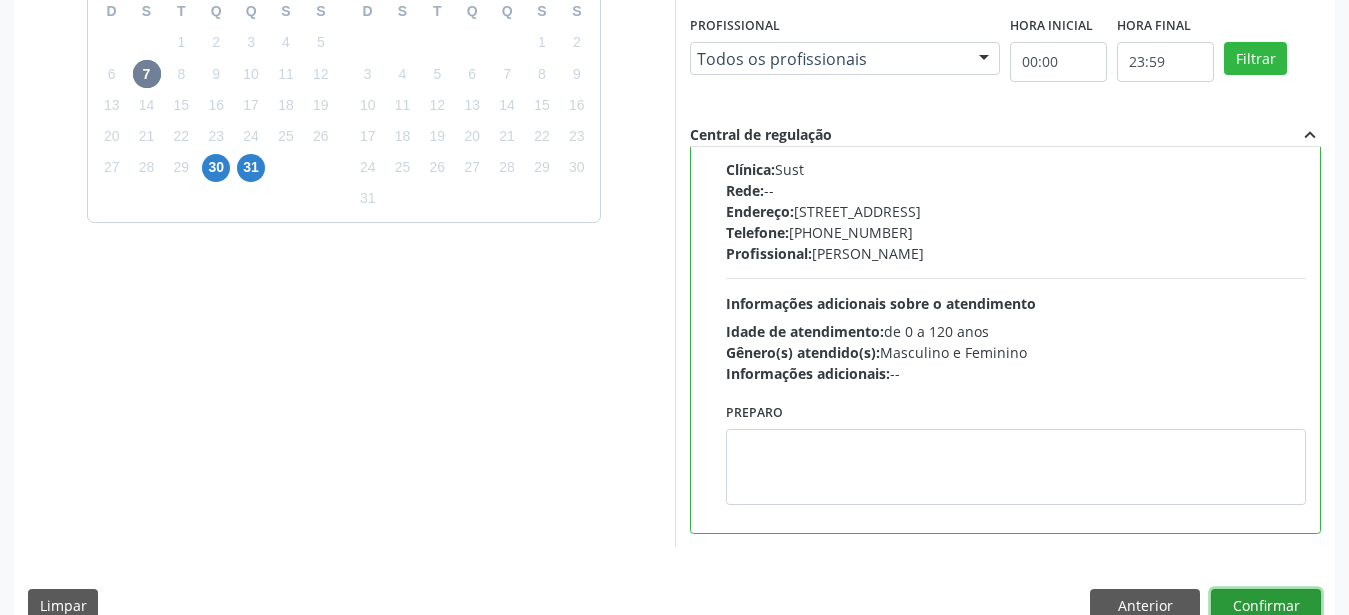click on "Confirmar" at bounding box center (1266, 606) 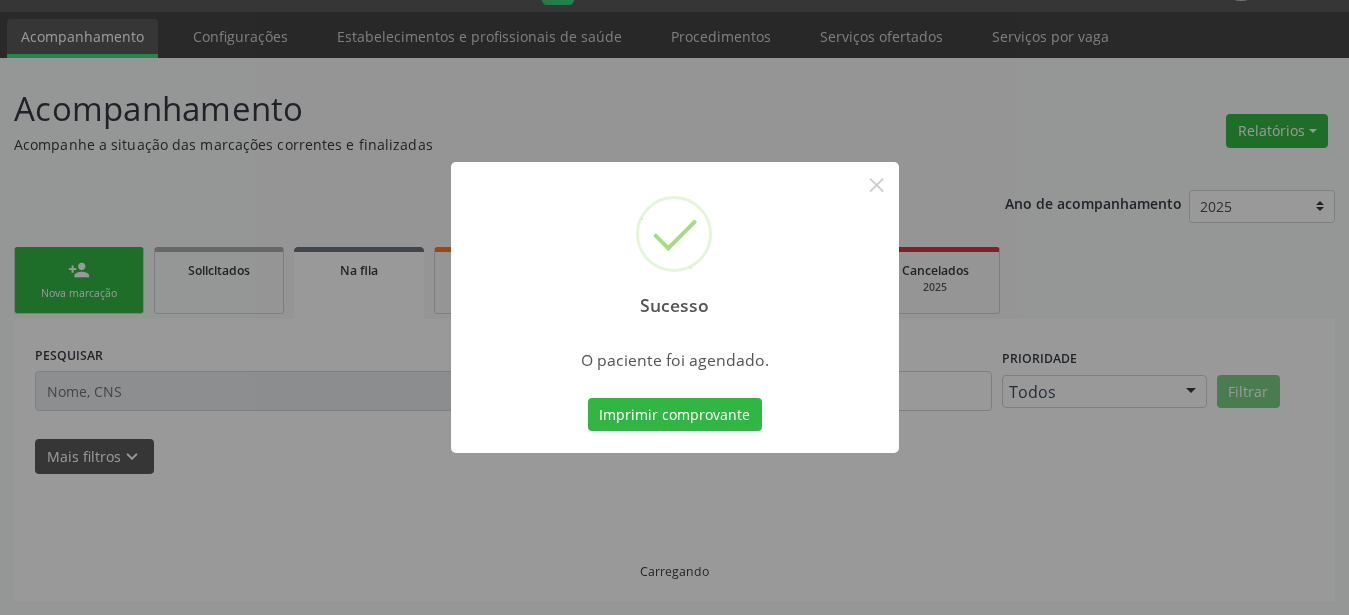 scroll, scrollTop: 51, scrollLeft: 0, axis: vertical 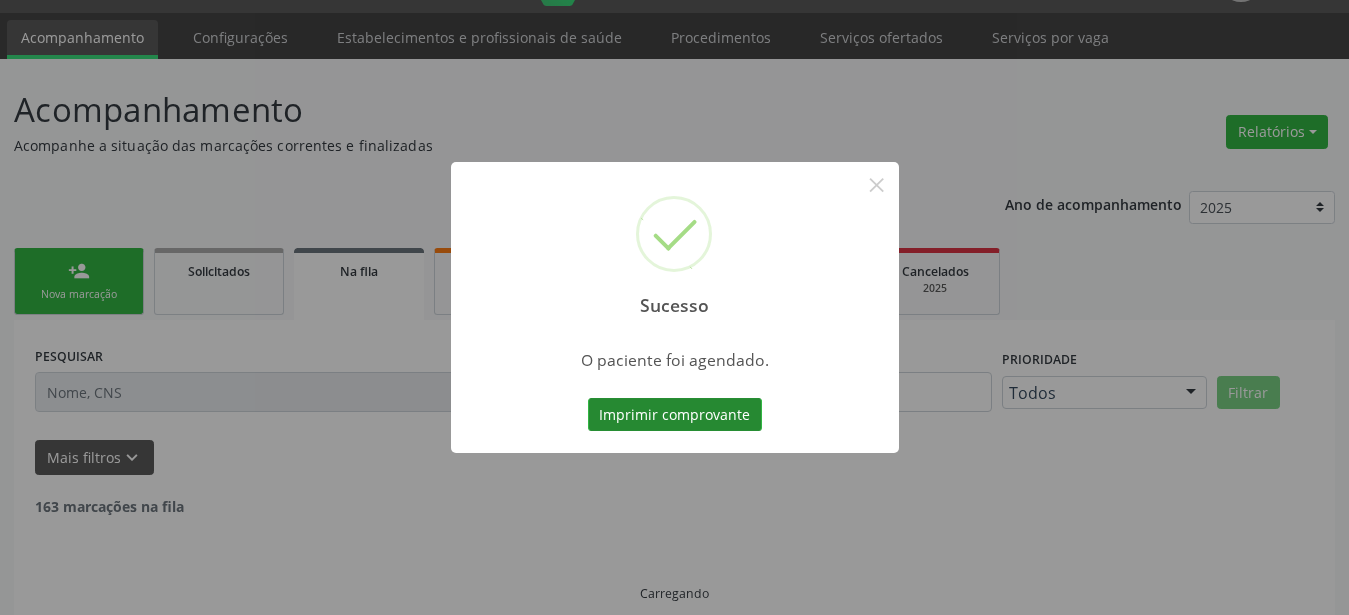click on "Imprimir comprovante" at bounding box center (675, 415) 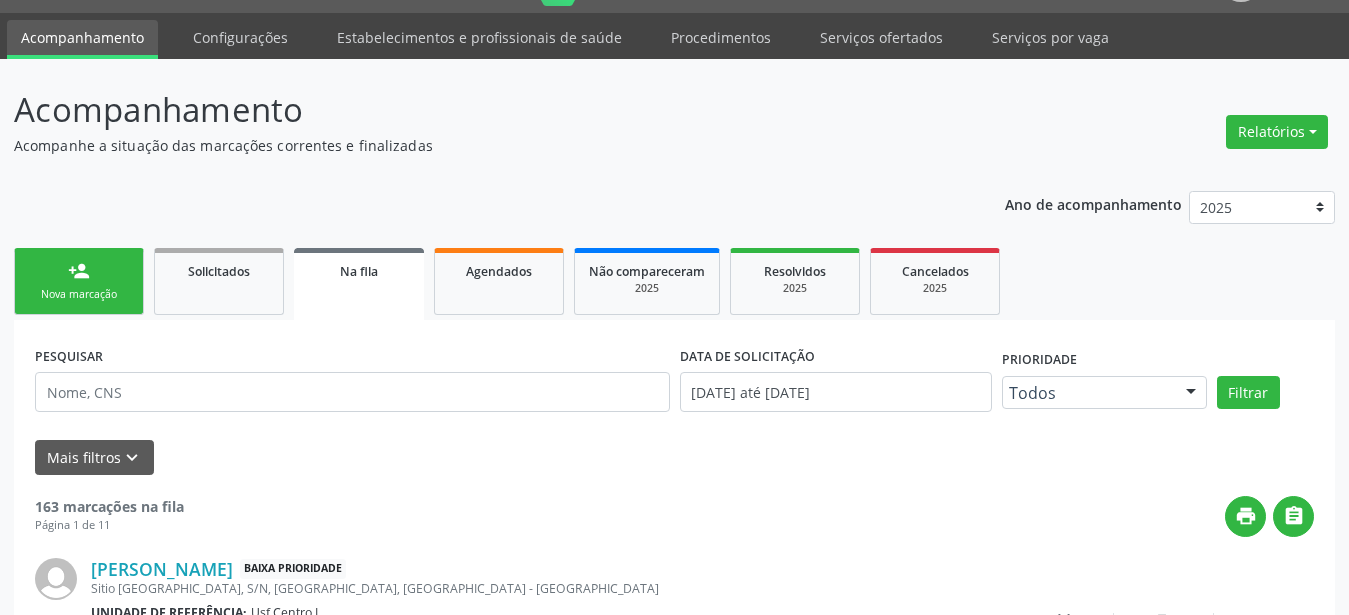 scroll, scrollTop: 50, scrollLeft: 0, axis: vertical 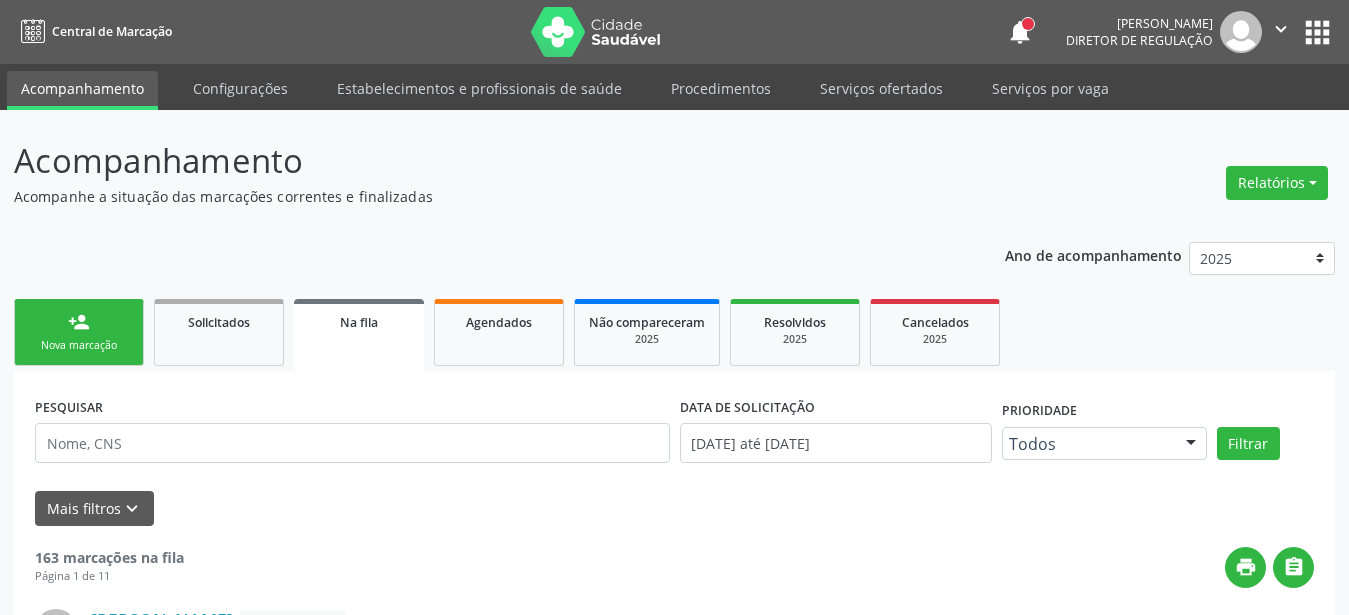 click on "apps" at bounding box center (1317, 32) 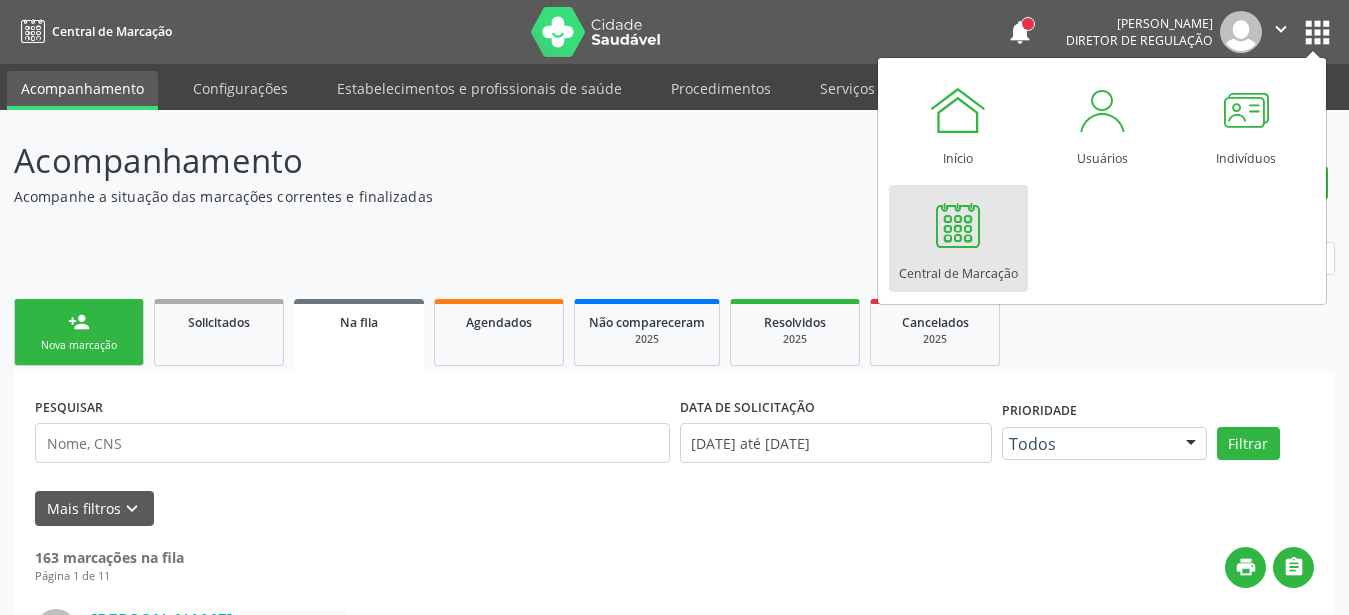 click at bounding box center (958, 225) 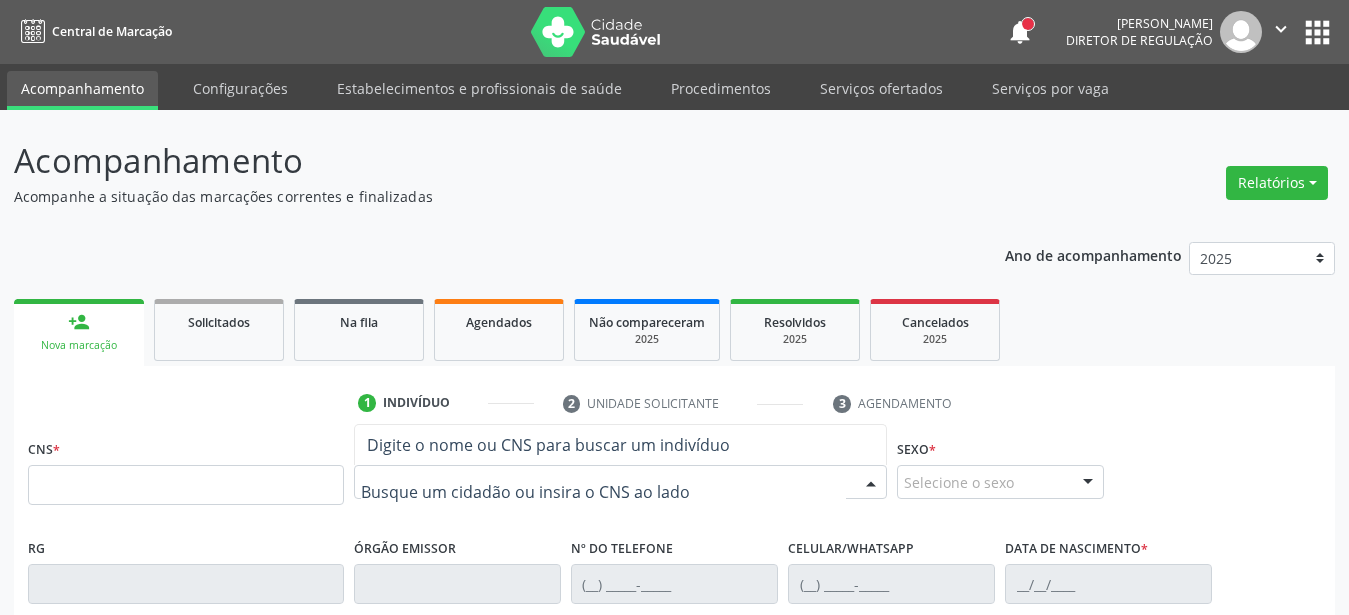 scroll, scrollTop: 0, scrollLeft: 0, axis: both 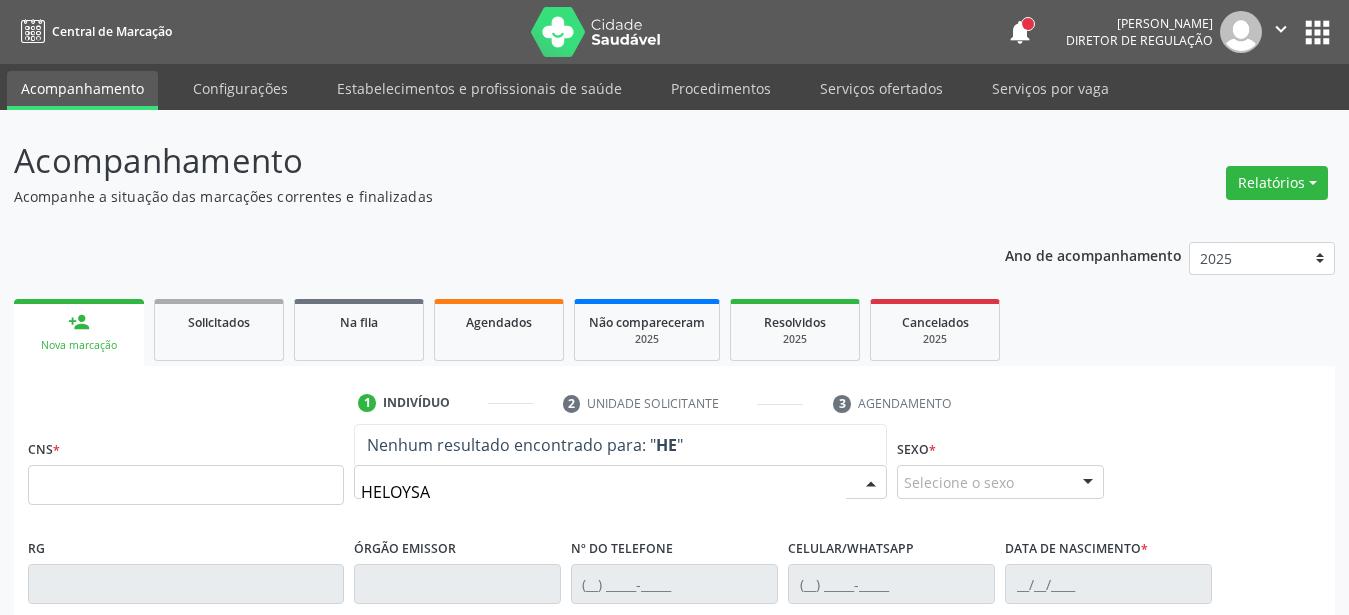 click on "HELOYSA" at bounding box center [603, 492] 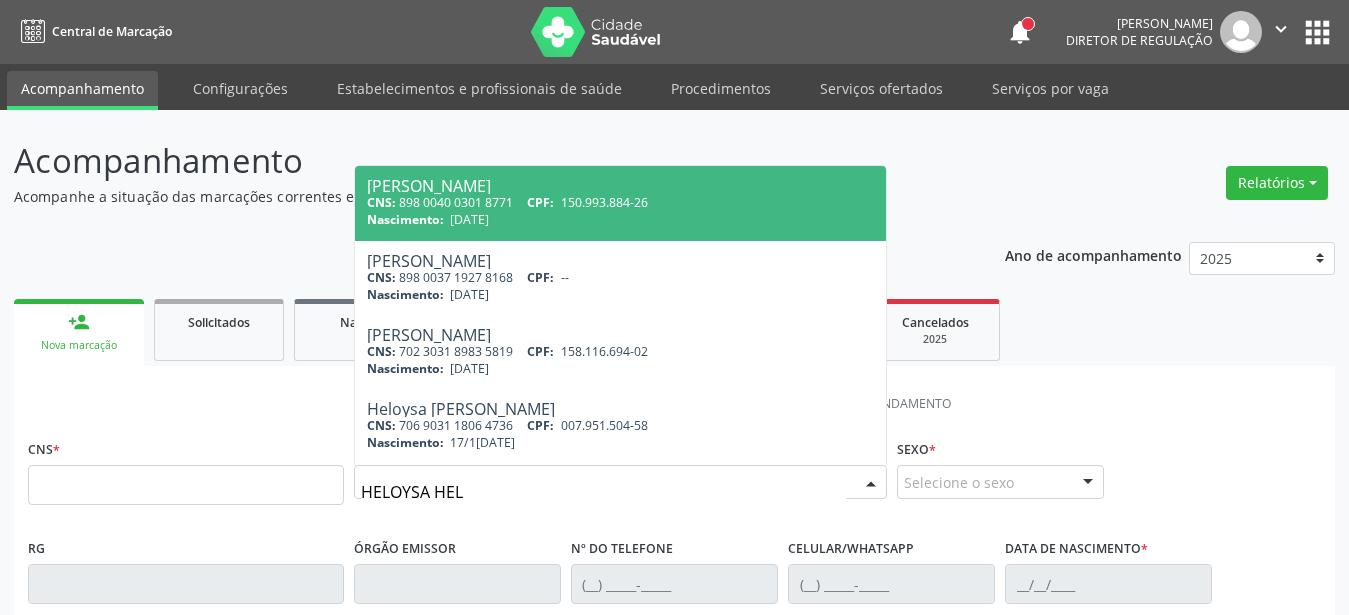 type on "HELOYSA HELE" 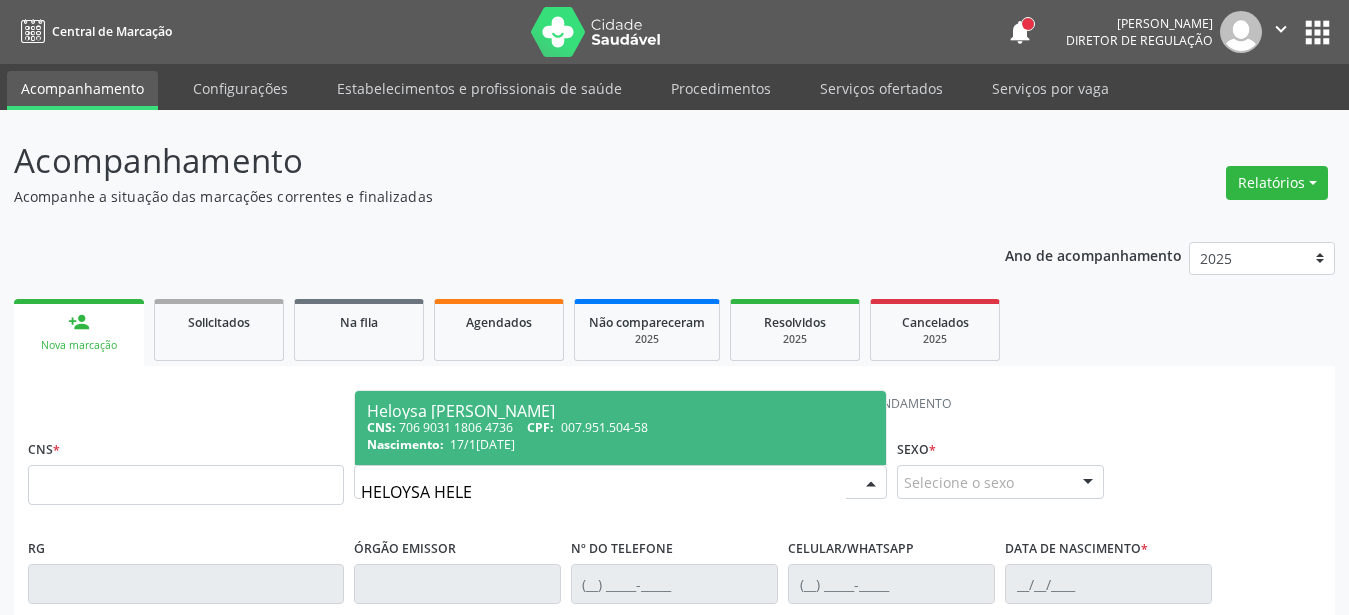 click on "007.951.504-58" at bounding box center [604, 427] 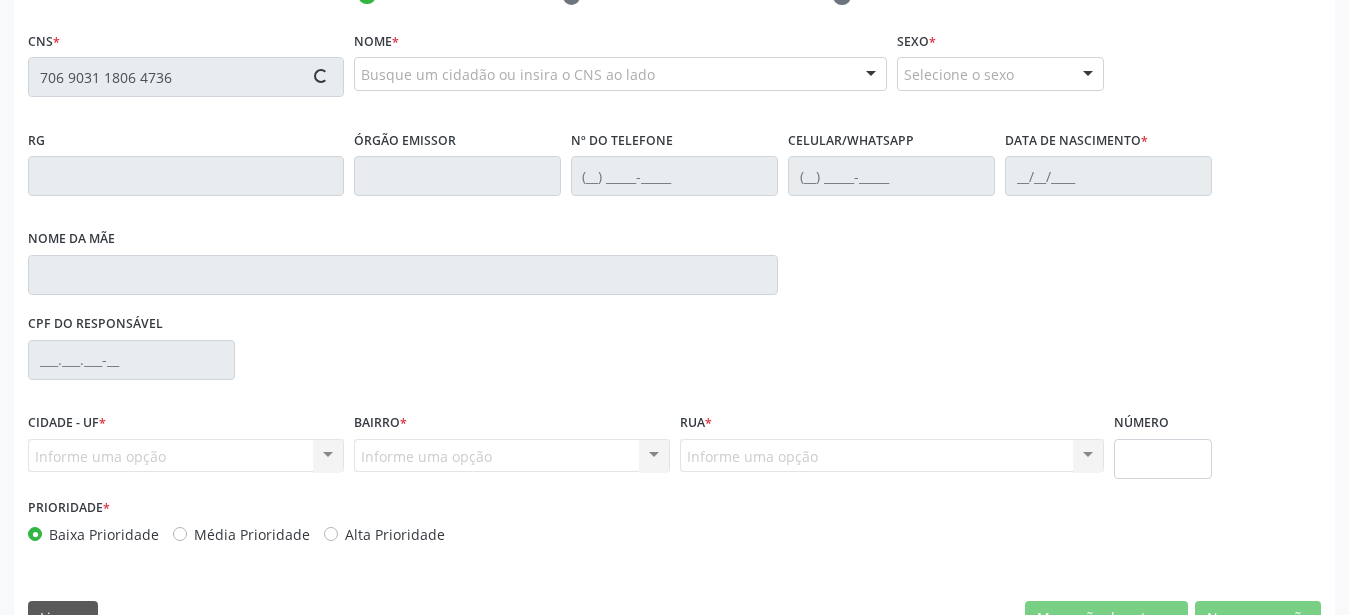 type on "706 9031 1806 4736" 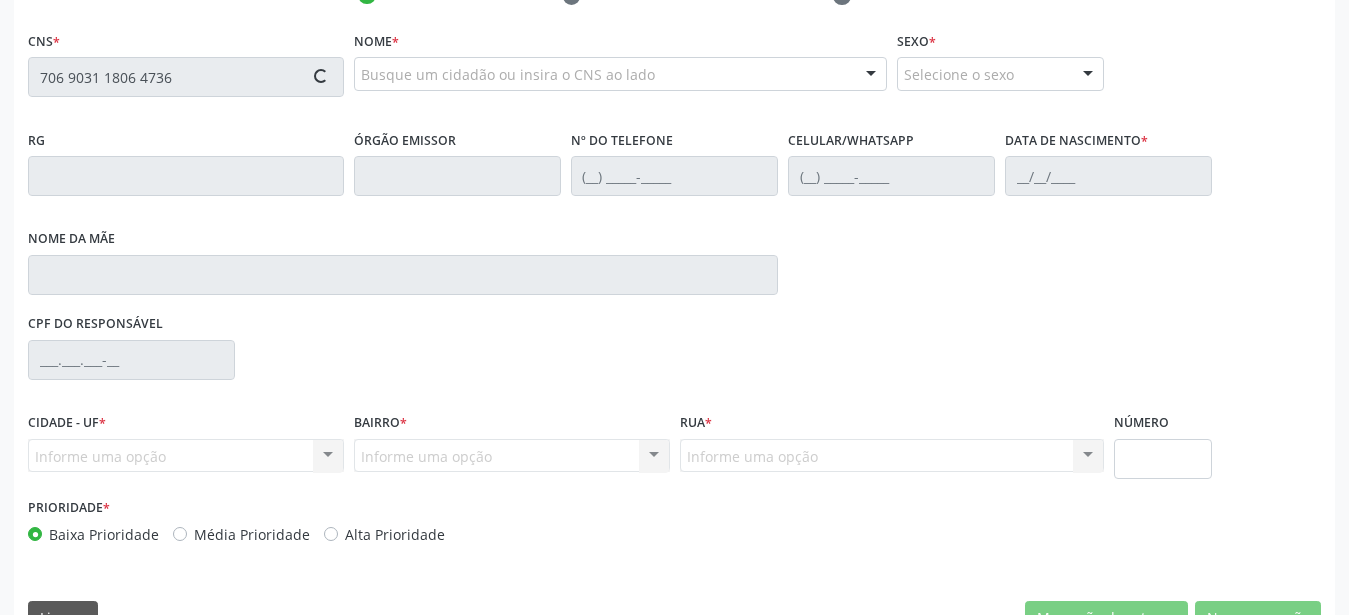 type 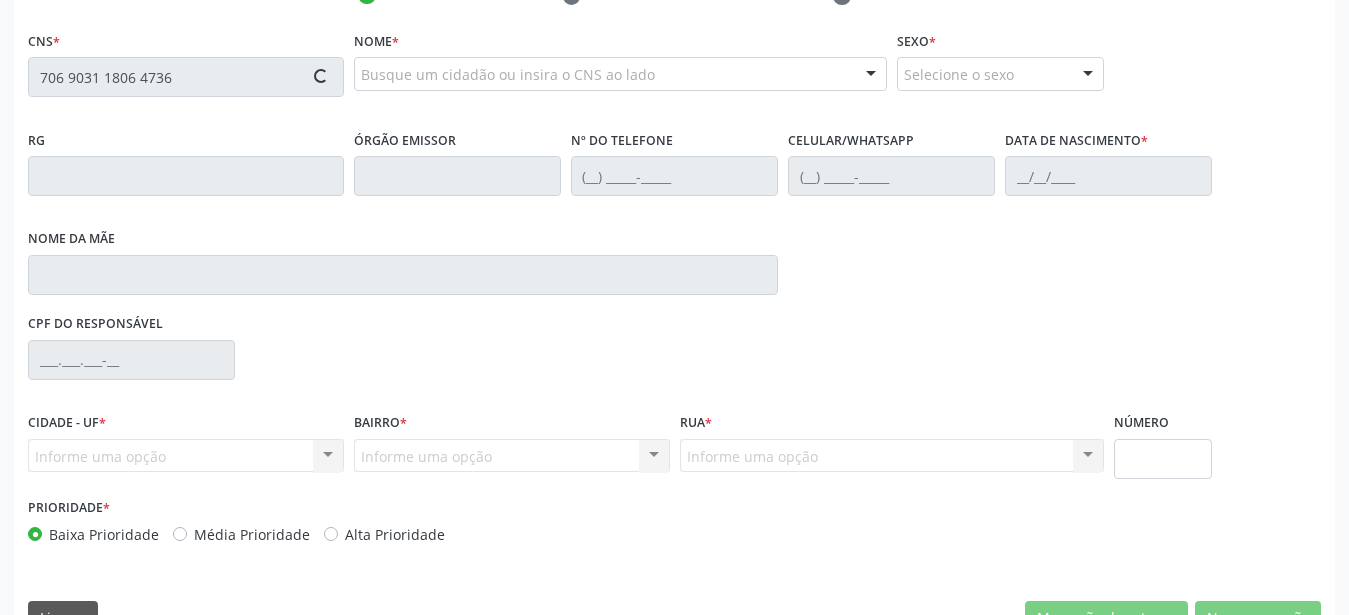 type 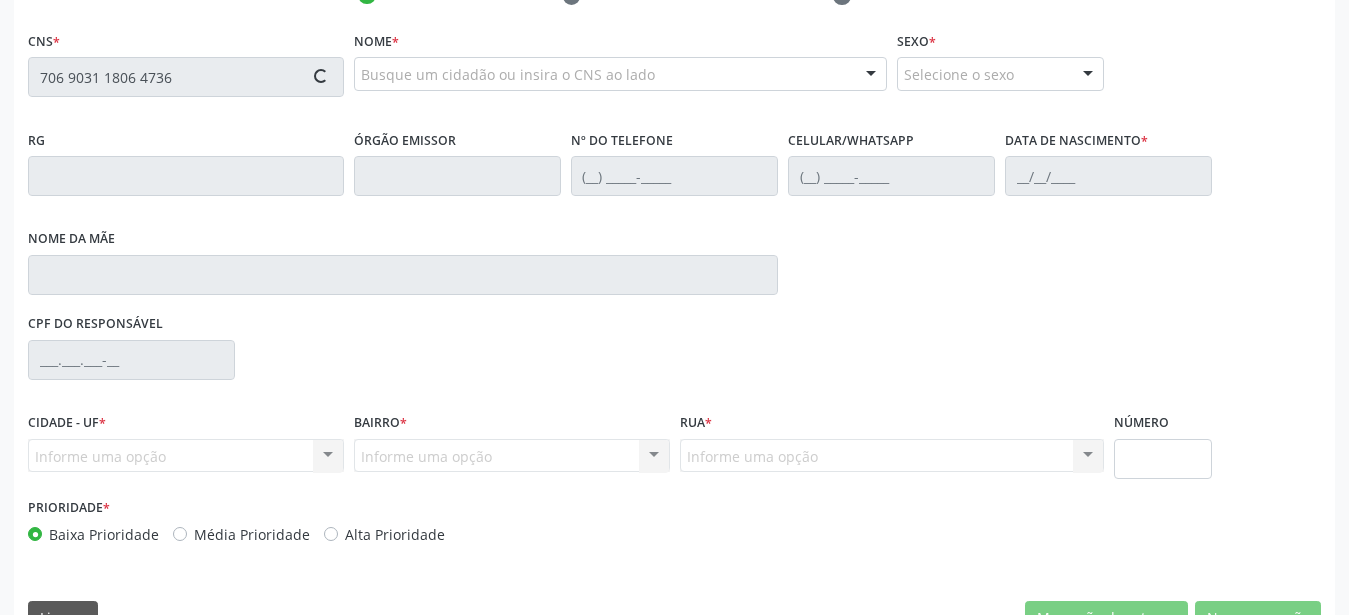 type 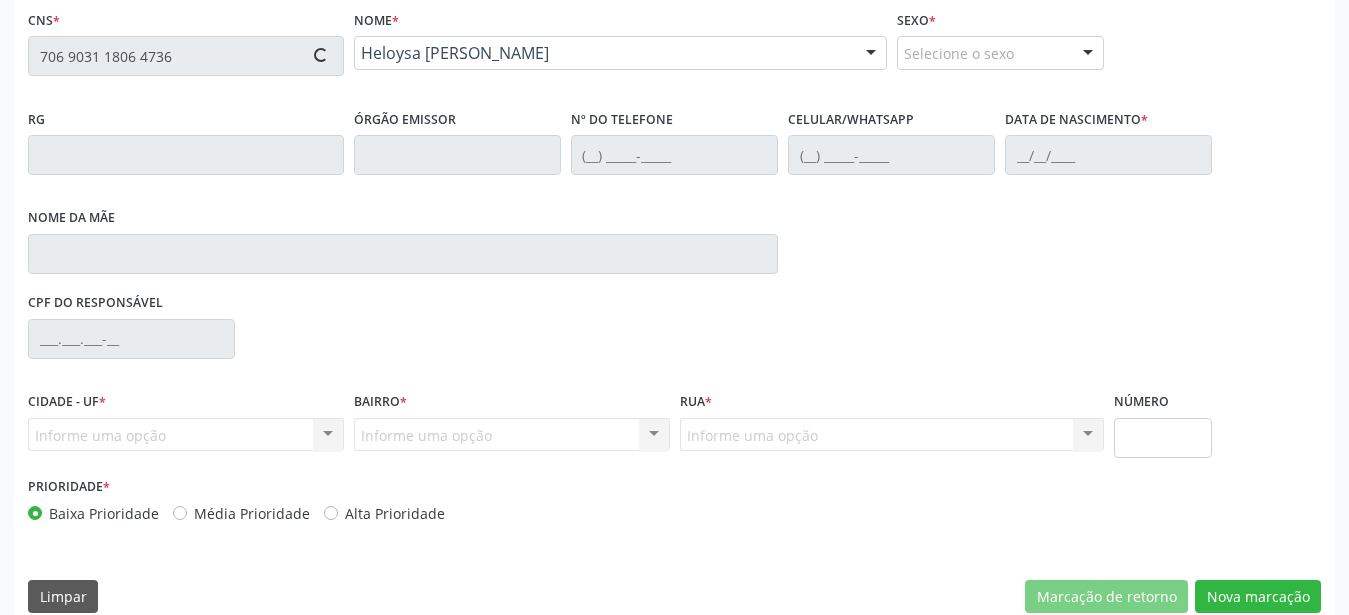 scroll, scrollTop: 455, scrollLeft: 0, axis: vertical 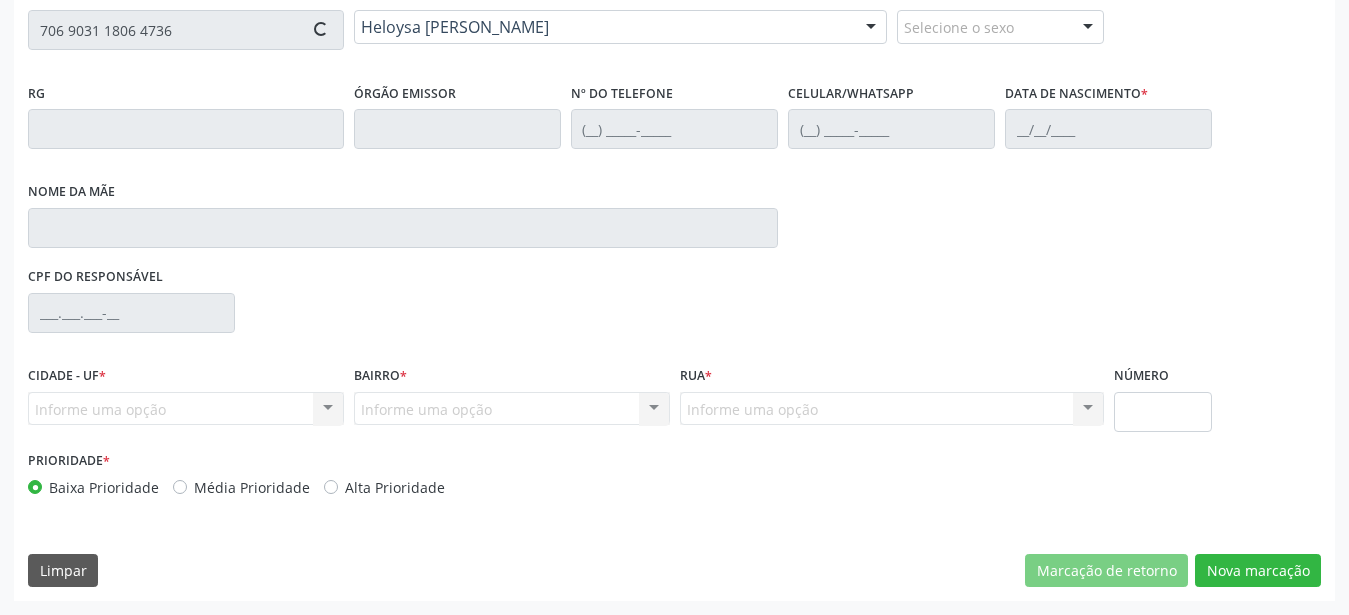 type on "[PHONE_NUMBER]" 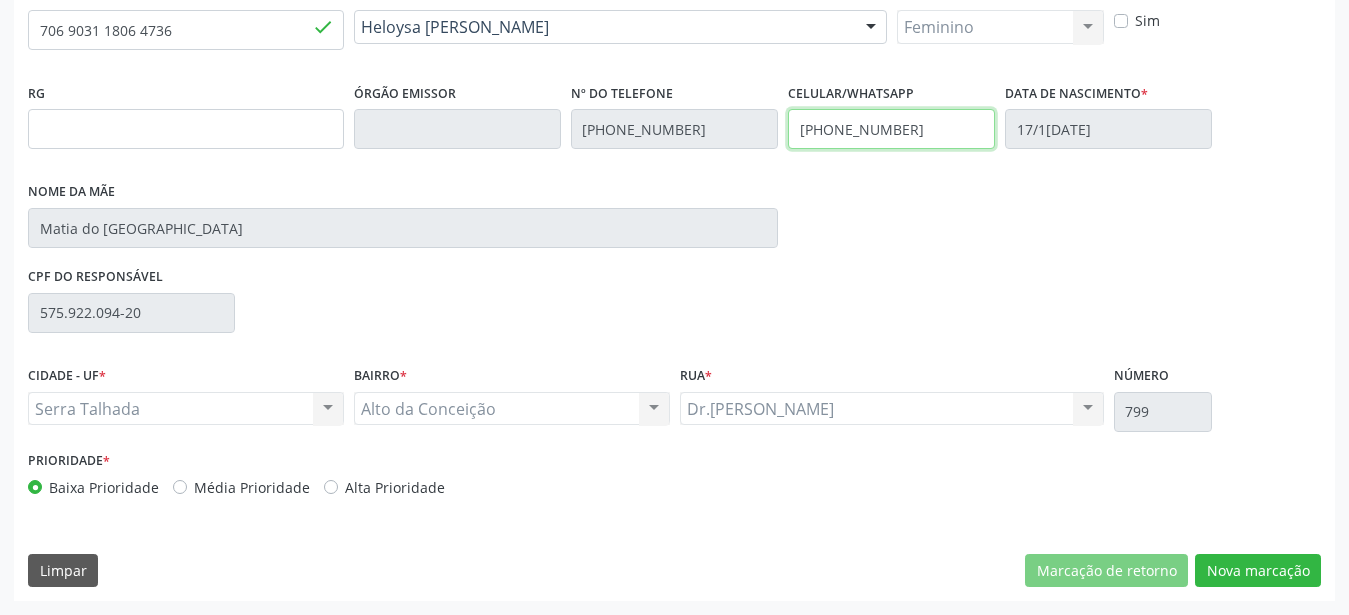 drag, startPoint x: 911, startPoint y: 131, endPoint x: 695, endPoint y: 134, distance: 216.02083 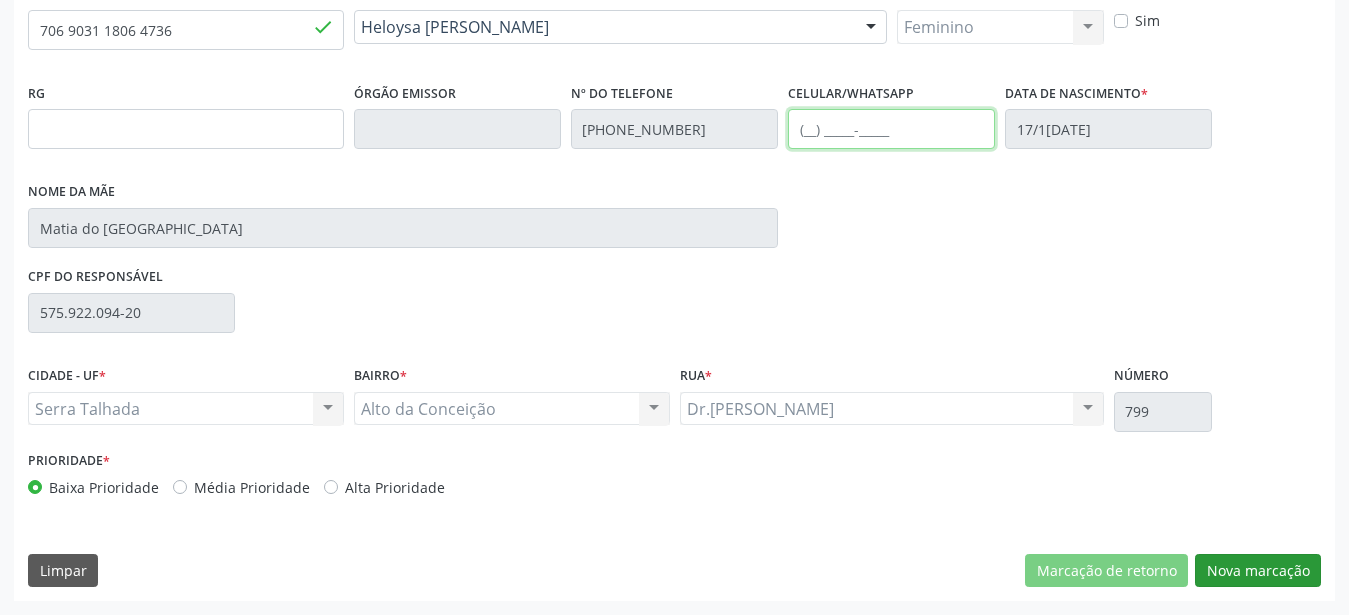 type 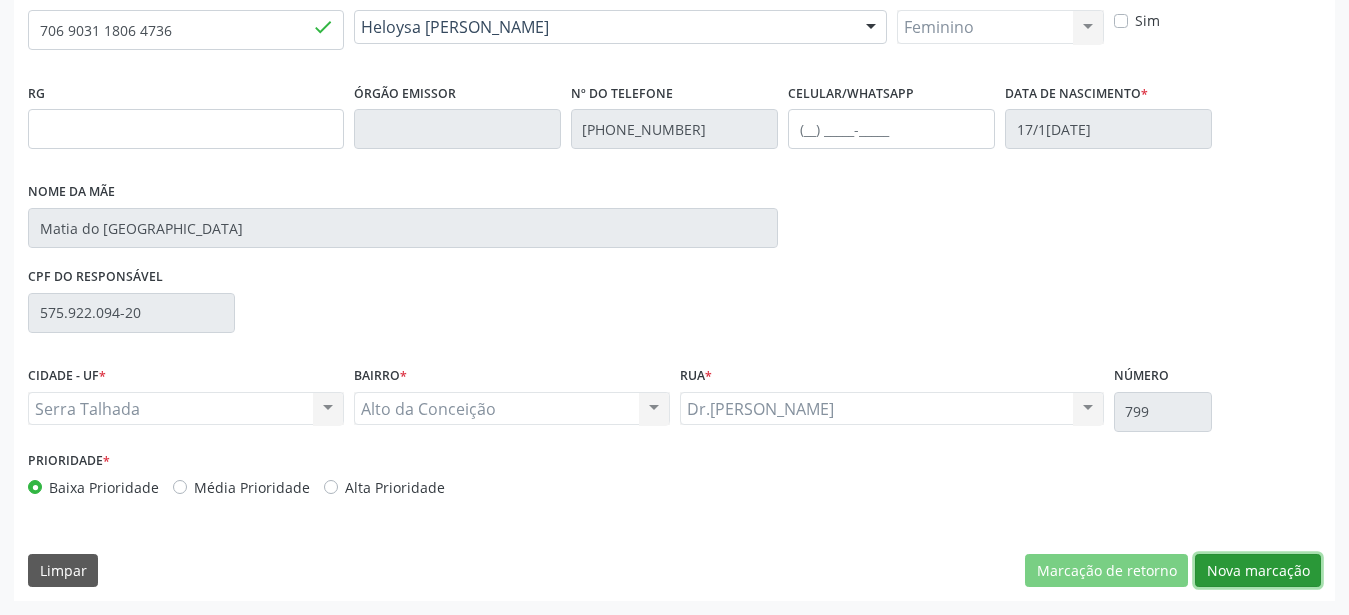 click on "Nova marcação" at bounding box center (1258, 571) 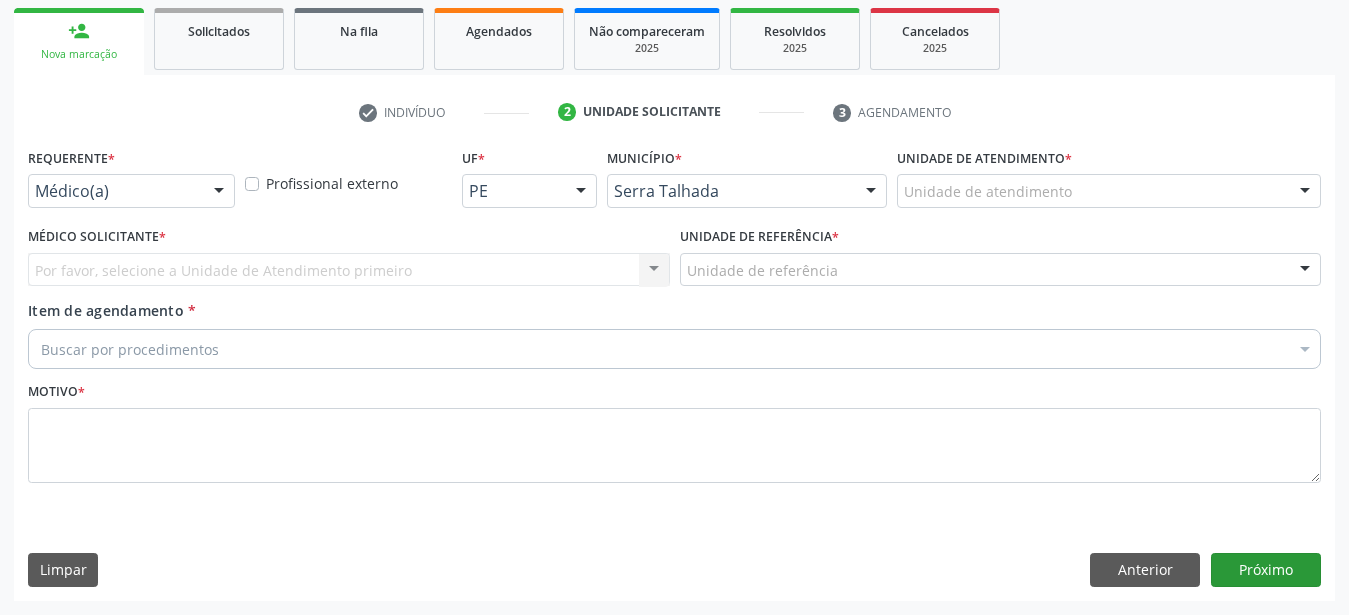 scroll, scrollTop: 307, scrollLeft: 0, axis: vertical 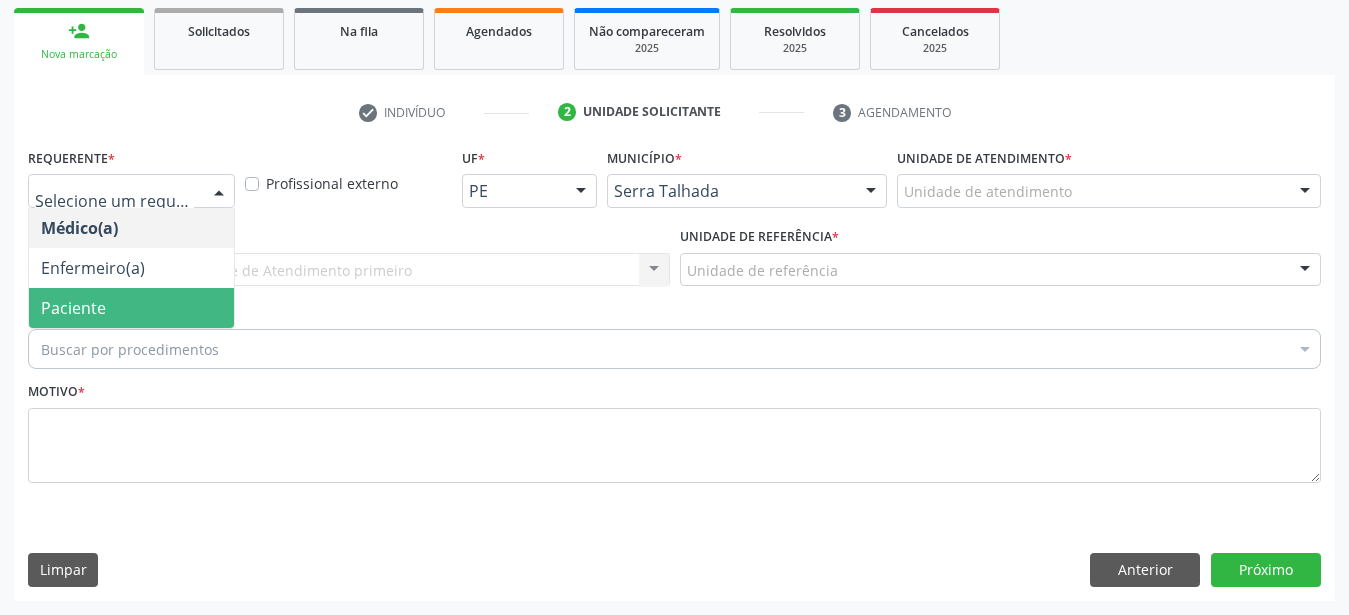 click on "Paciente" at bounding box center (131, 308) 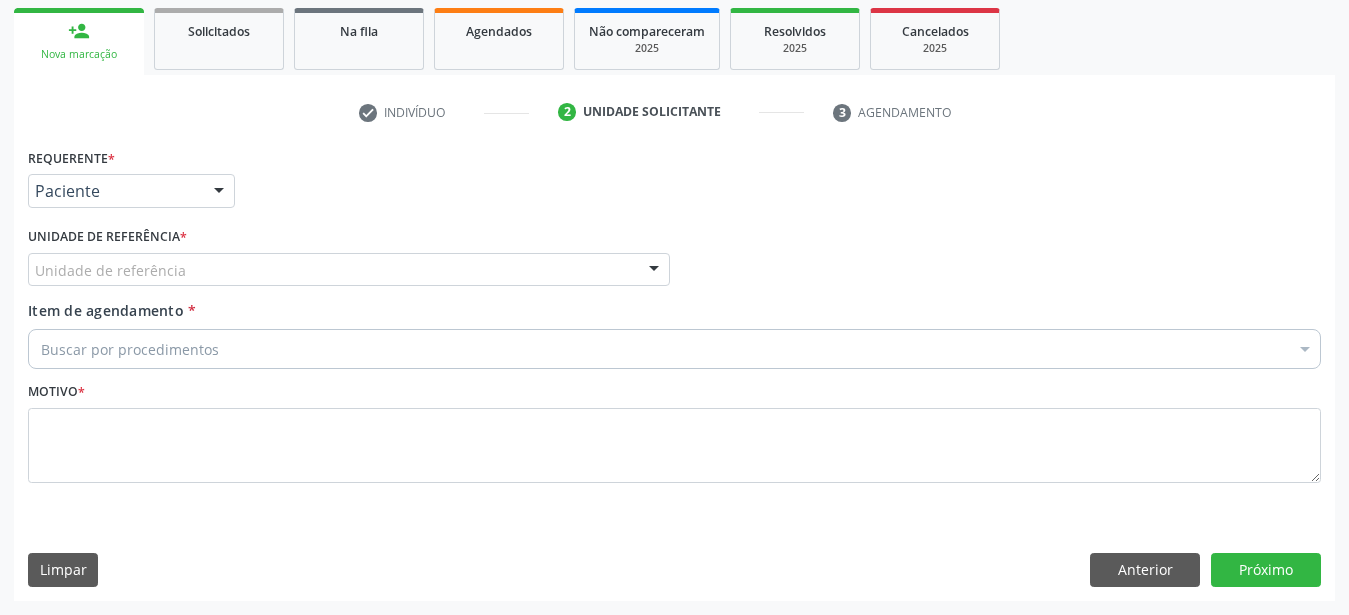 click on "Unidade de referência" at bounding box center (349, 270) 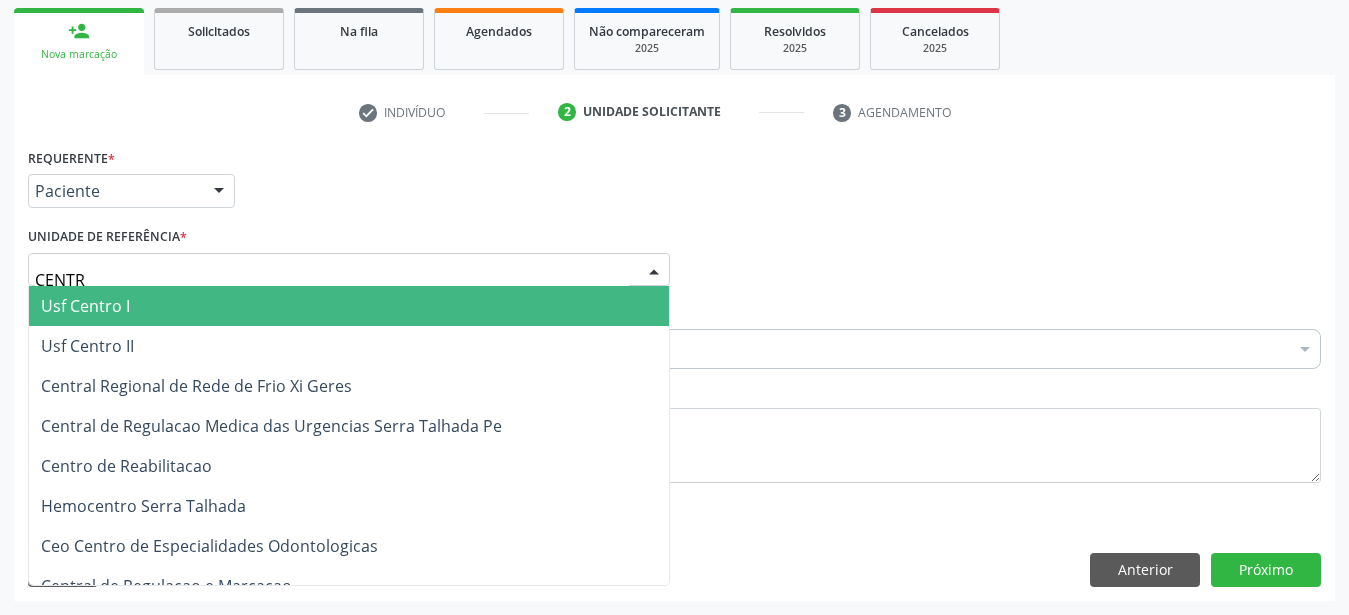 type on "CENTRO" 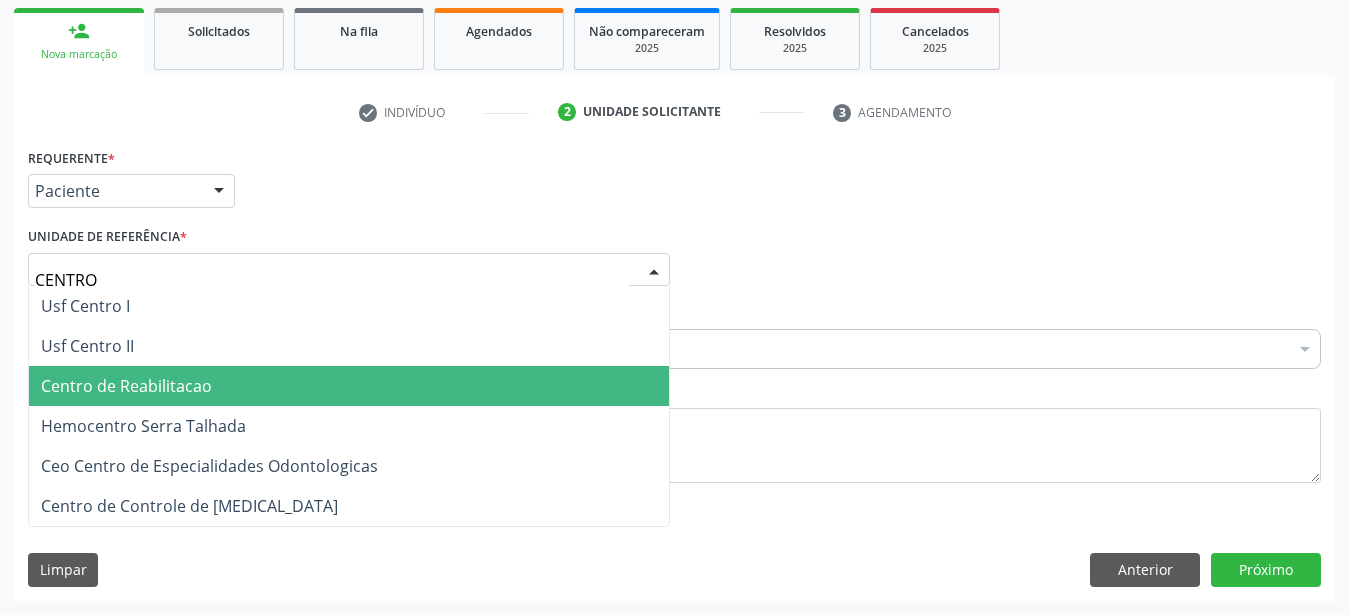 click on "Centro de Reabilitacao" at bounding box center (126, 386) 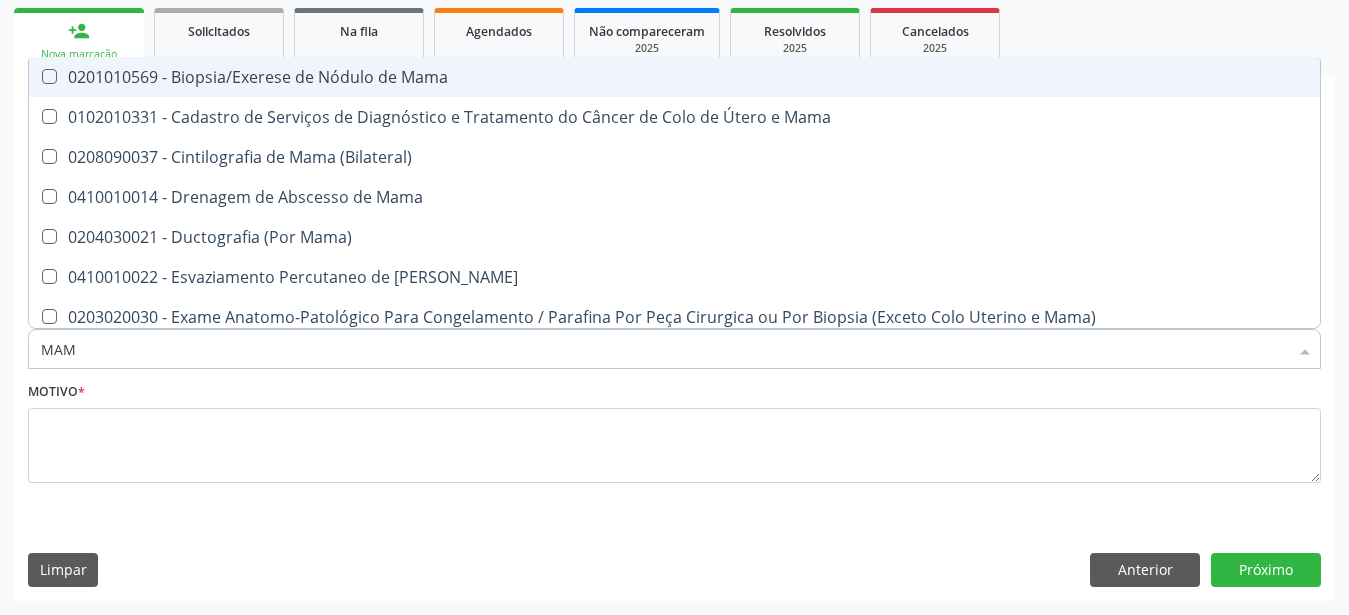 type on "MAMO" 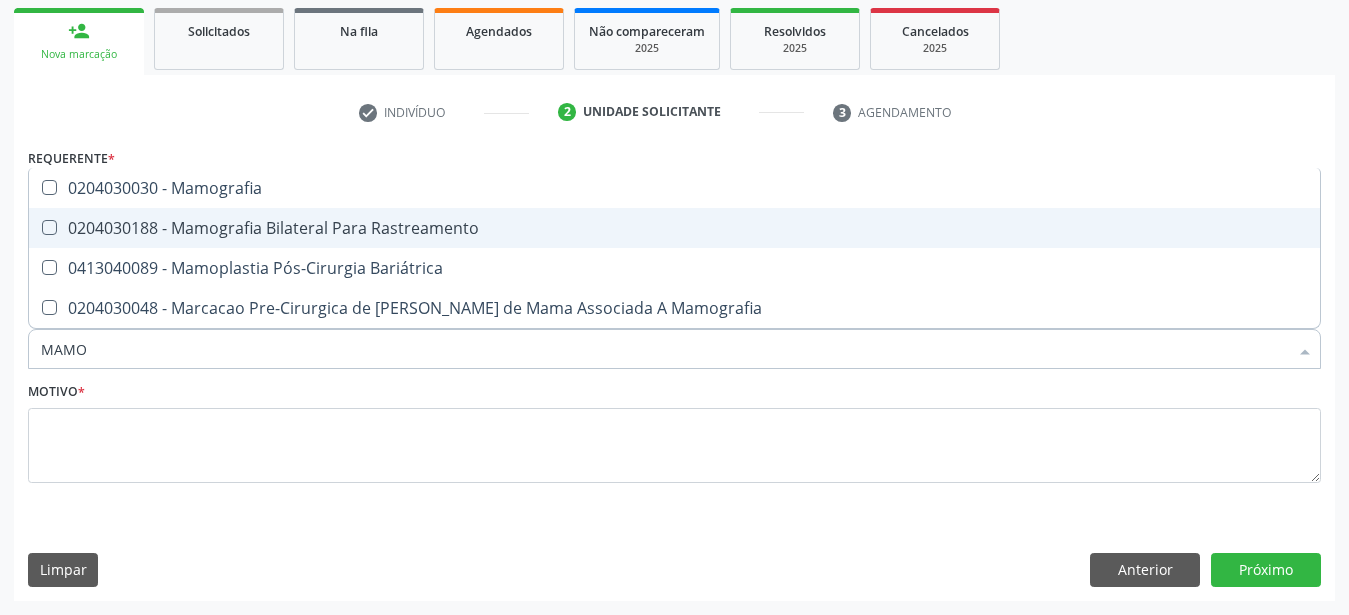 click at bounding box center [49, 227] 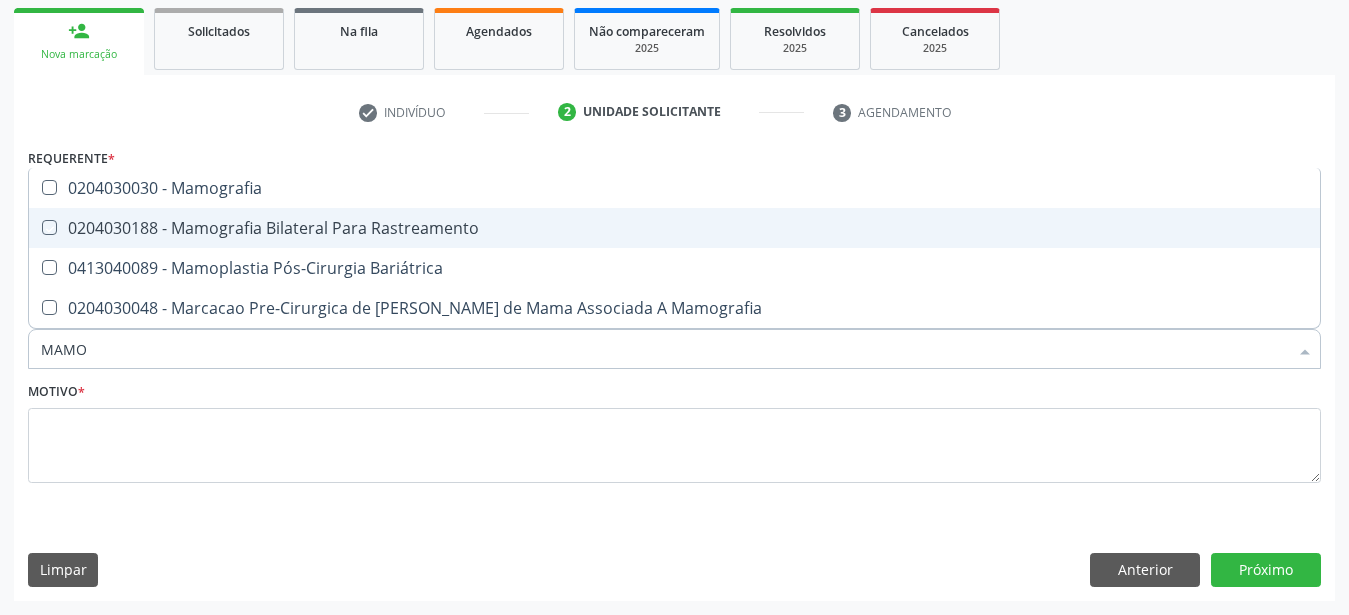 click at bounding box center [35, 227] 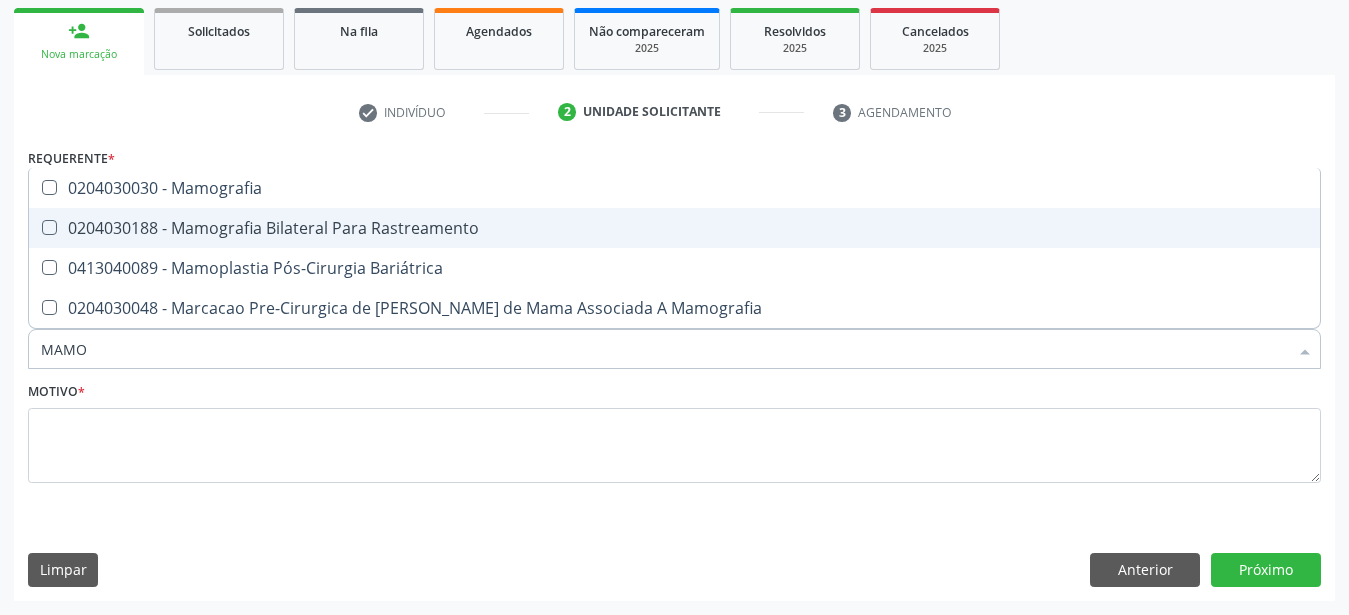 checkbox on "true" 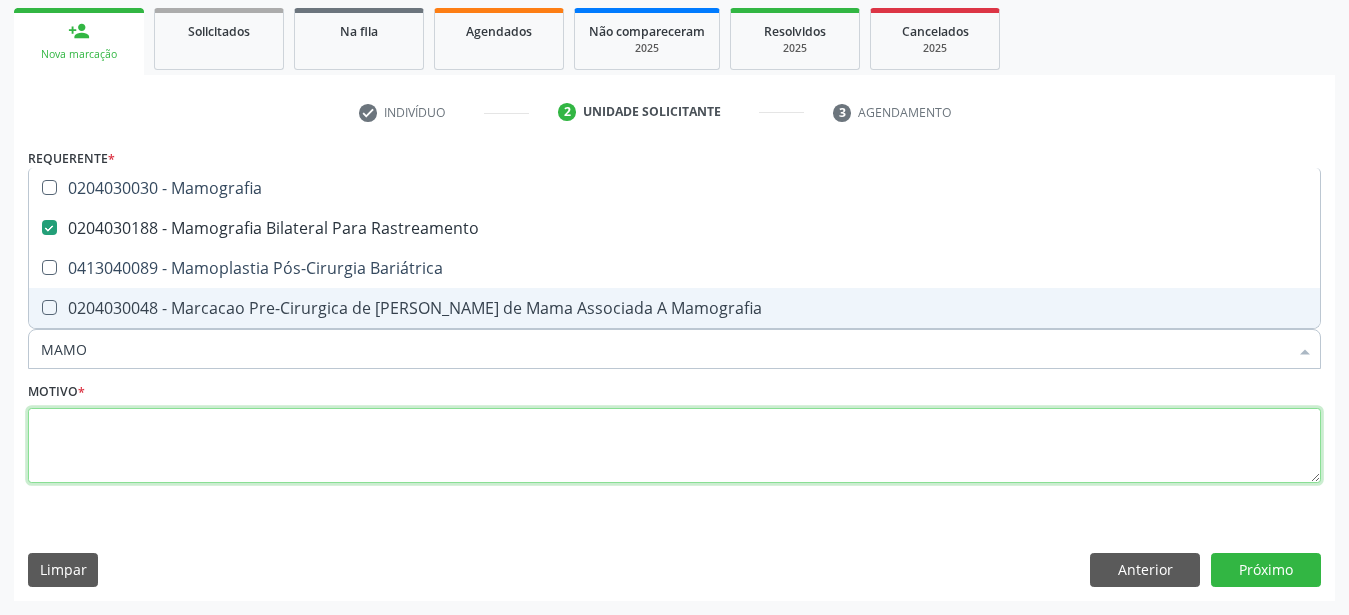 click at bounding box center (674, 446) 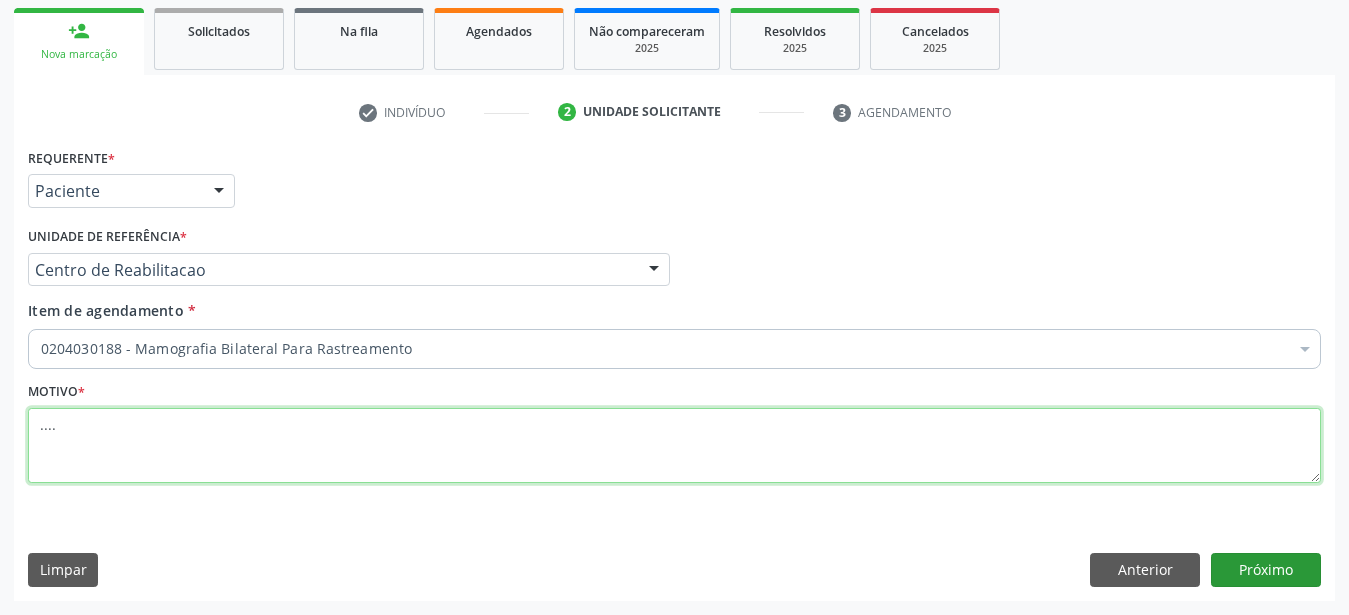 type on "...." 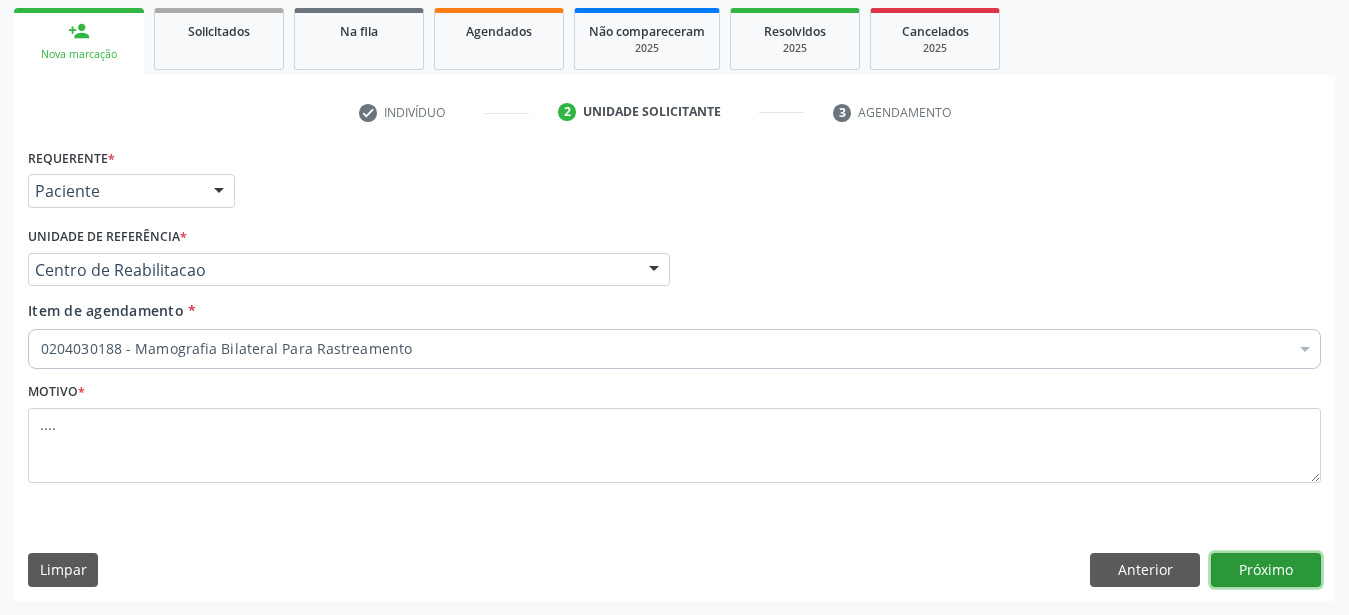 click on "Próximo" at bounding box center (1266, 570) 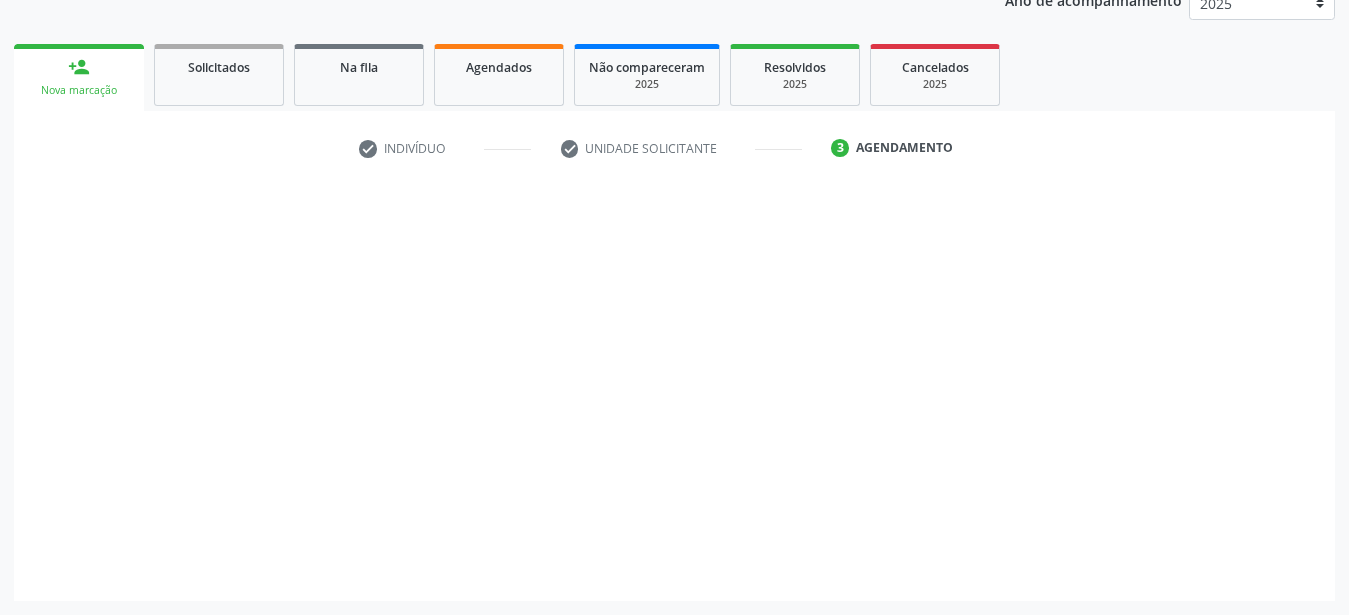 scroll, scrollTop: 255, scrollLeft: 0, axis: vertical 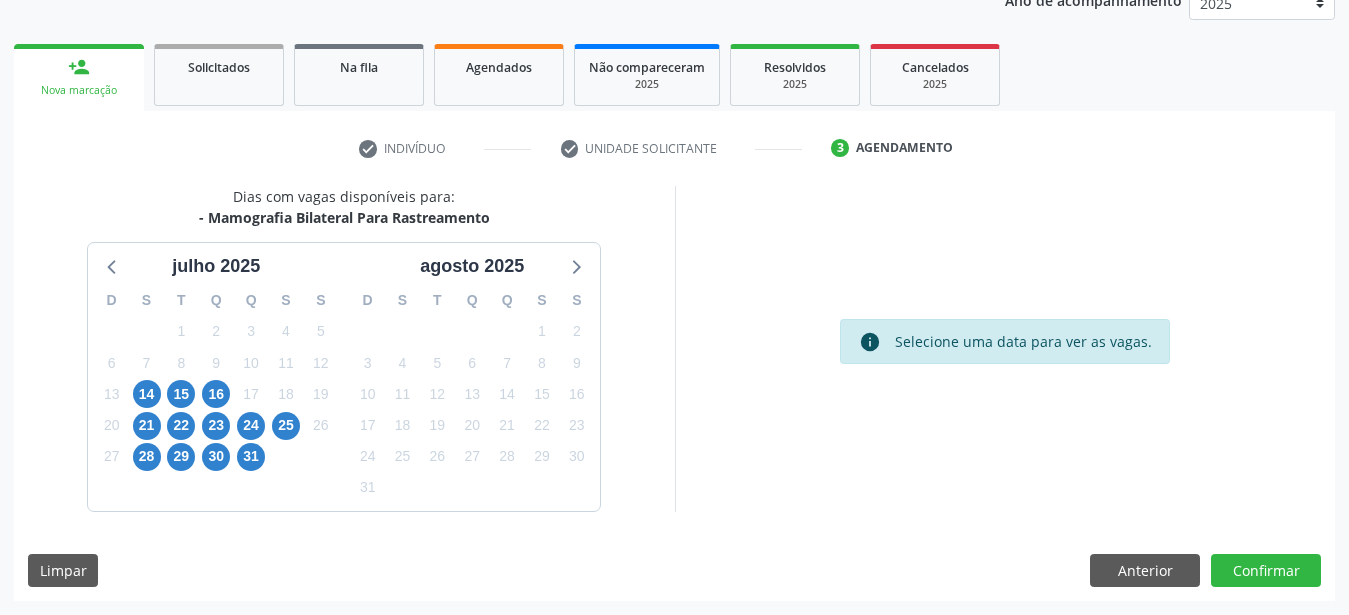 click on "16" at bounding box center [216, 394] 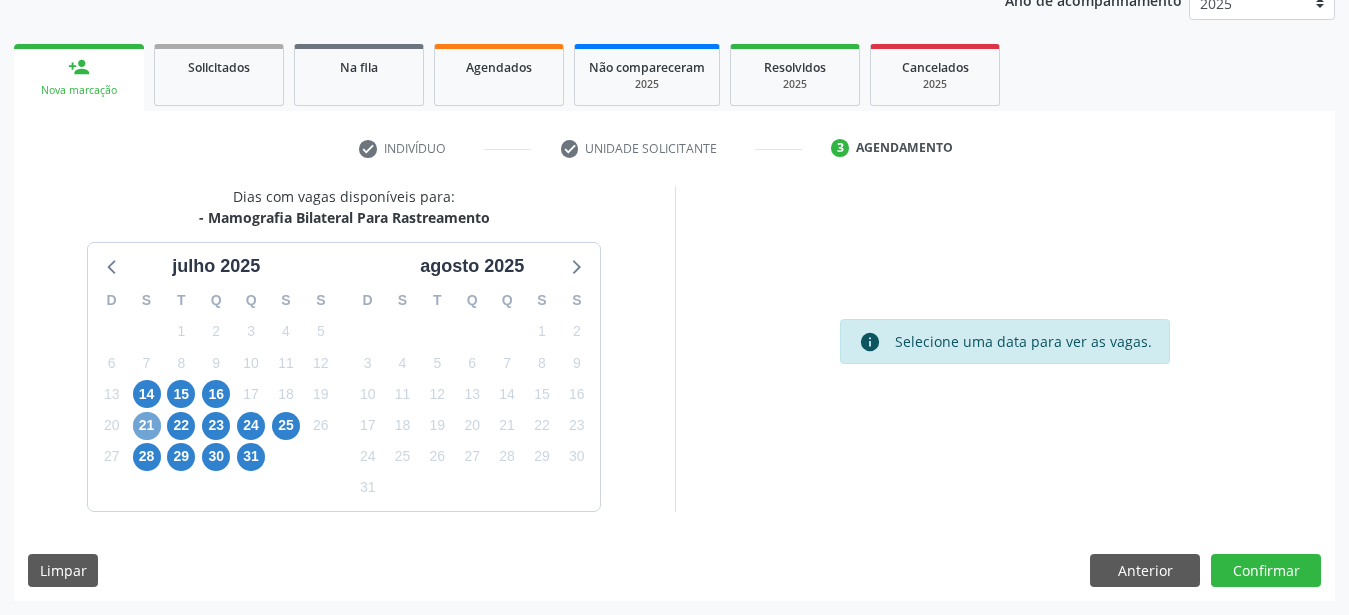 click on "21" at bounding box center [147, 426] 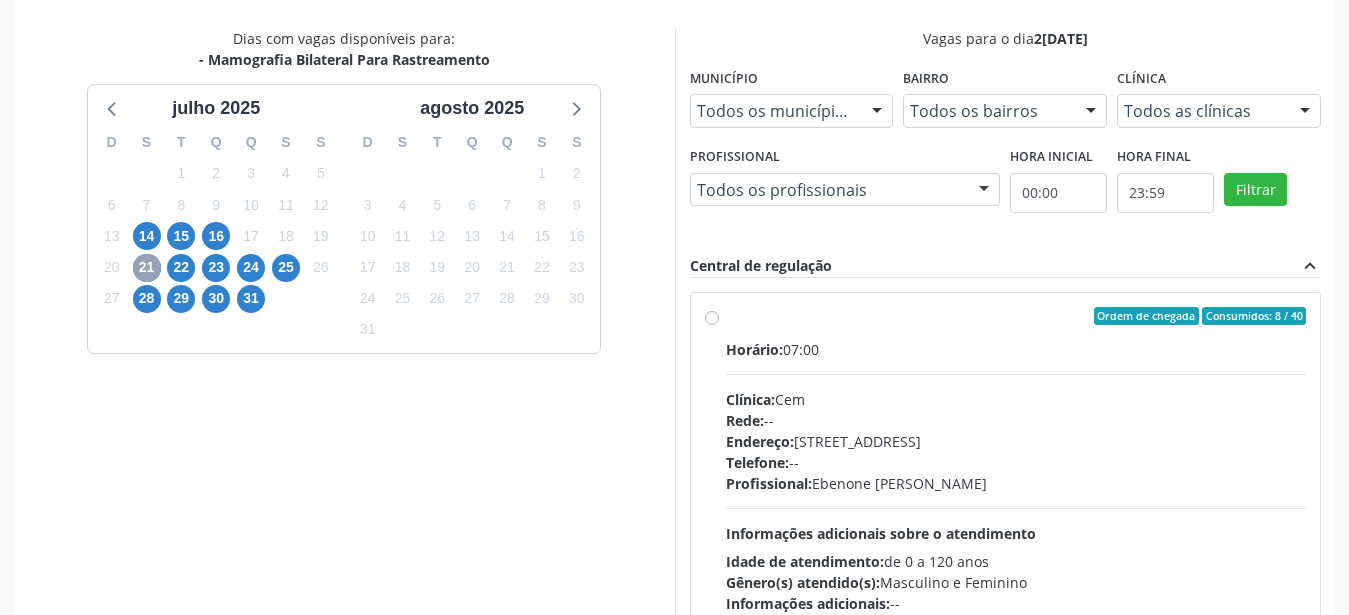 scroll, scrollTop: 459, scrollLeft: 0, axis: vertical 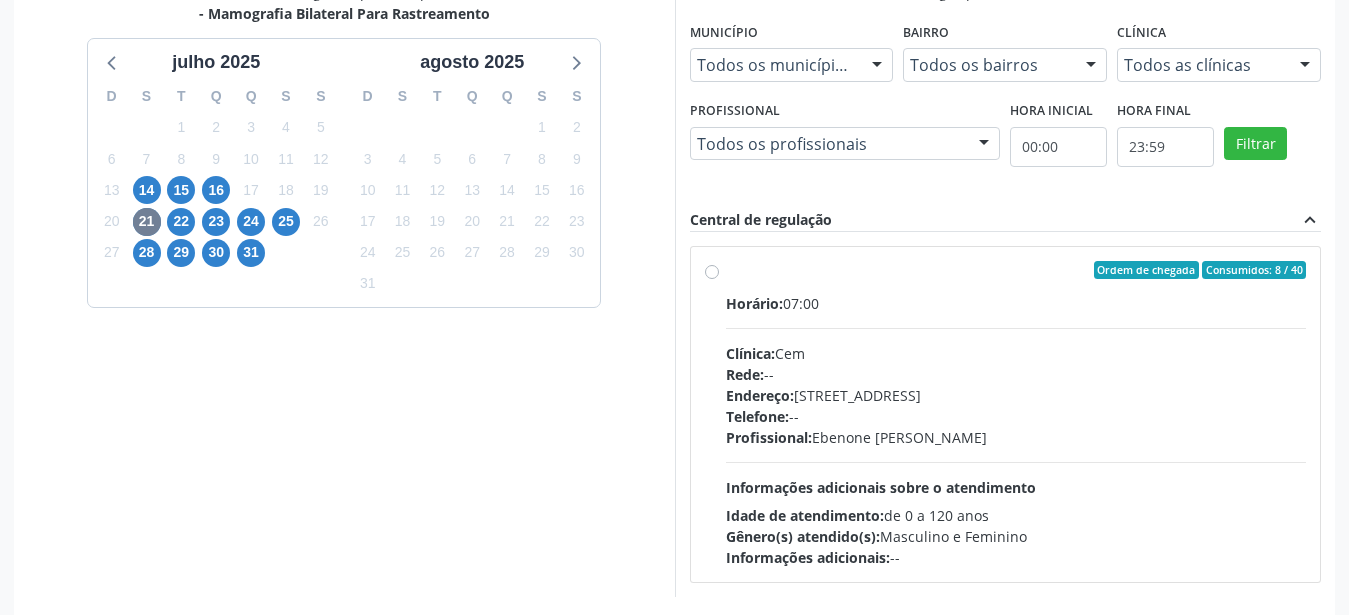 click on "Ordem de chegada
Consumidos: 8 / 40
Horário:   07:00
Clínica:  Cem
Rede:
--
Endereço:   Casa, nº 393, Nossa Senhora da Pen, Serra Talhada - PE
Telefone:   --
Profissional:
Ebenone Antonio da Silva
Informações adicionais sobre o atendimento
Idade de atendimento:
de 0 a 120 anos
Gênero(s) atendido(s):
Masculino e Feminino
Informações adicionais:
--" at bounding box center [1016, 414] 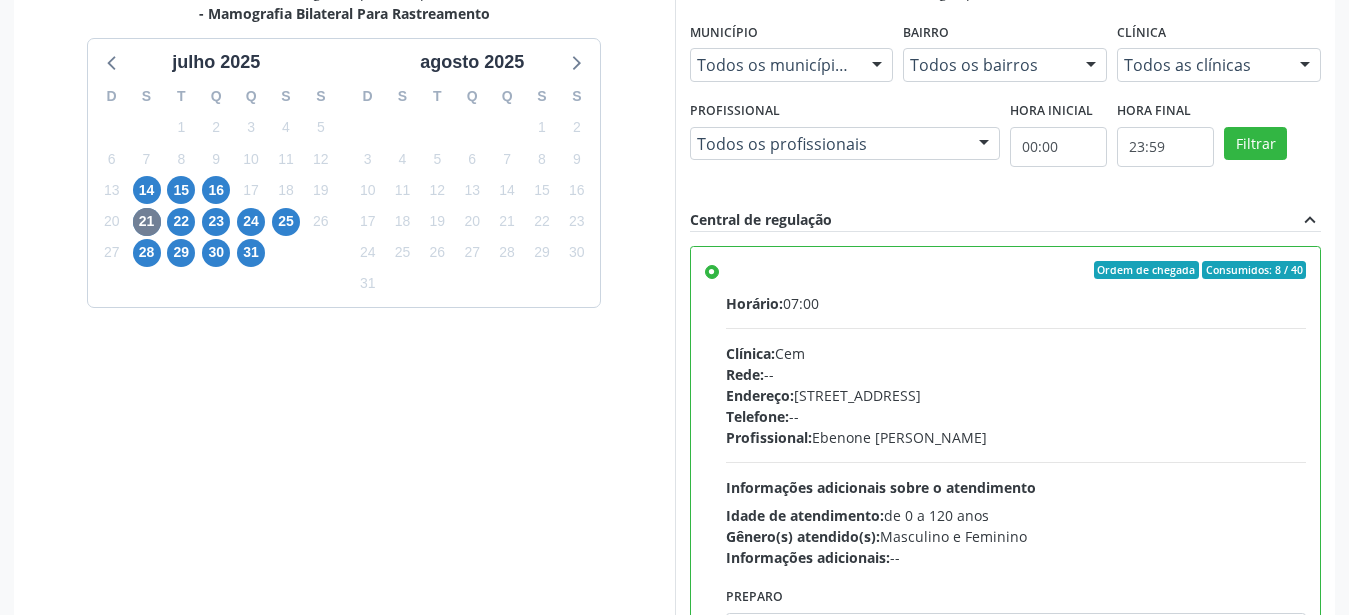 scroll, scrollTop: 99, scrollLeft: 0, axis: vertical 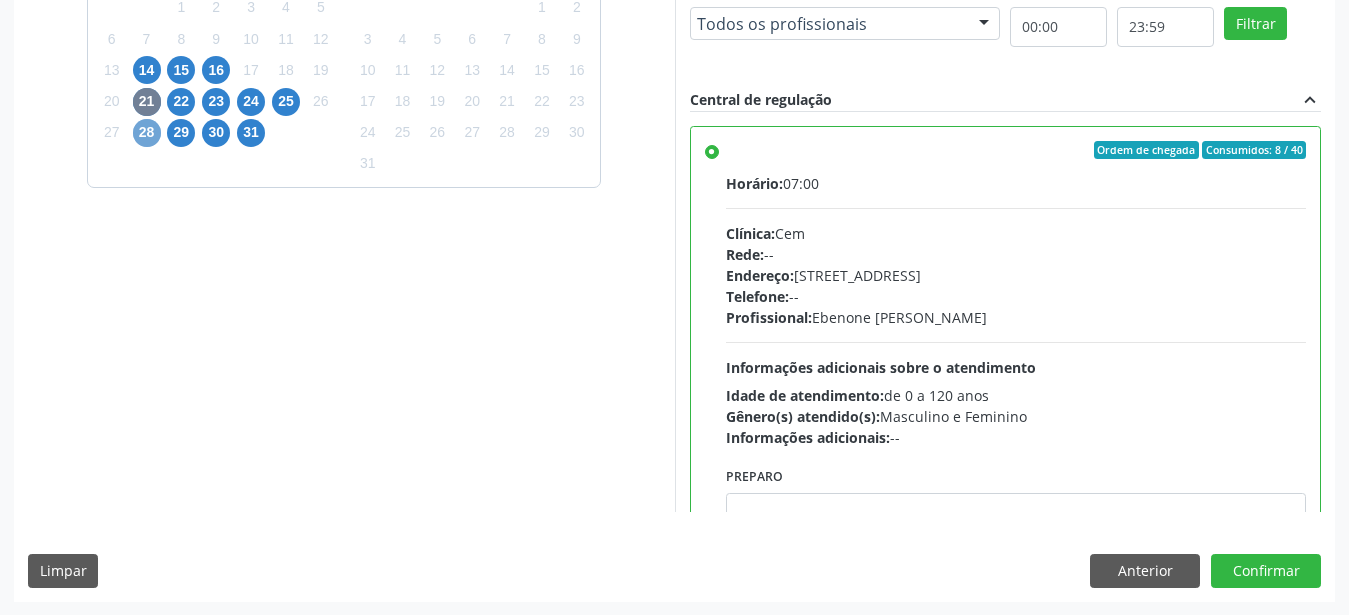 click on "28" at bounding box center (147, 133) 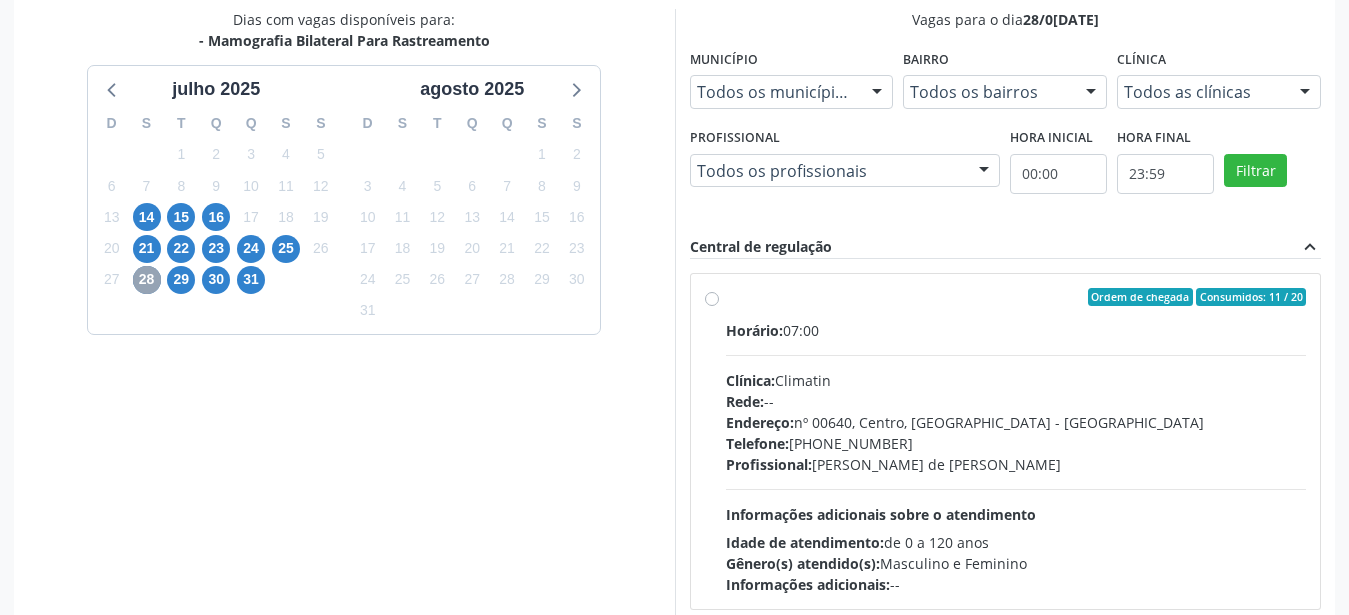 scroll, scrollTop: 459, scrollLeft: 0, axis: vertical 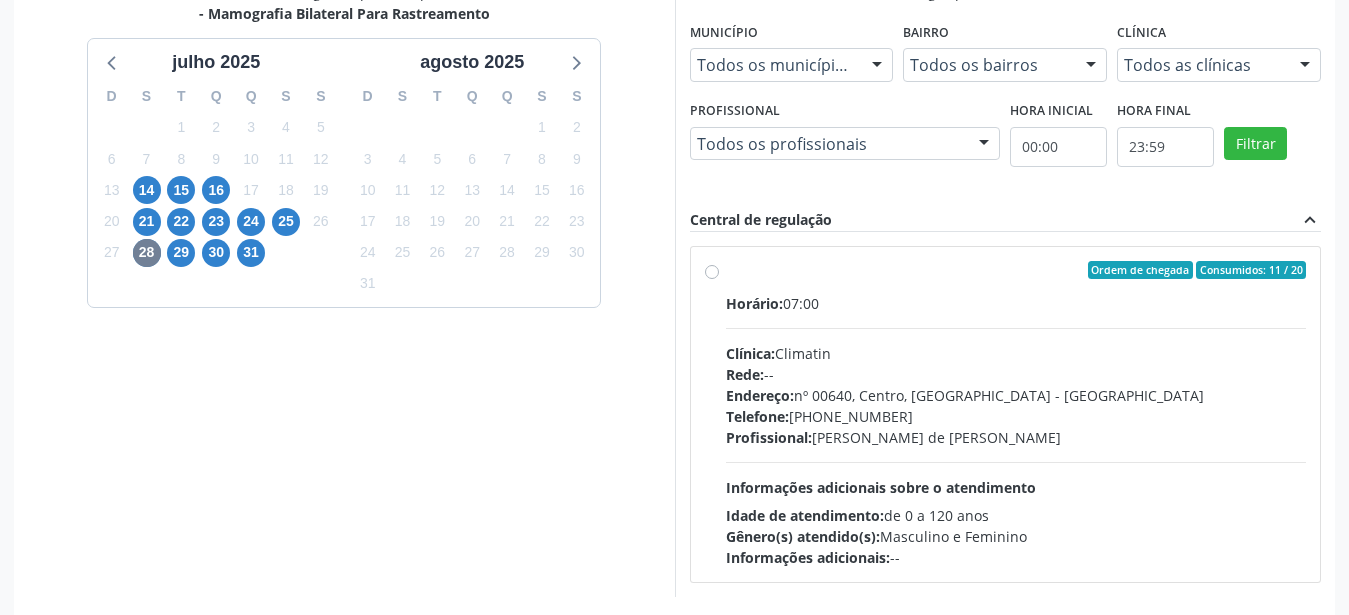 click on "Ordem de chegada
Consumidos: 11 / 20
Horário:   07:00
Clínica:  Climatin
Rede:
--
Endereço:   nº 00640, Centro, Serra Talhada - PE
Telefone:   (81) 38311133
Profissional:
Ana Carolina Barboza de Andrada Melo Lyra
Informações adicionais sobre o atendimento
Idade de atendimento:
de 0 a 120 anos
Gênero(s) atendido(s):
Masculino e Feminino
Informações adicionais:
--" at bounding box center (1016, 414) 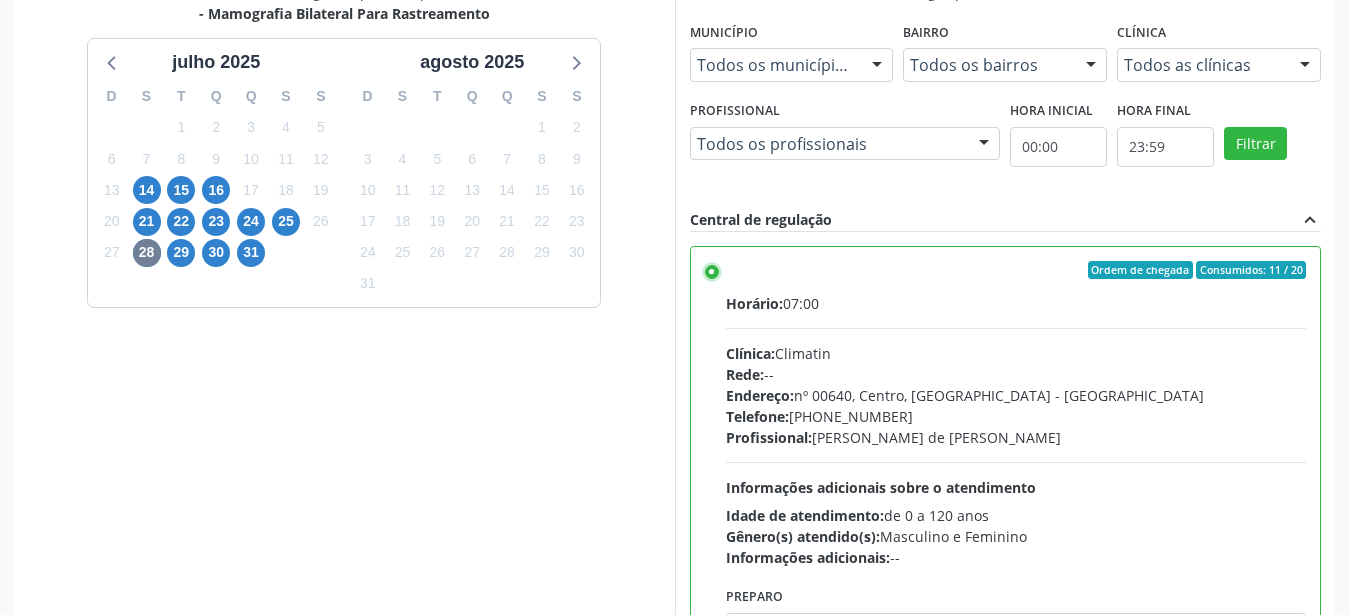 scroll, scrollTop: 99, scrollLeft: 0, axis: vertical 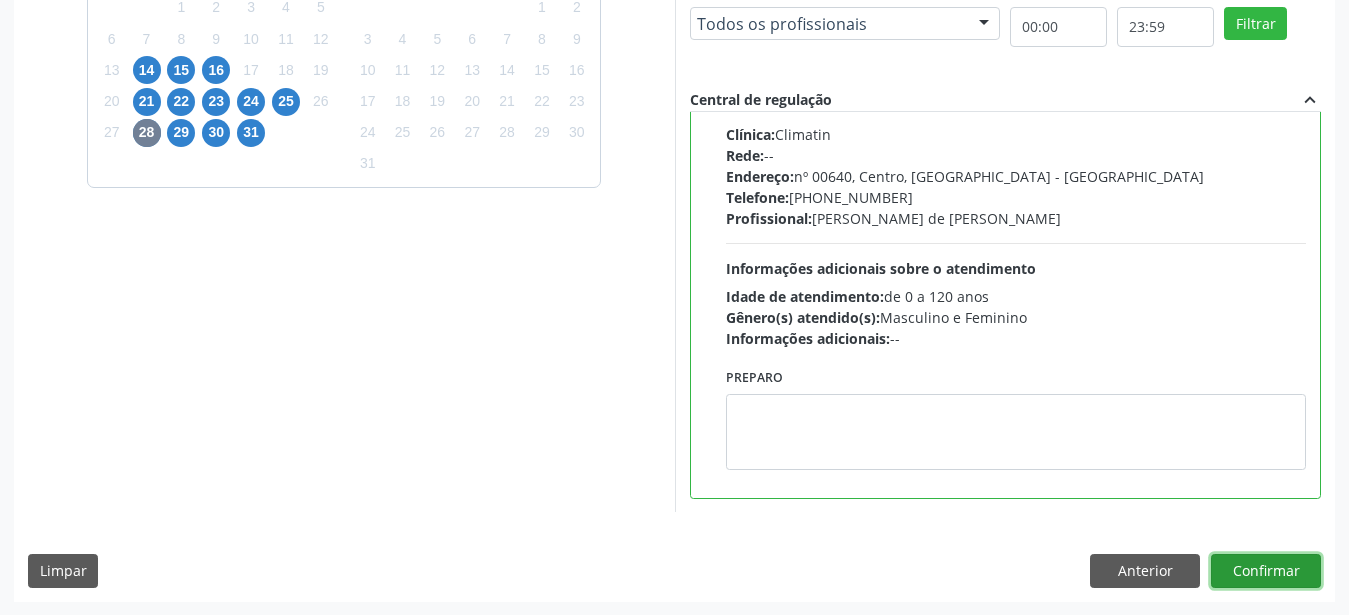 click on "Confirmar" at bounding box center (1266, 571) 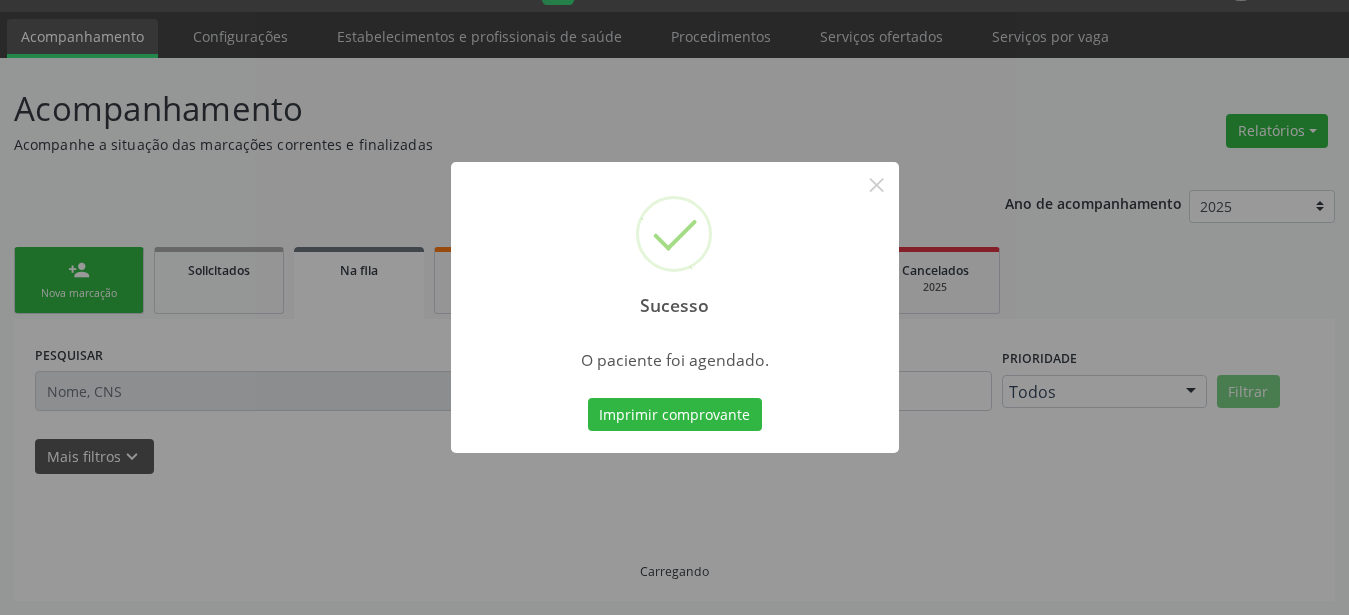 scroll, scrollTop: 51, scrollLeft: 0, axis: vertical 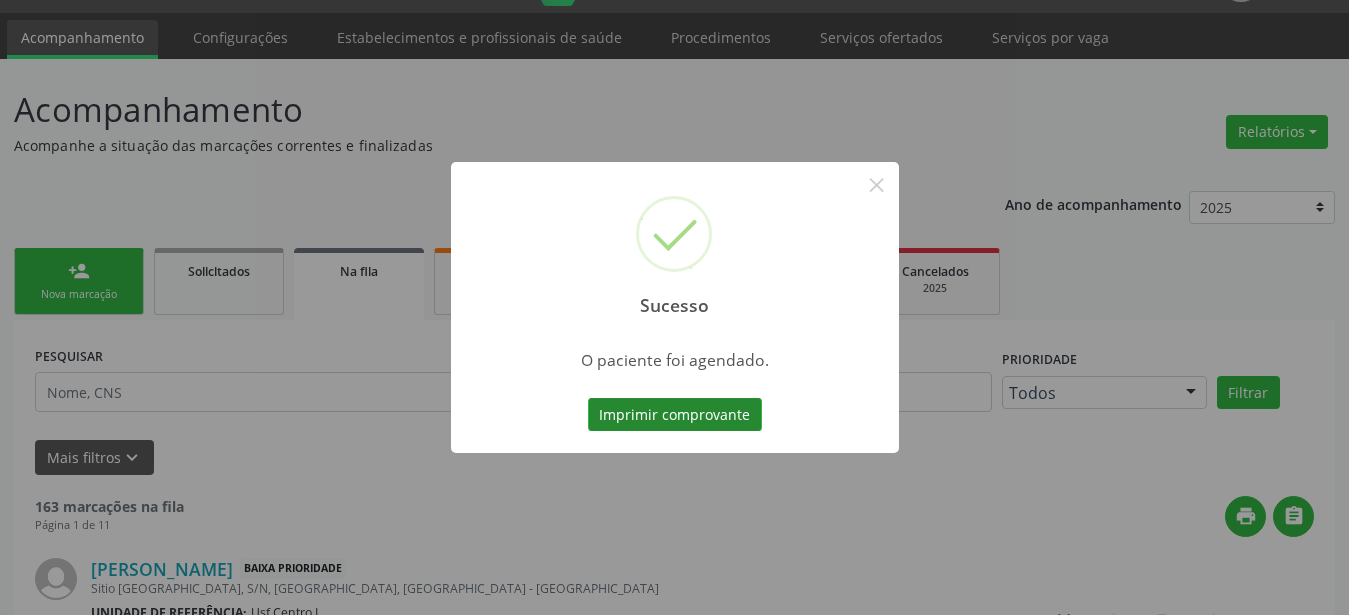 click on "Imprimir comprovante" at bounding box center (675, 415) 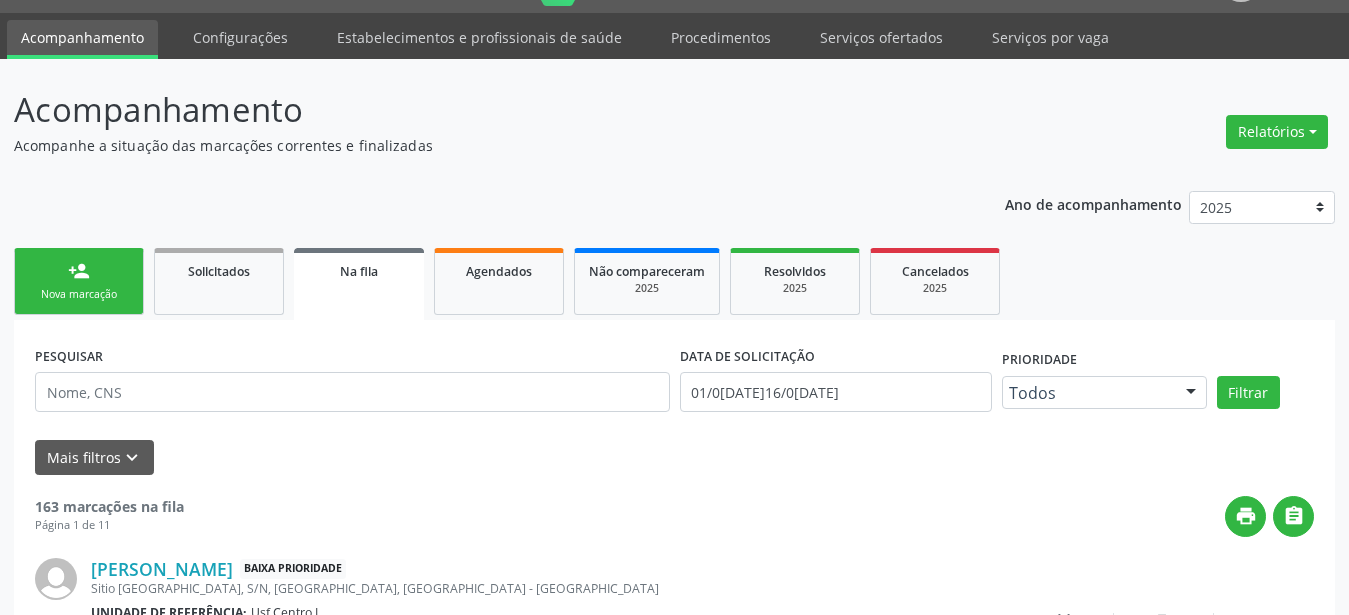 scroll, scrollTop: 50, scrollLeft: 0, axis: vertical 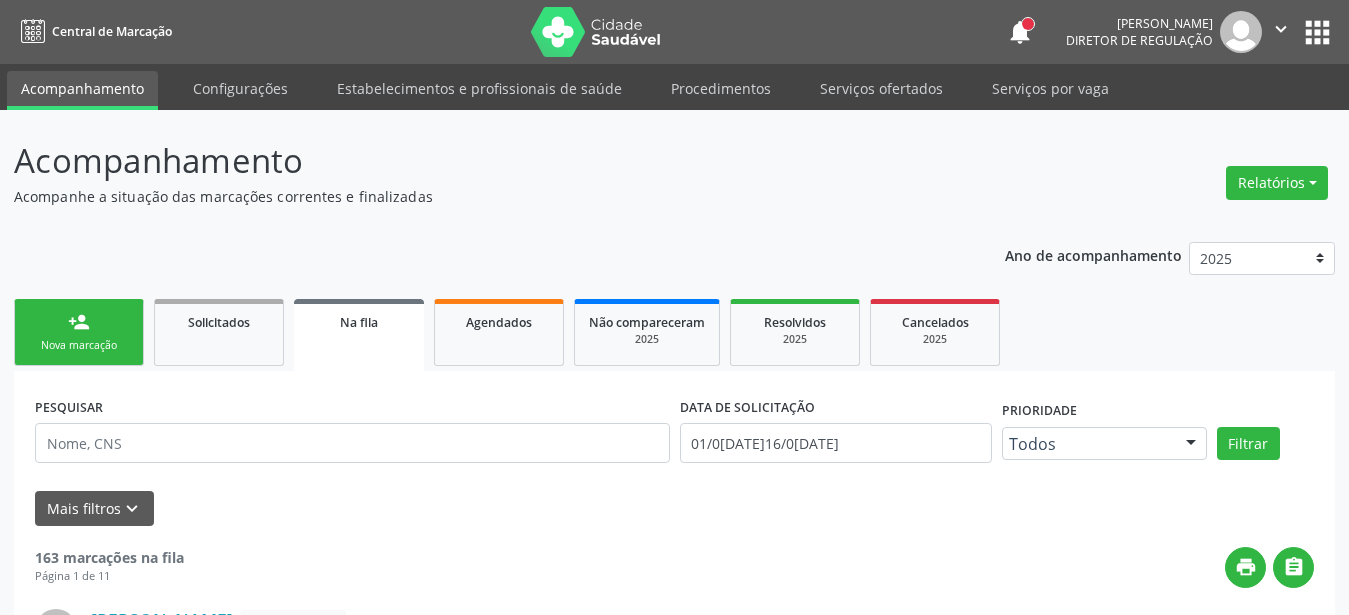 click on "apps" at bounding box center [1317, 32] 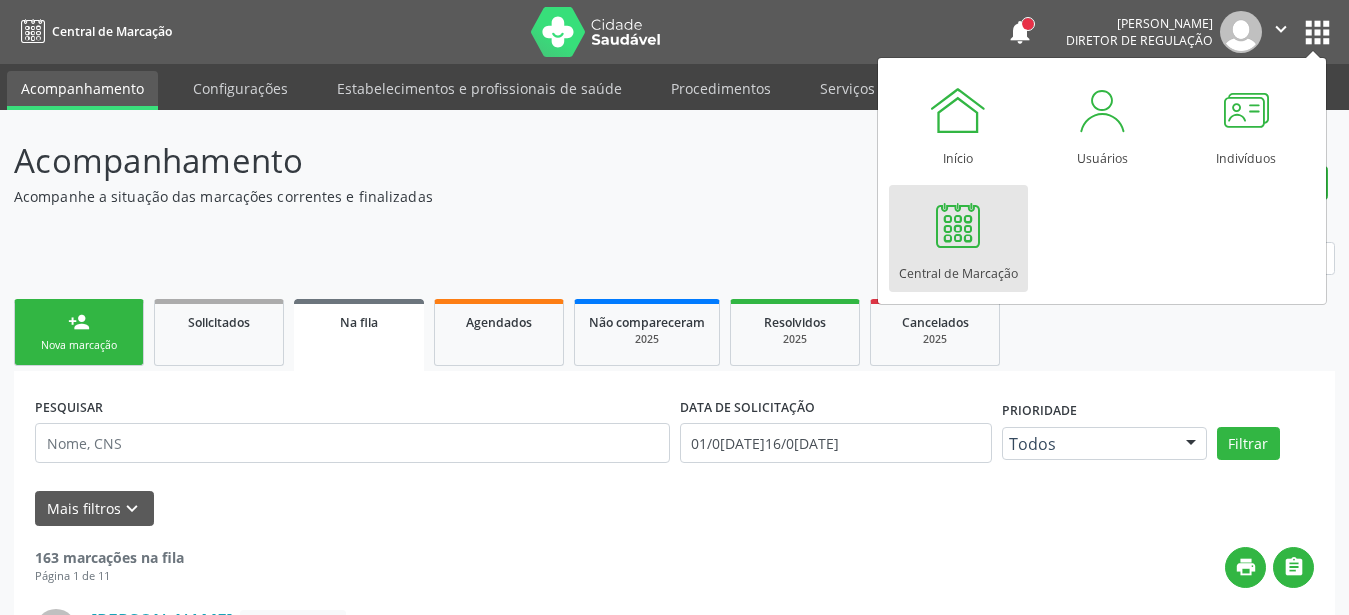 click at bounding box center [958, 225] 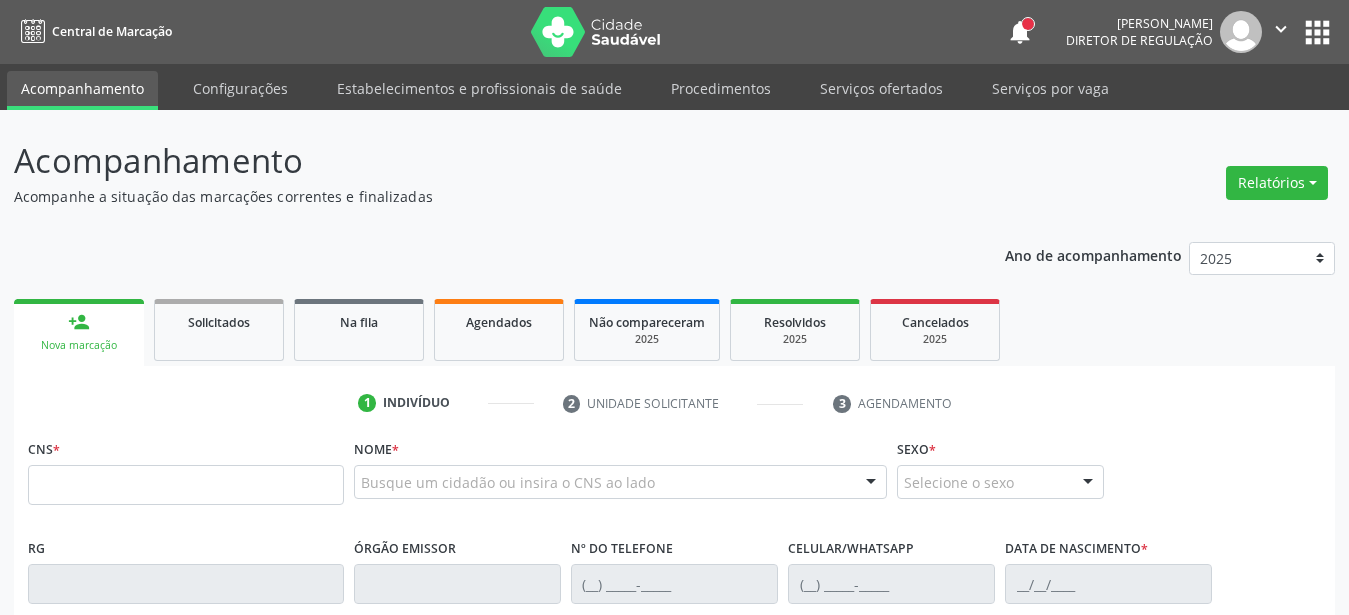 scroll, scrollTop: 0, scrollLeft: 0, axis: both 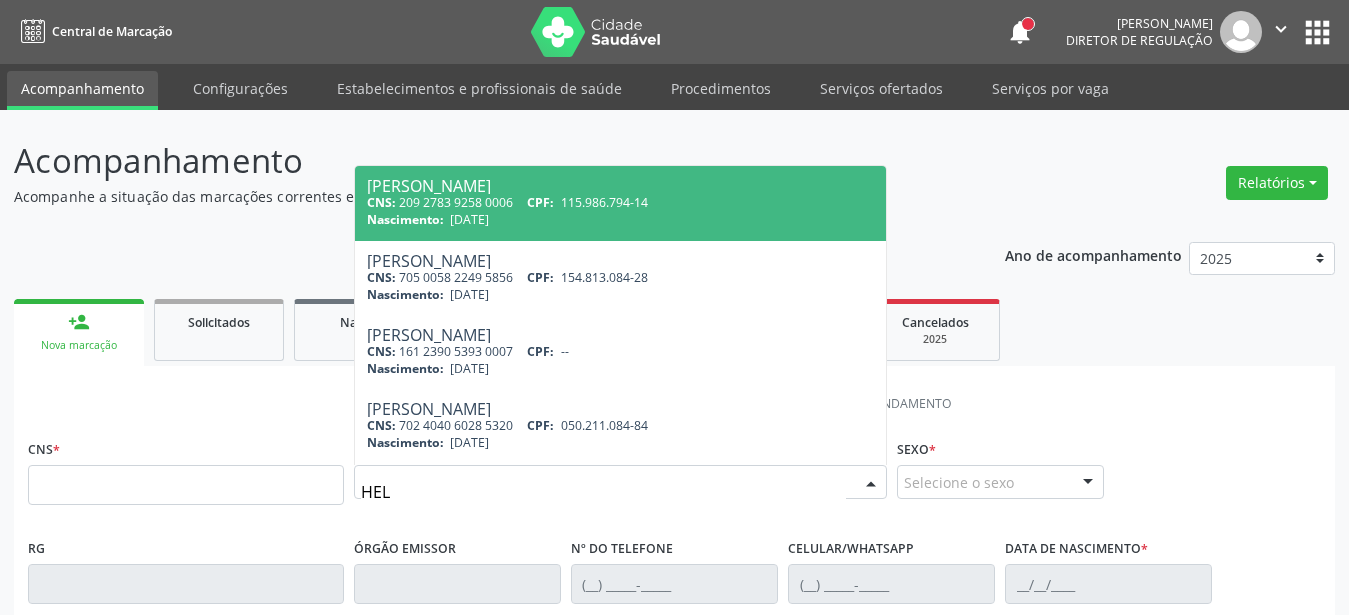 type on "HEL" 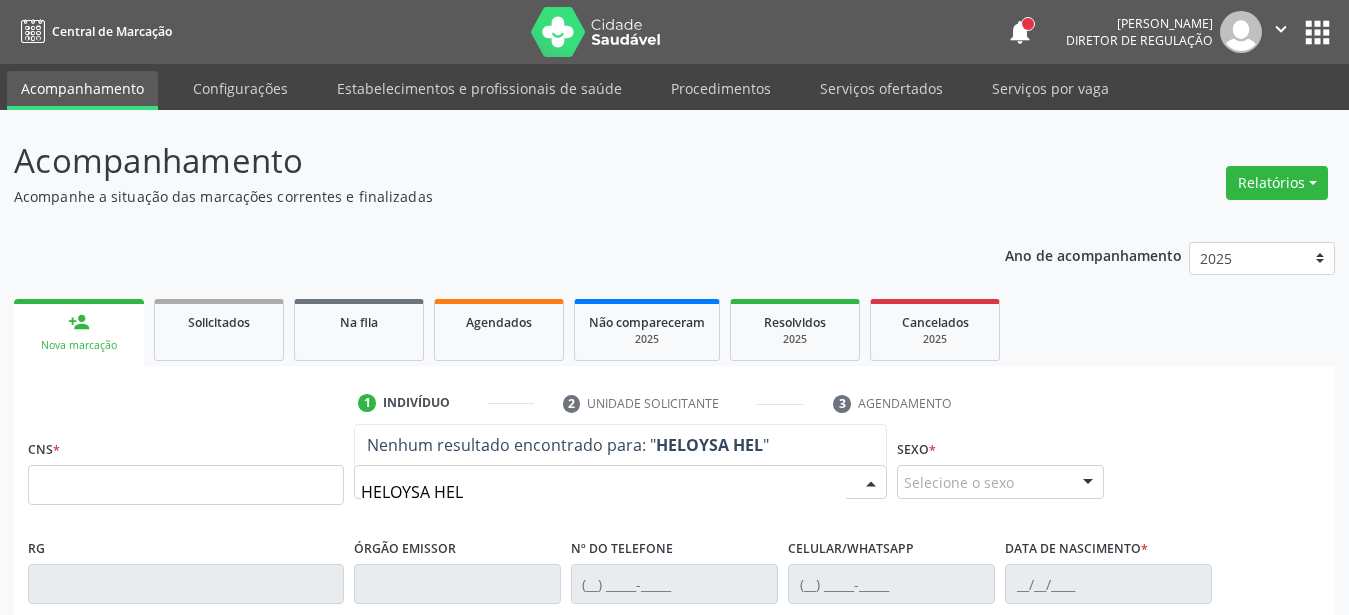 type on "HELOYSA HELE" 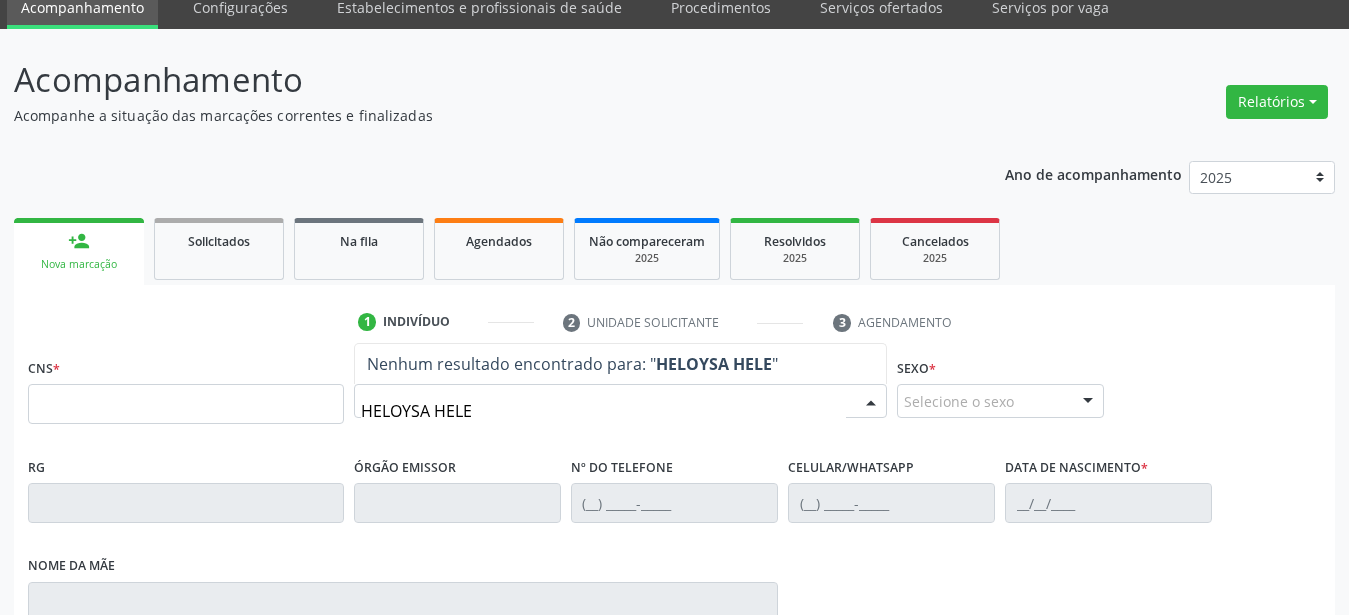 scroll, scrollTop: 204, scrollLeft: 0, axis: vertical 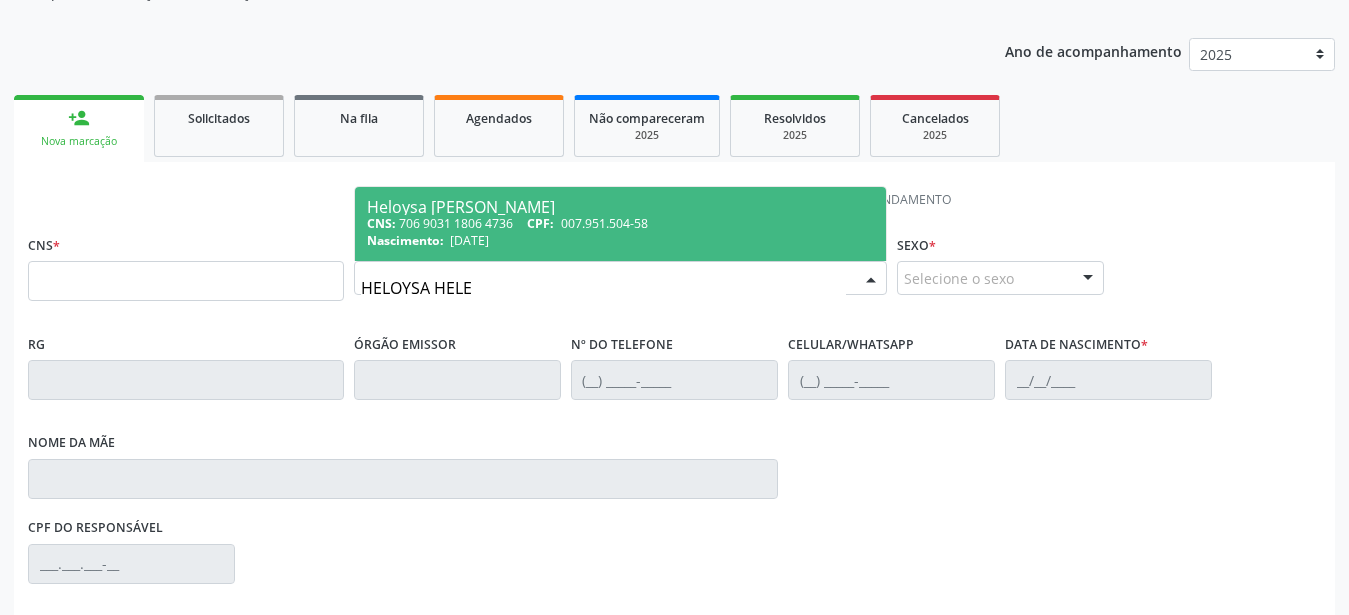 drag, startPoint x: 495, startPoint y: 283, endPoint x: 231, endPoint y: 329, distance: 267.9776 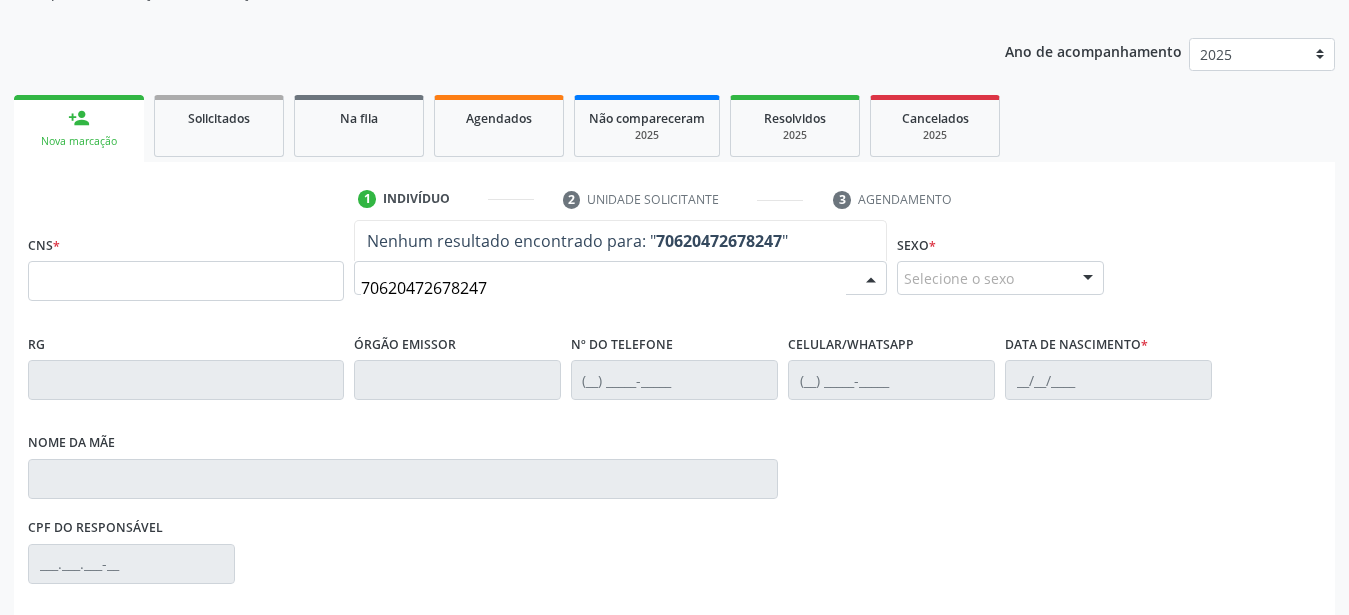 type on "706204726782470" 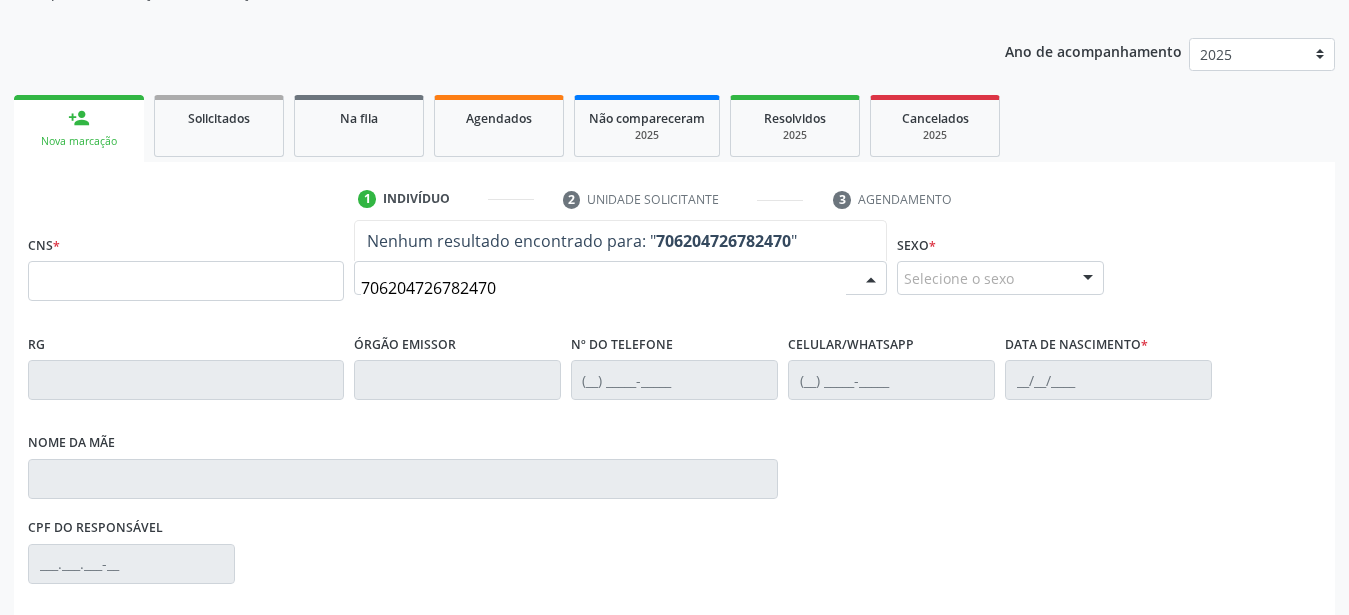 drag, startPoint x: 532, startPoint y: 274, endPoint x: 340, endPoint y: 279, distance: 192.0651 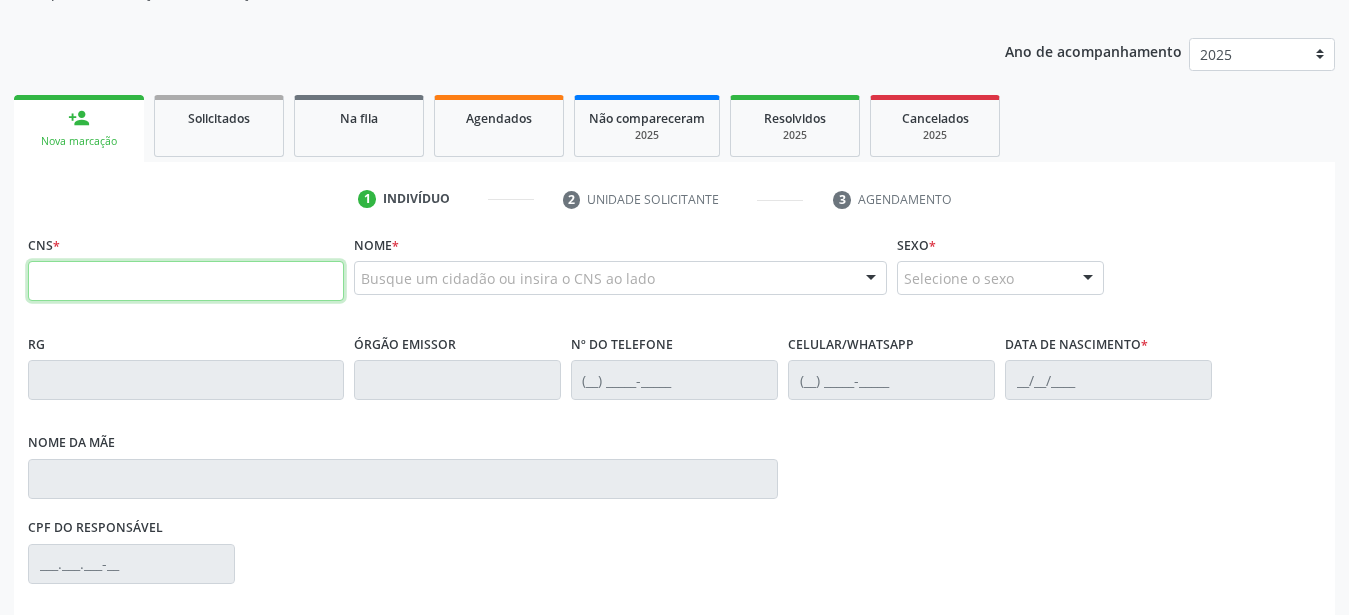 paste on "706 2047 2678 2470" 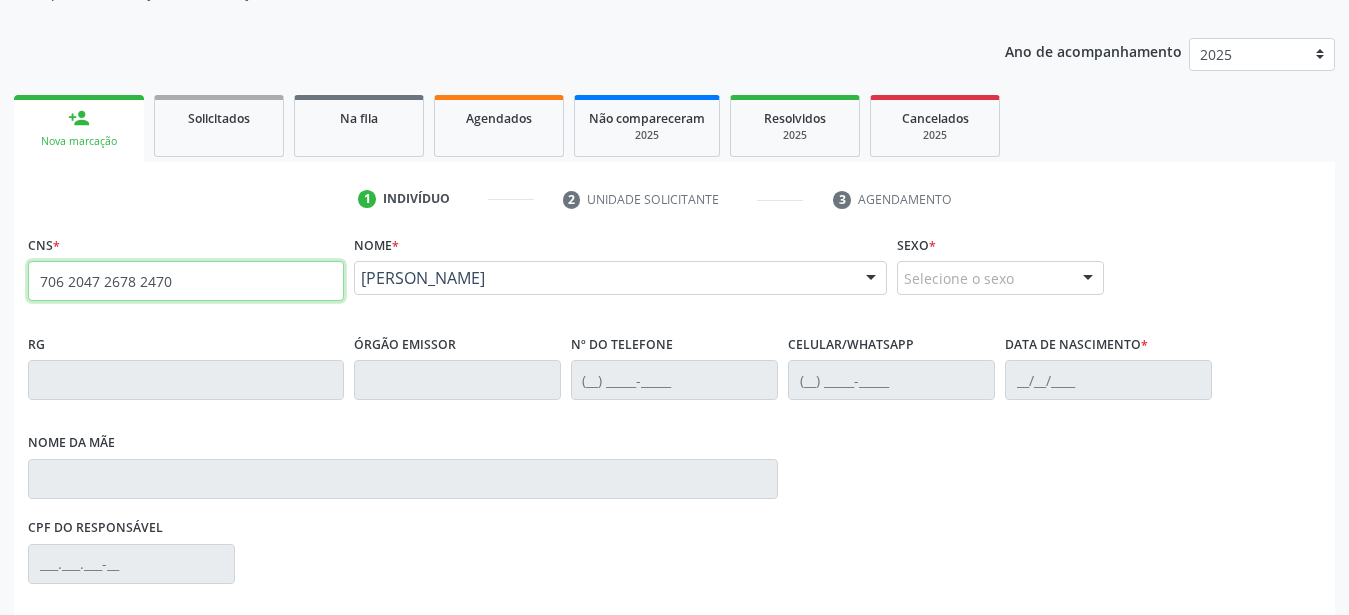 type on "706 2047 2678 2470" 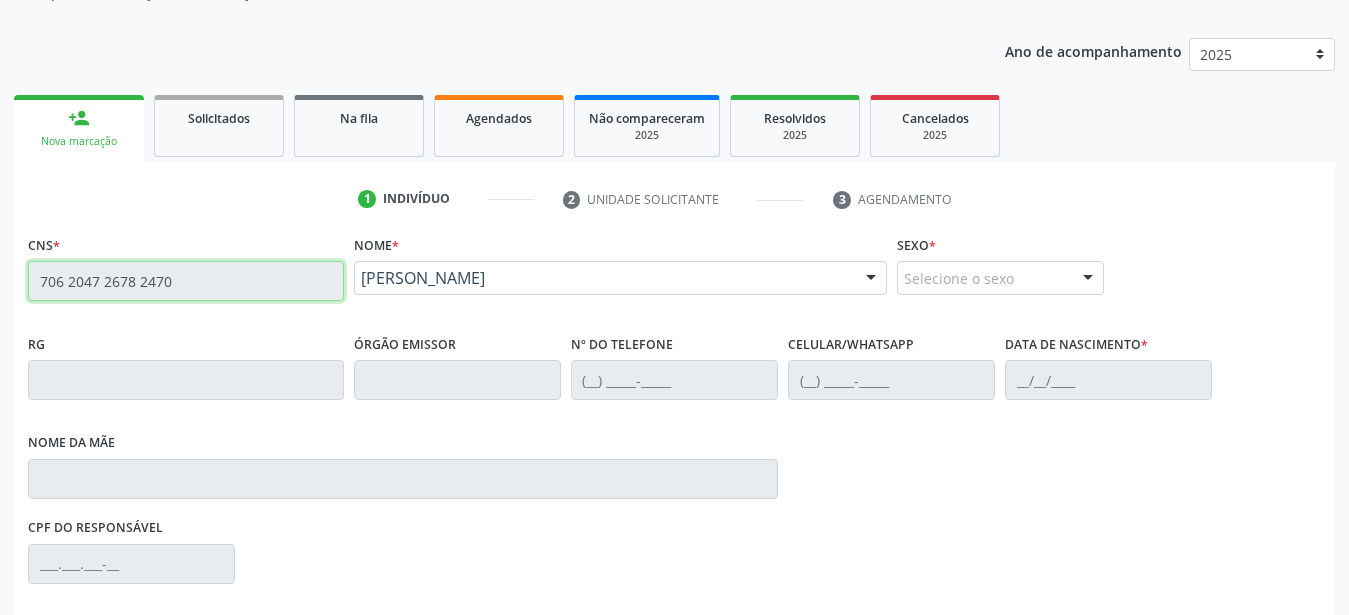 type on "[PHONE_NUMBER]" 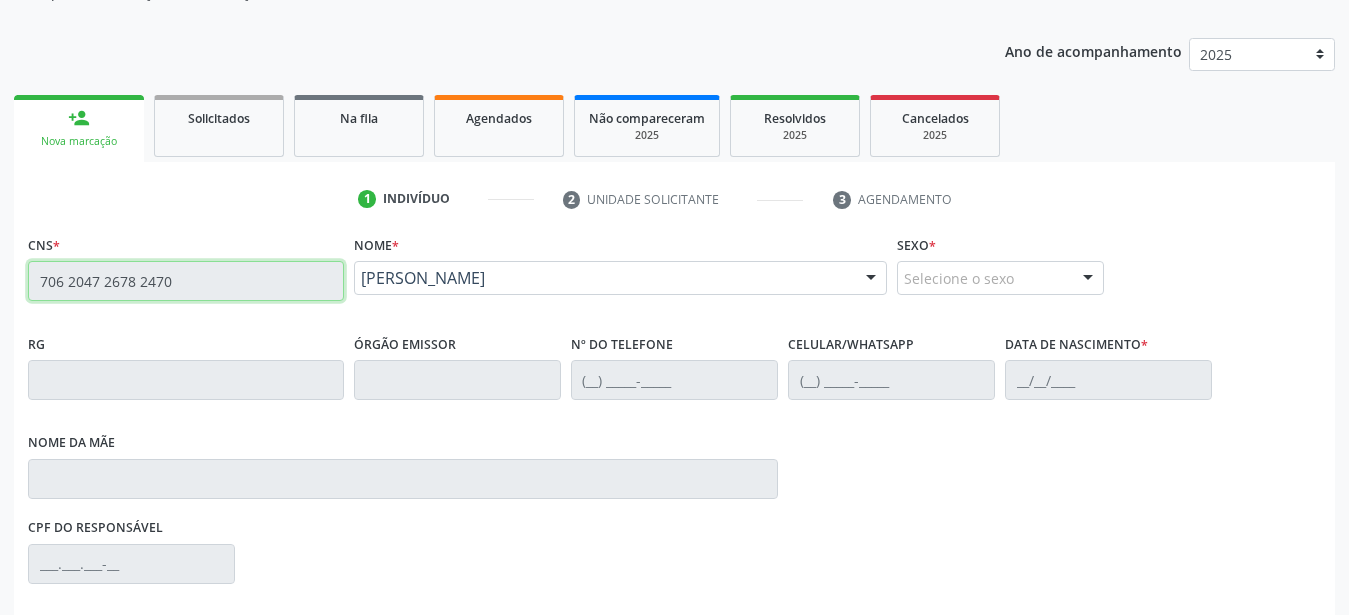 type on "[DATE]" 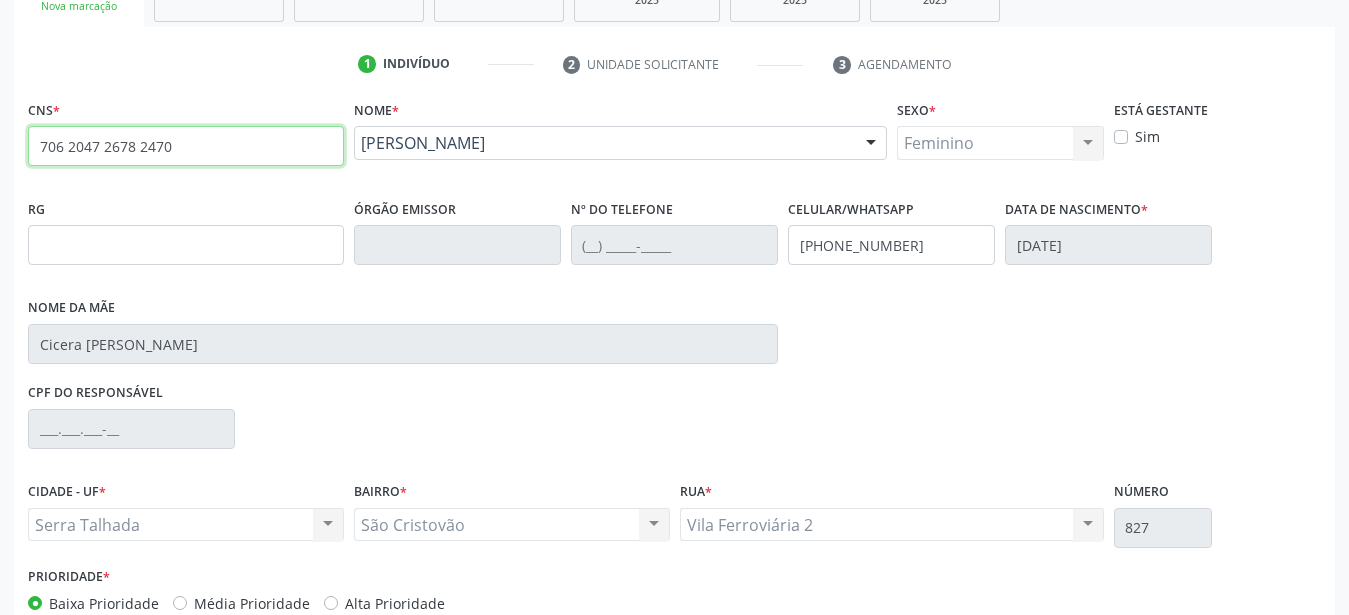 scroll, scrollTop: 455, scrollLeft: 0, axis: vertical 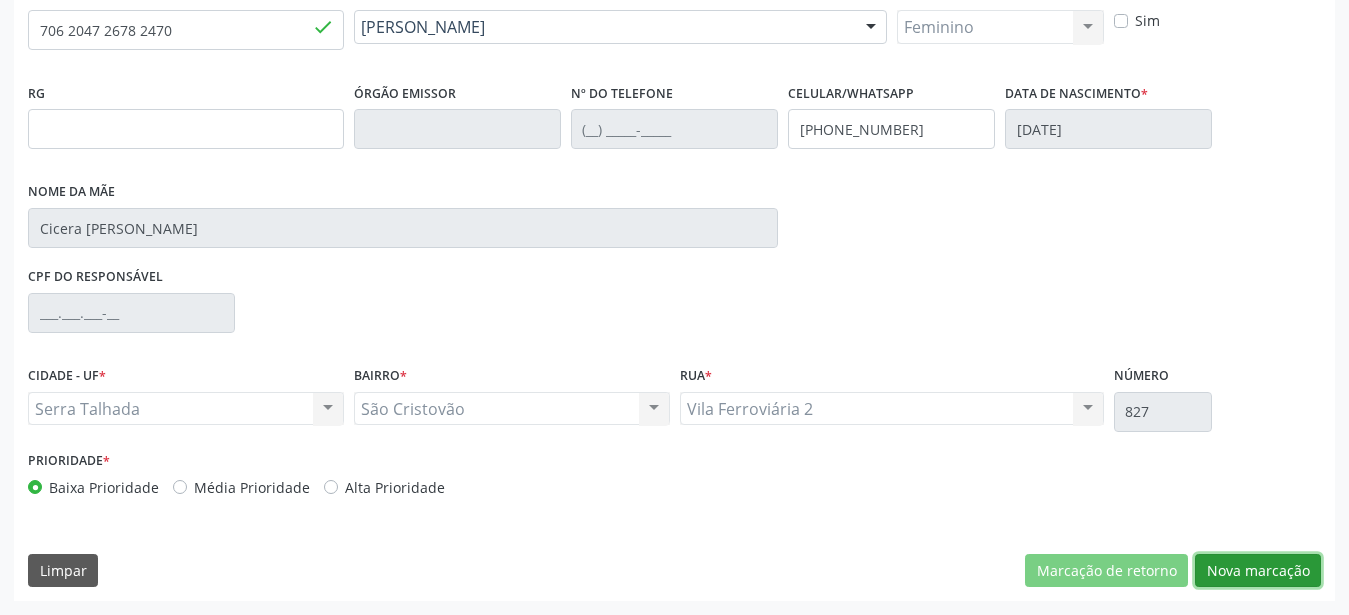 click on "Nova marcação" at bounding box center [1258, 571] 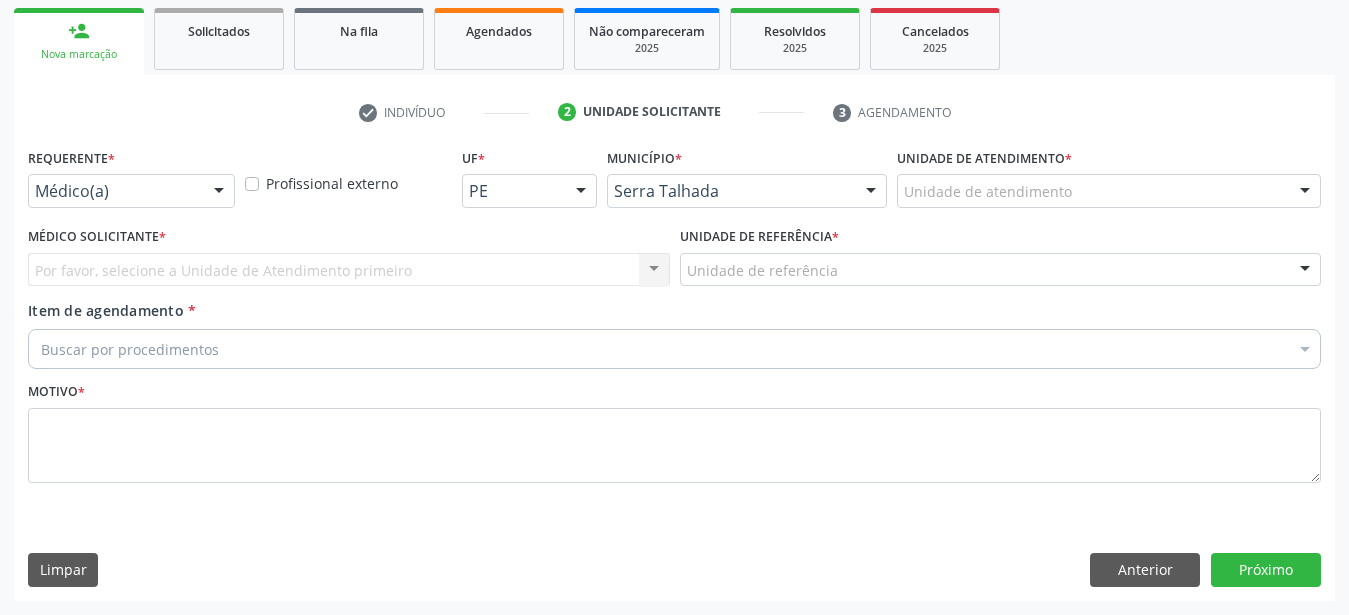 scroll, scrollTop: 307, scrollLeft: 0, axis: vertical 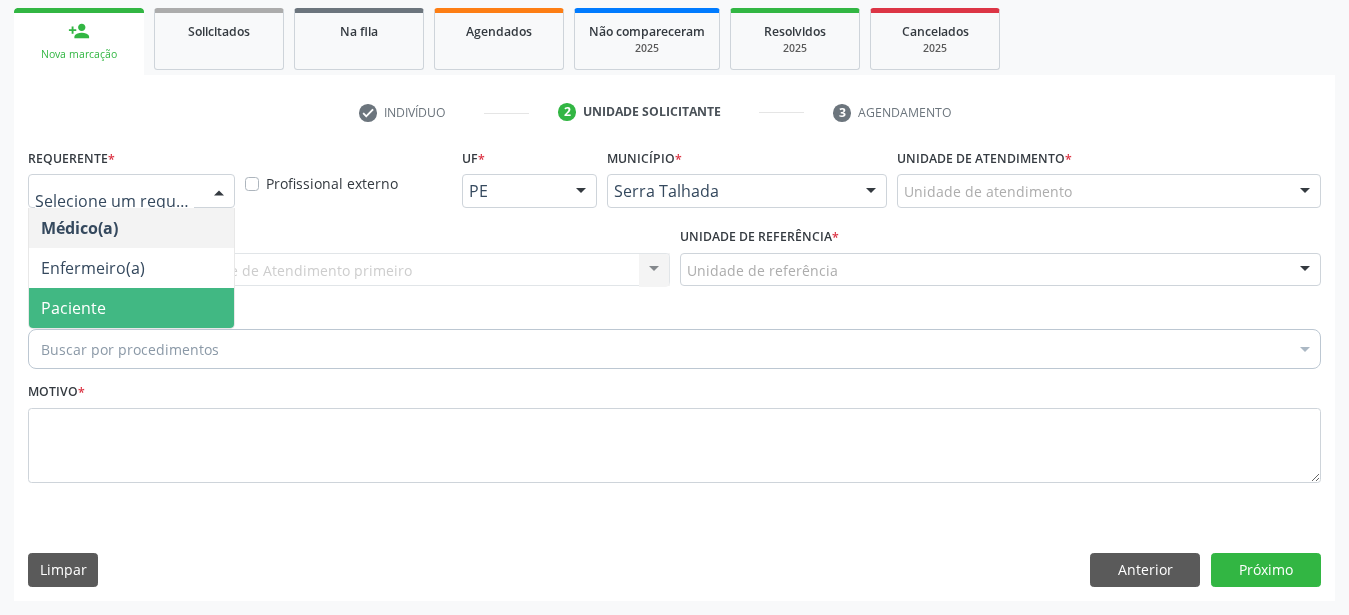 click on "Paciente" at bounding box center [131, 308] 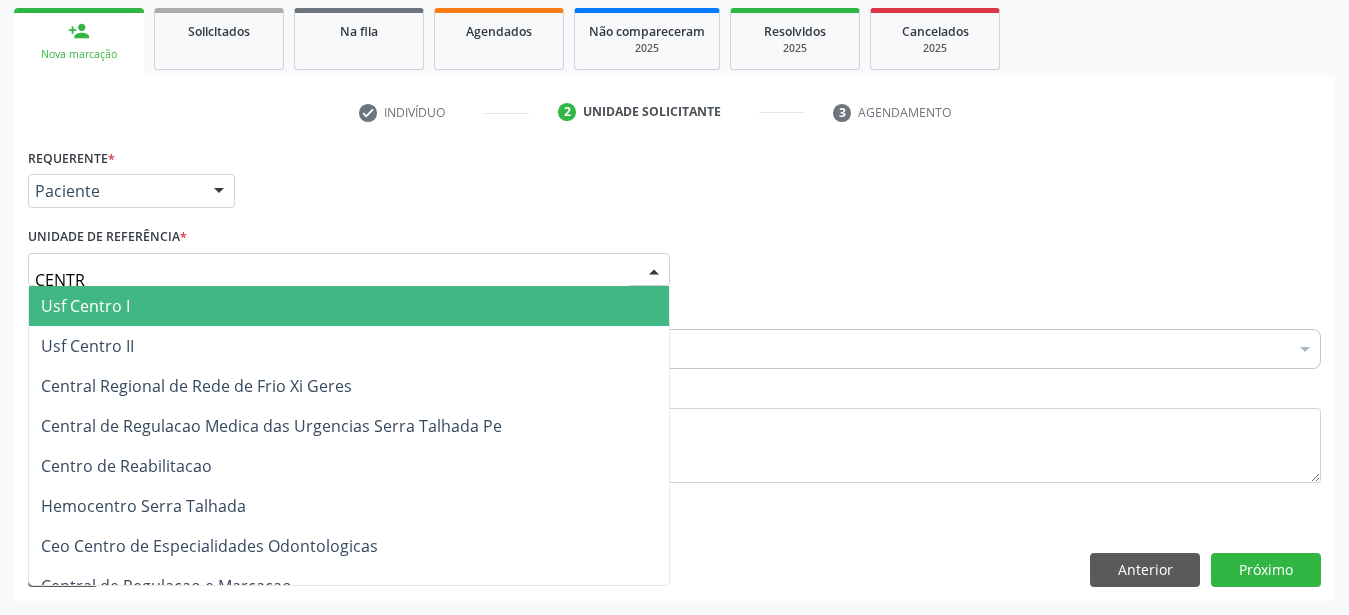 type on "CENTRO" 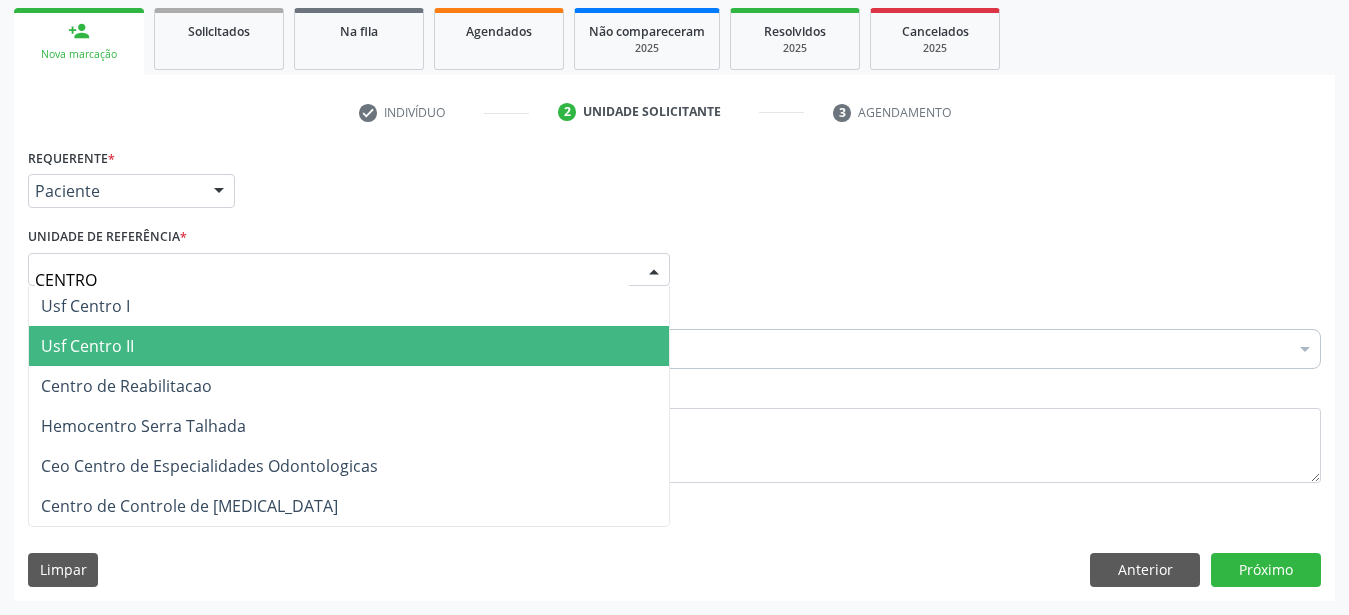 click on "Centro de Reabilitacao" at bounding box center (349, 386) 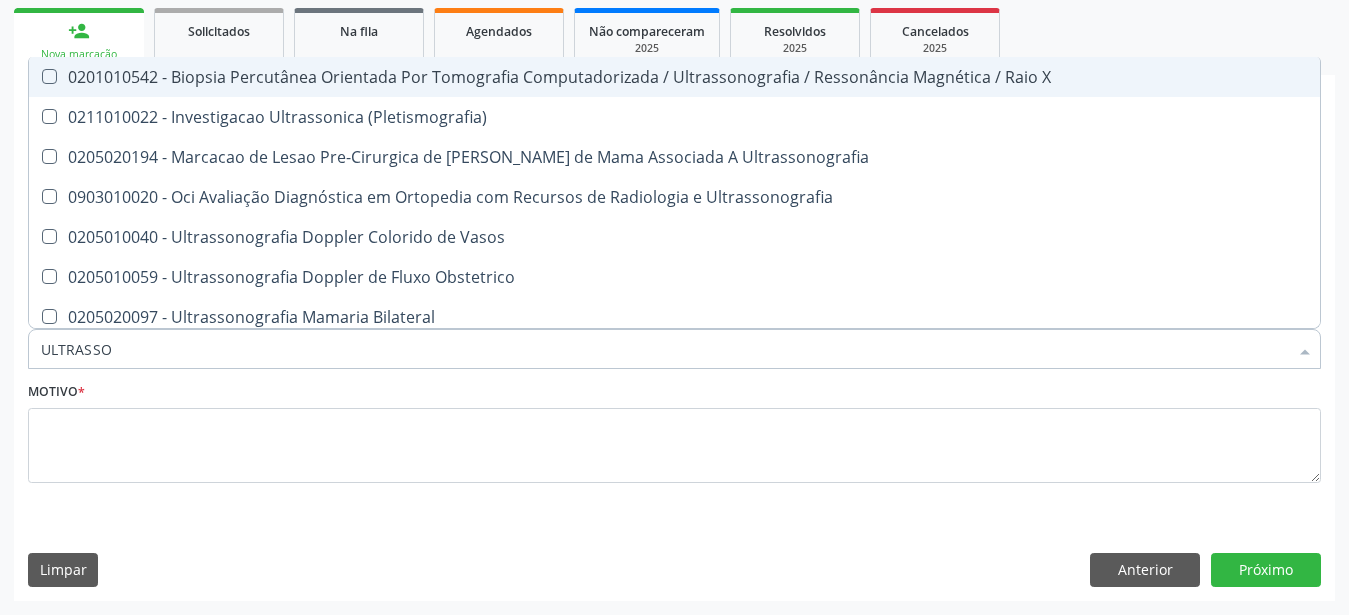 type on "ULTRASS" 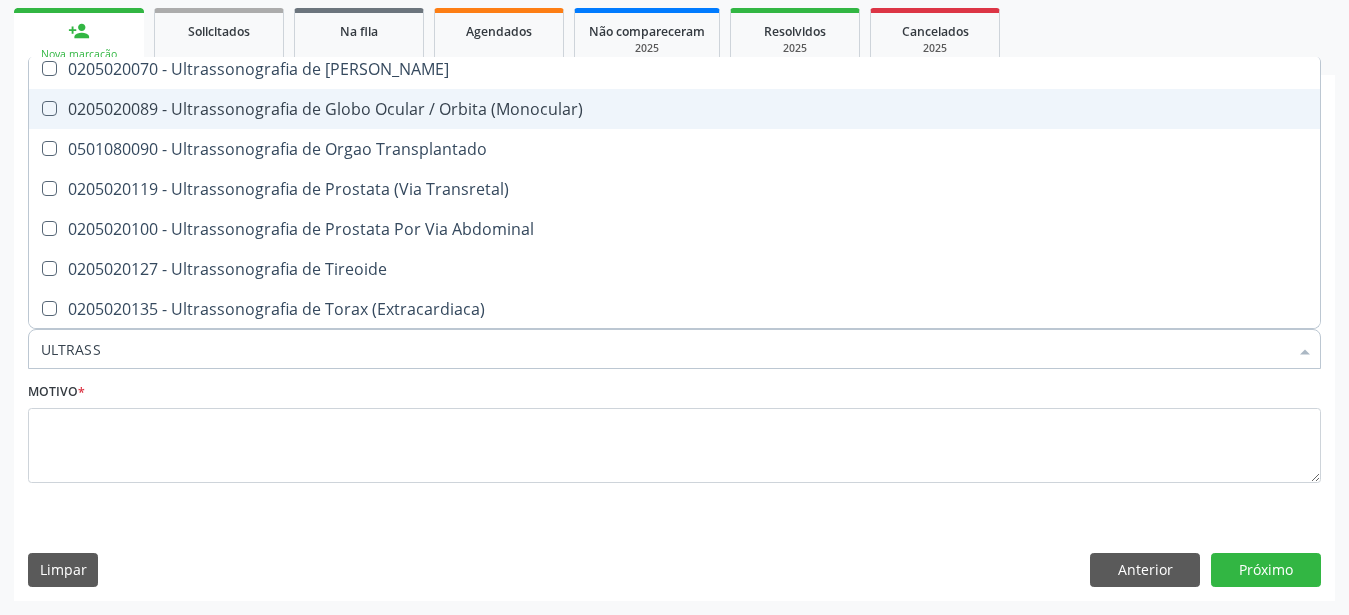 scroll, scrollTop: 596, scrollLeft: 0, axis: vertical 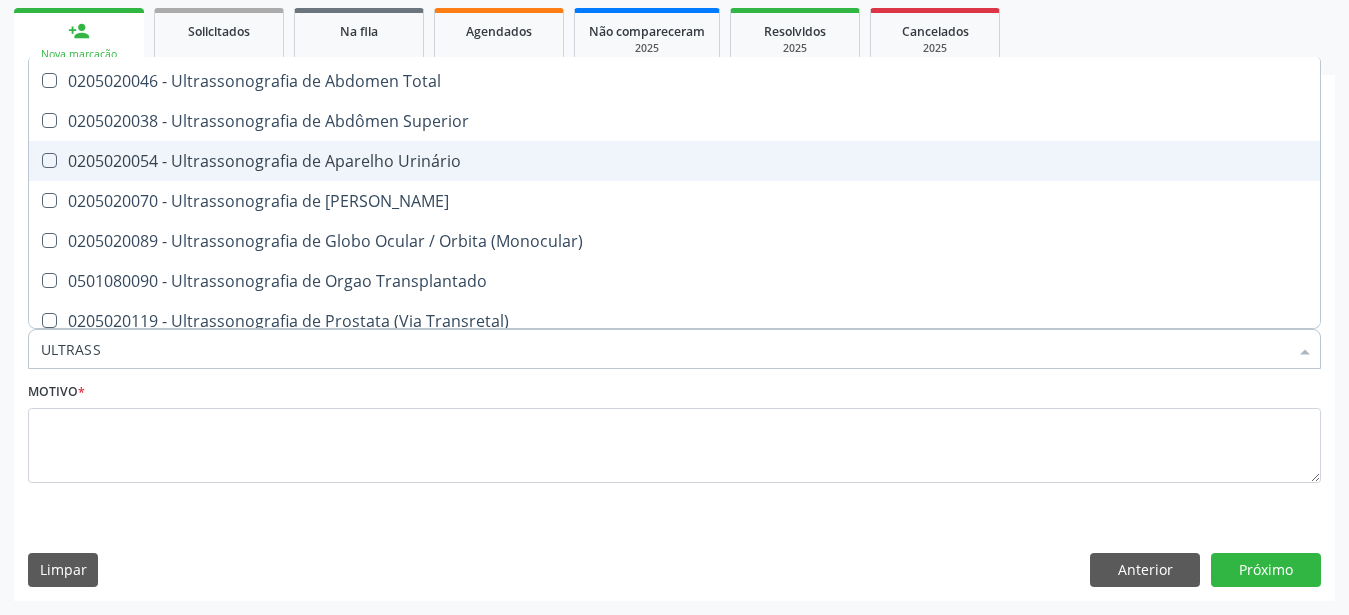 click at bounding box center [36, 161] 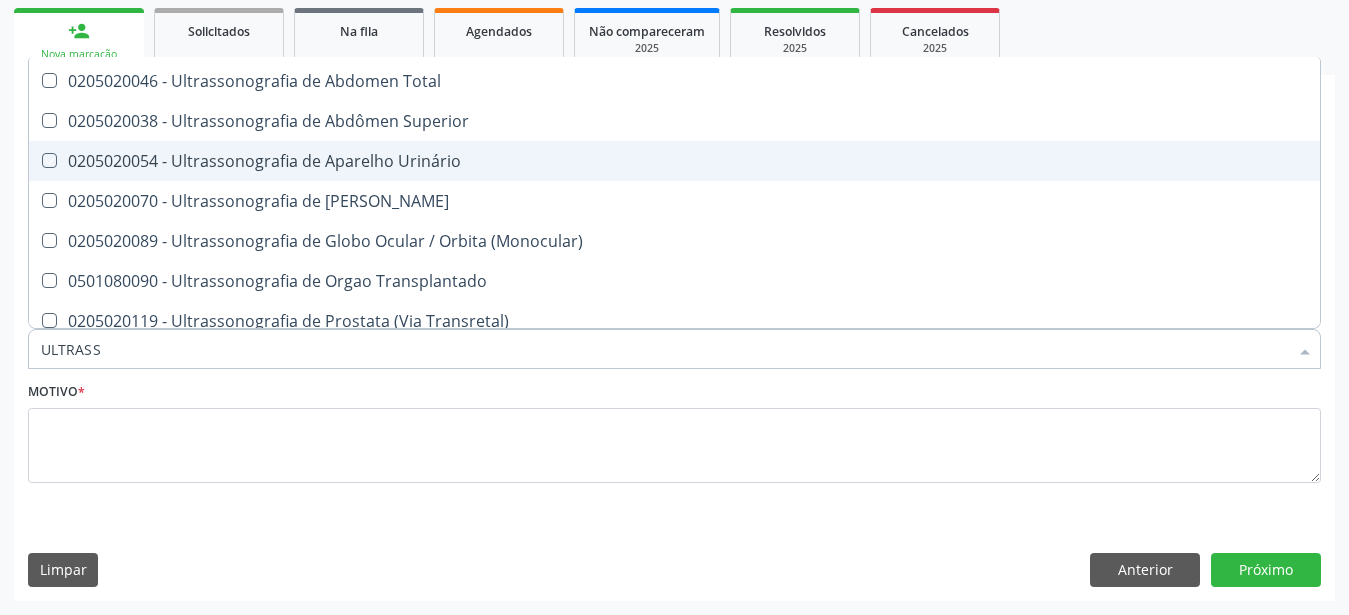 checkbox on "true" 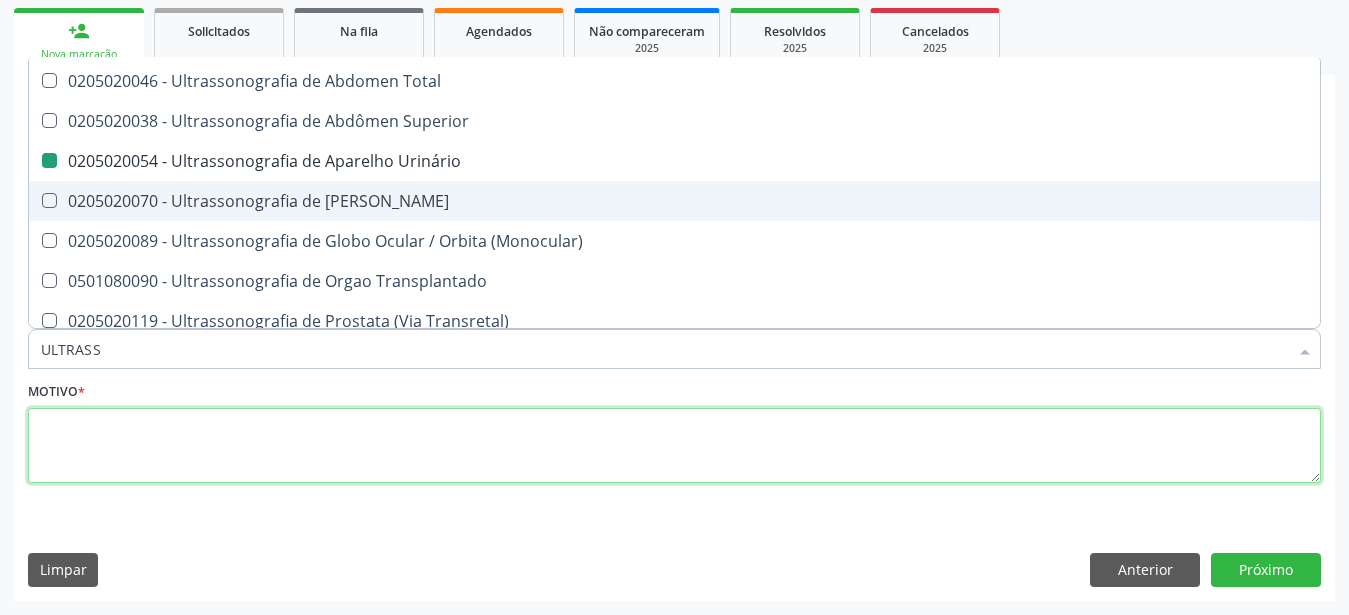 click at bounding box center (674, 446) 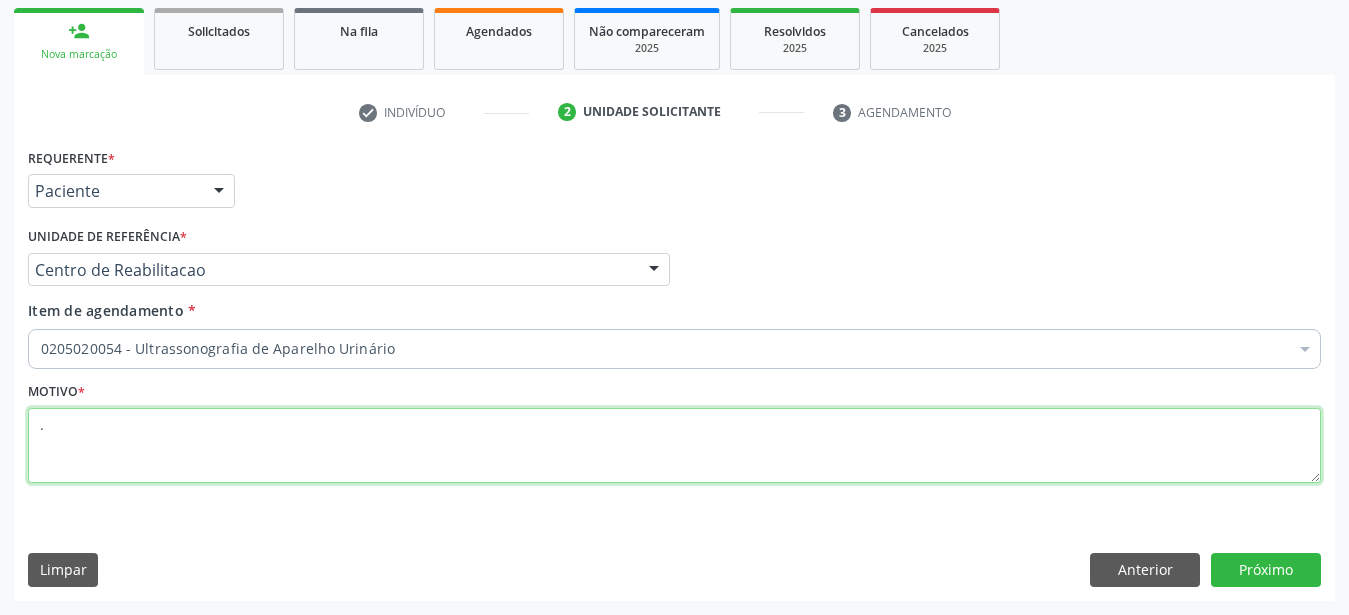 scroll, scrollTop: 0, scrollLeft: 0, axis: both 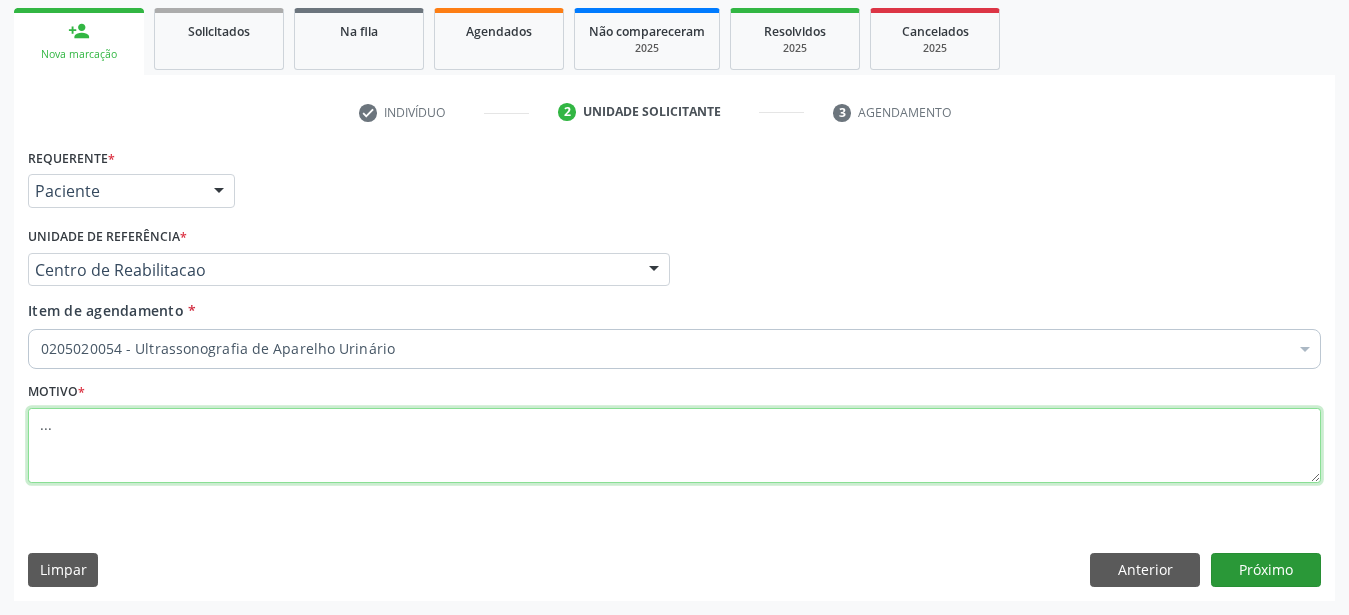 type on "..." 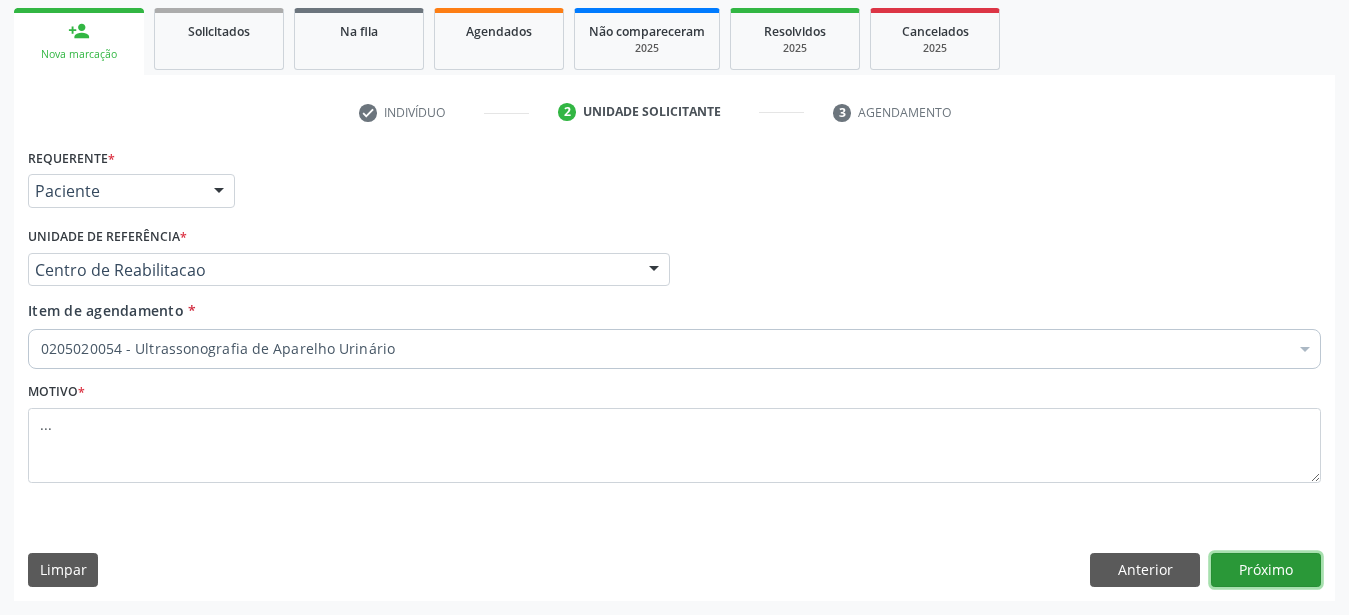 click on "Próximo" at bounding box center (1266, 570) 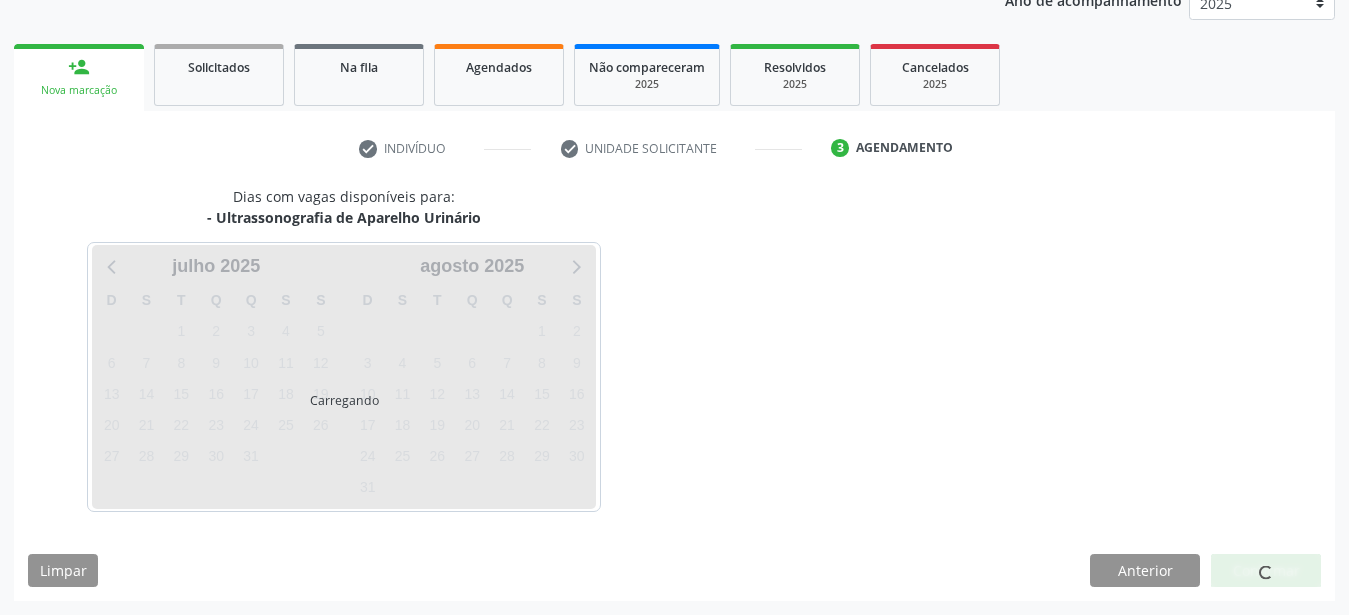 scroll, scrollTop: 255, scrollLeft: 0, axis: vertical 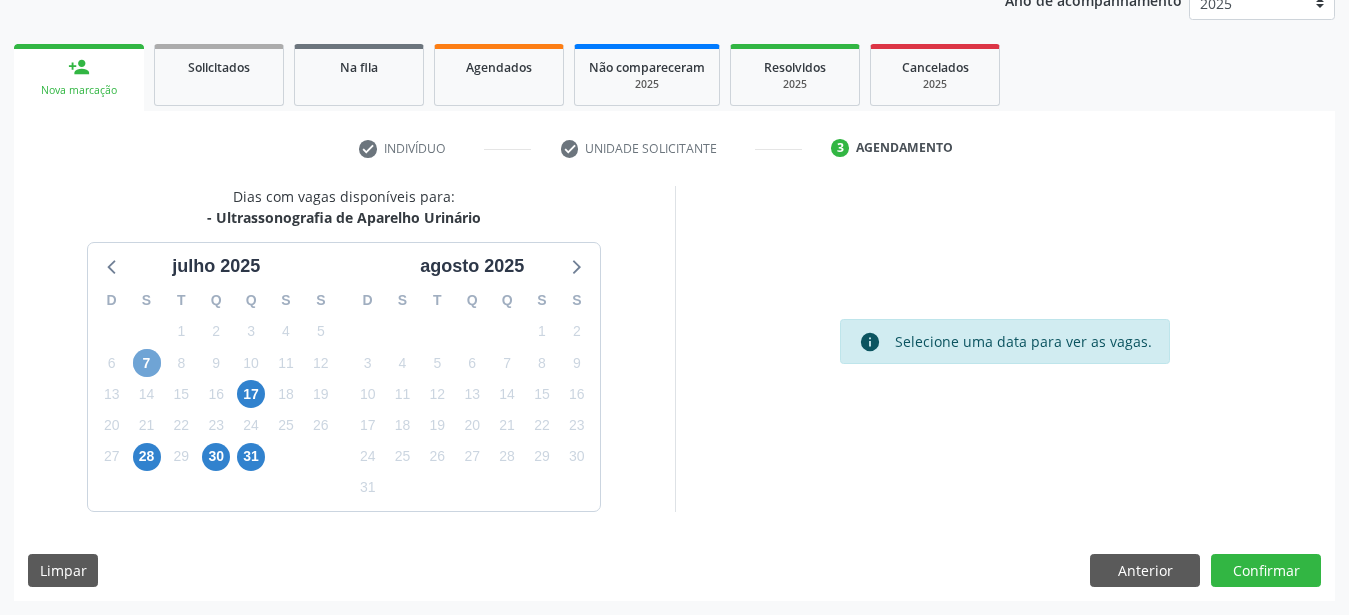click on "7" at bounding box center [147, 363] 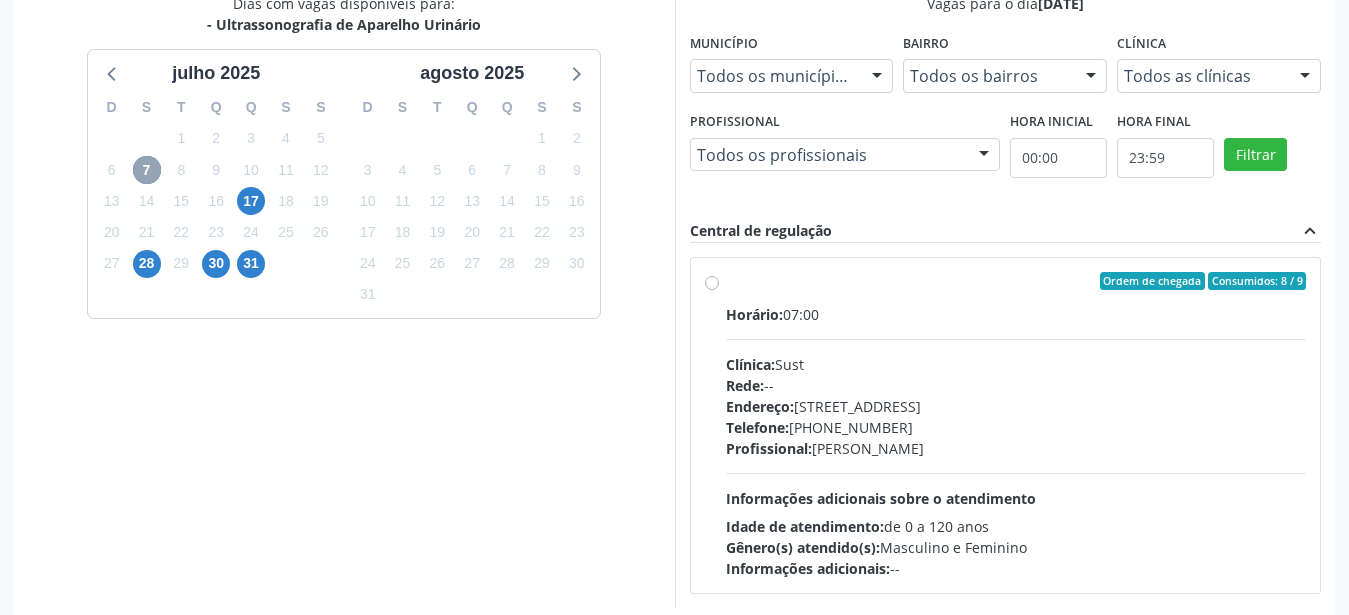 scroll, scrollTop: 459, scrollLeft: 0, axis: vertical 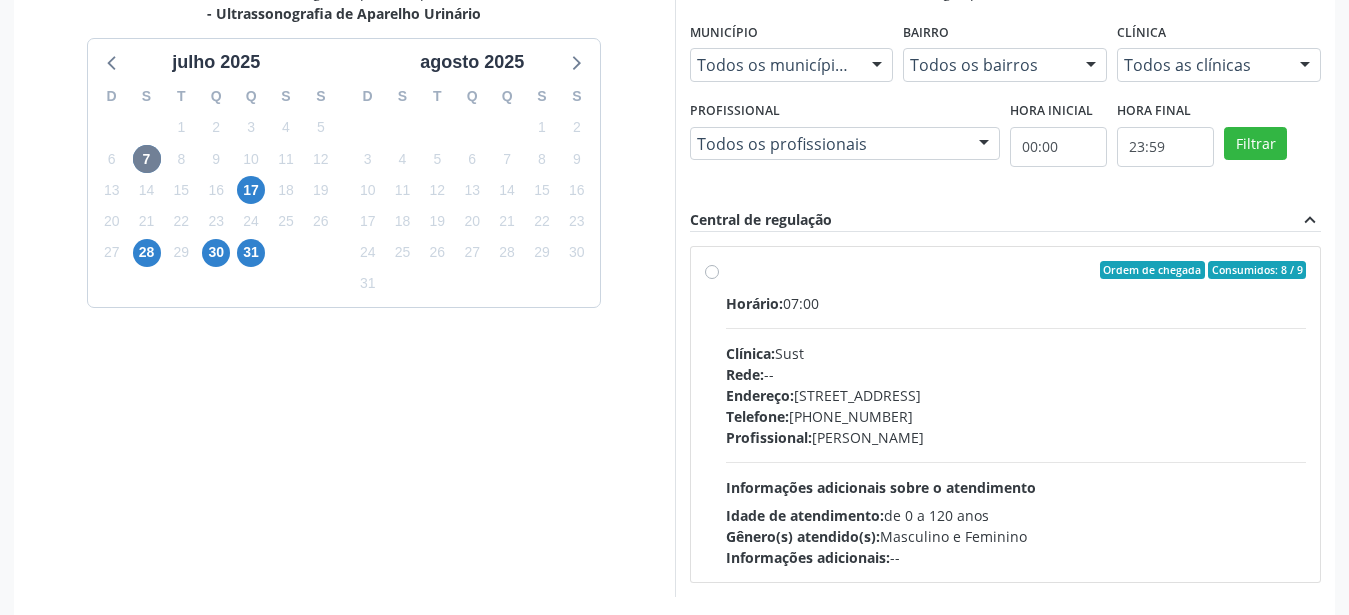 drag, startPoint x: 711, startPoint y: 276, endPoint x: 724, endPoint y: 285, distance: 15.811388 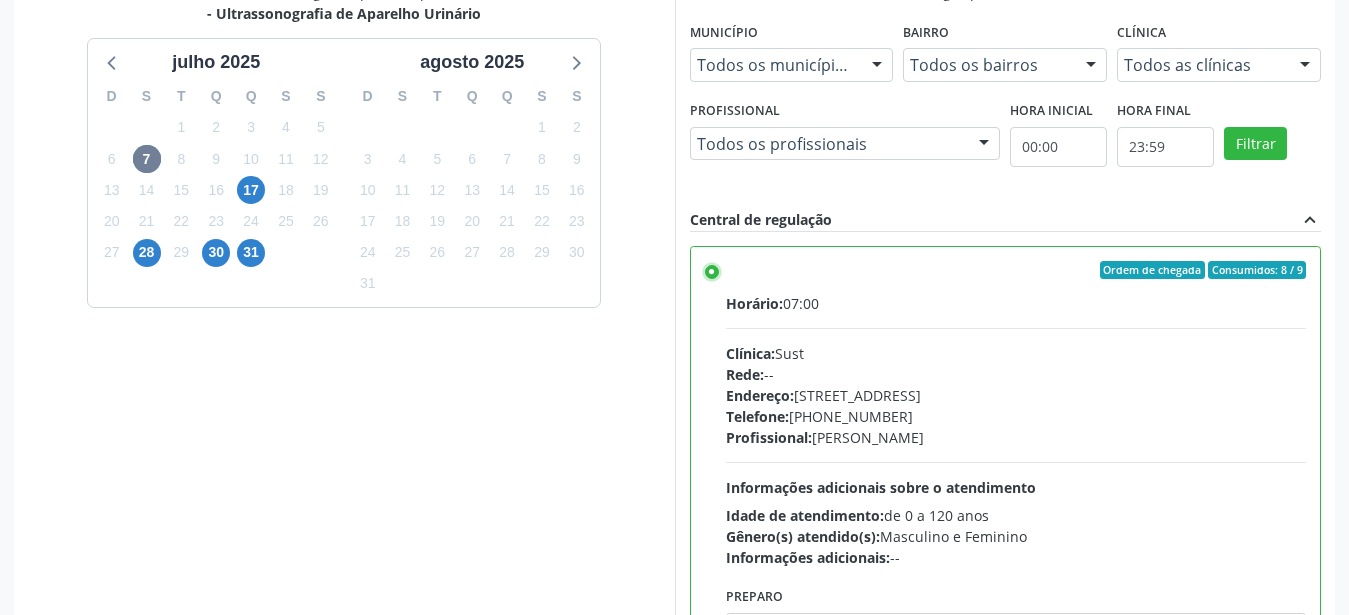 scroll, scrollTop: 99, scrollLeft: 0, axis: vertical 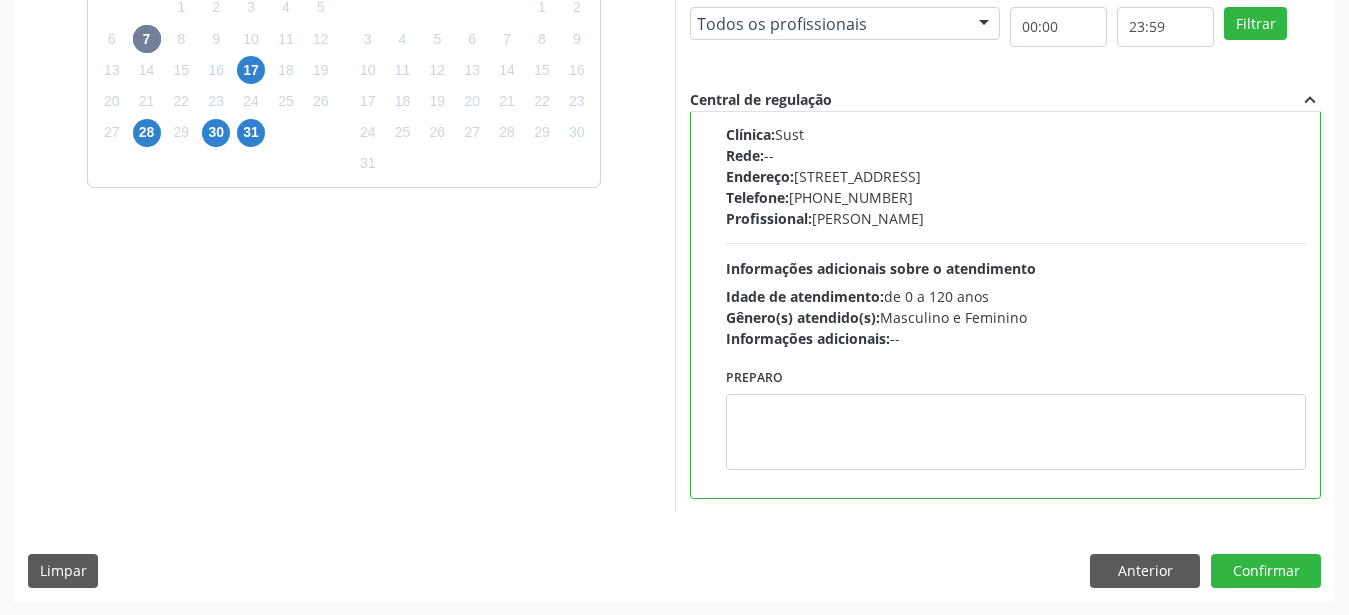 click on "Dias com vagas disponíveis para:
- Ultrassonografia de Aparelho Urinário
[DATE] D S T Q Q S S 29 30 1 2 3 4 5 6 7 8 9 10 11 12 13 14 15 16 17 18 19 20 21 22 23 24 25 26 27 28 29 30 31 1 2 3 4 5 6 7 8 [DATE] D S T Q Q S S 27 28 29 30 31 1 2 3 4 5 6 7 8 9 10 11 12 13 14 15 16 17 18 19 20 21 22 23 24 25 26 27 28 29 30 31 1 2 3 4 5 6
Vagas para o dia
[DATE]
Município
Todos os municípios         Todos os municípios   [GEOGRAPHIC_DATA] - [GEOGRAPHIC_DATA] resultado encontrado para: "   "
Não há nenhuma opção para ser exibida.
Bairro
Todos os bairros         Todos os bairros   N S [GEOGRAPHIC_DATA] resultado encontrado para: "   "
Não há nenhuma opção para ser exibida.
Clínica
Todos as clínicas         Todos as clínicas   Sust
Nenhum resultado encontrado para: "   "
Profissional" at bounding box center (674, 231) 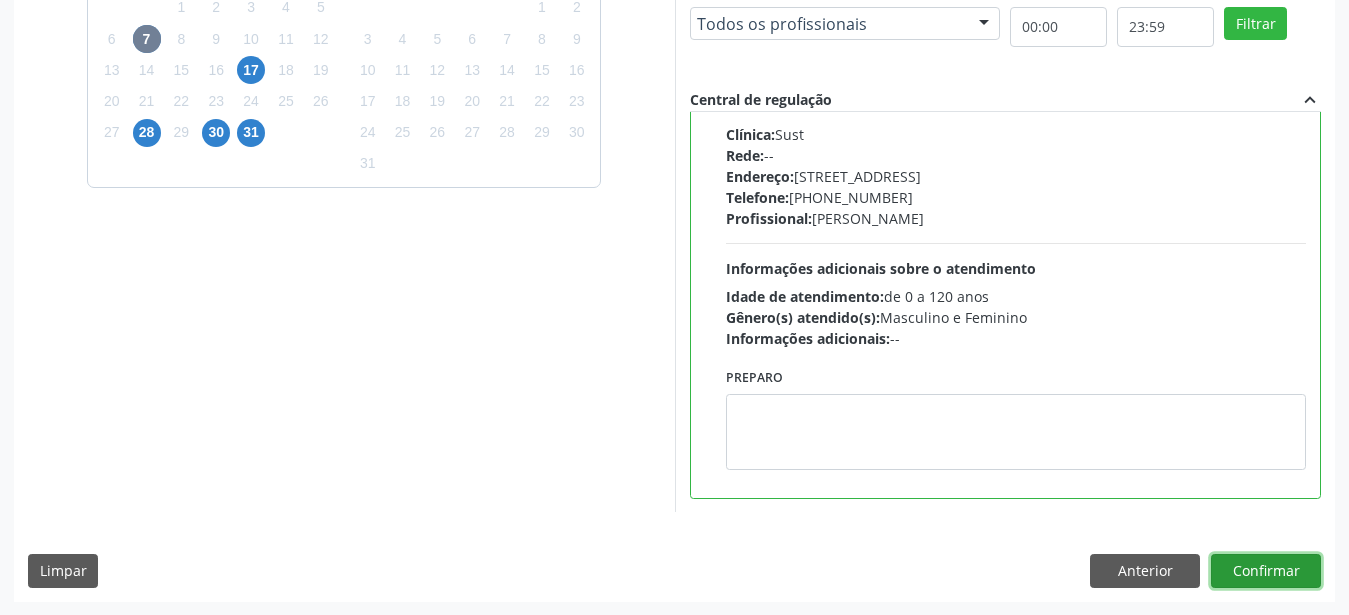 click on "Confirmar" at bounding box center [1266, 571] 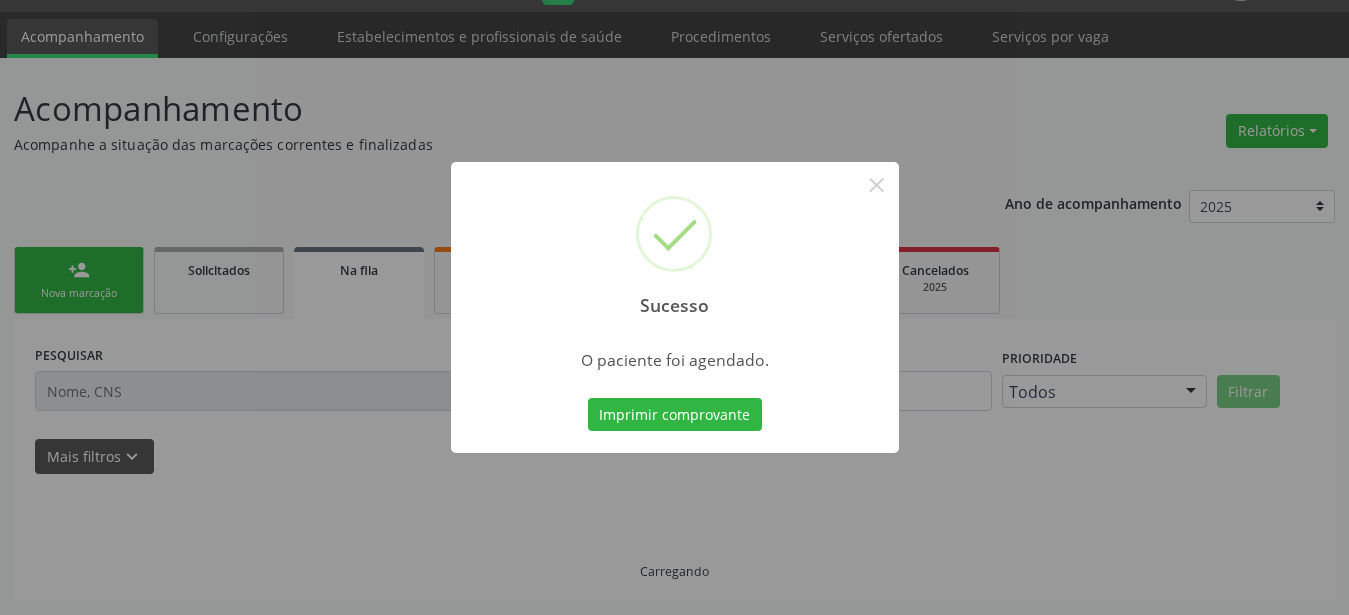 scroll, scrollTop: 51, scrollLeft: 0, axis: vertical 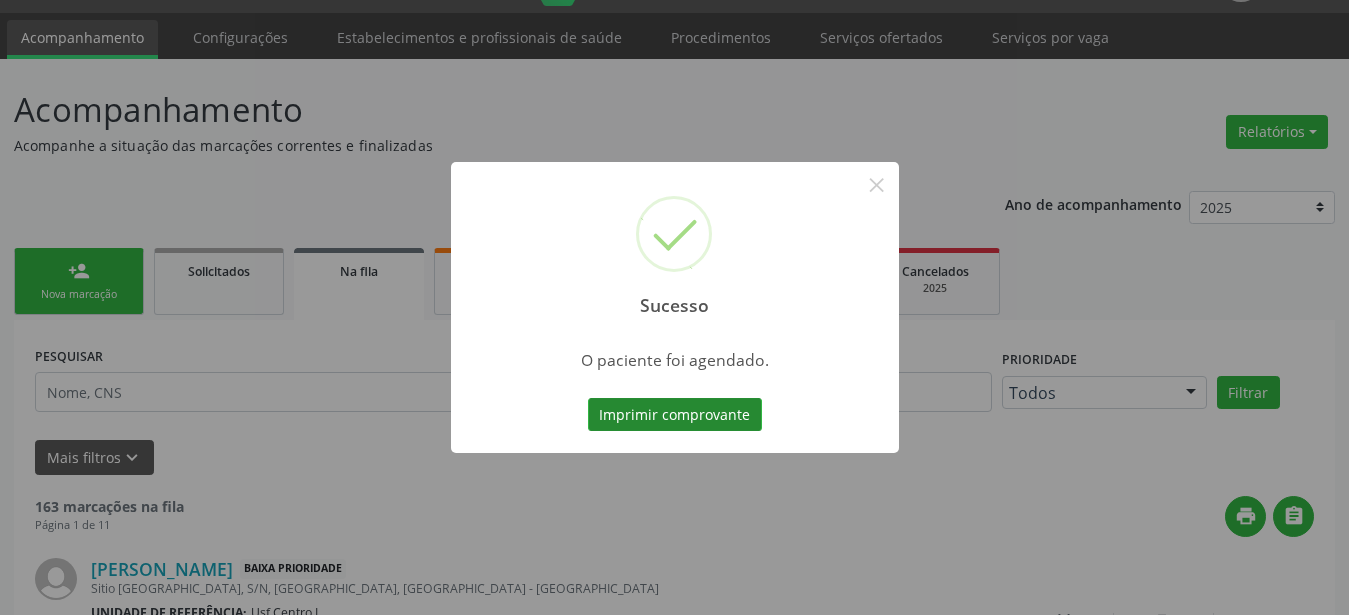 click on "Imprimir comprovante" at bounding box center [675, 415] 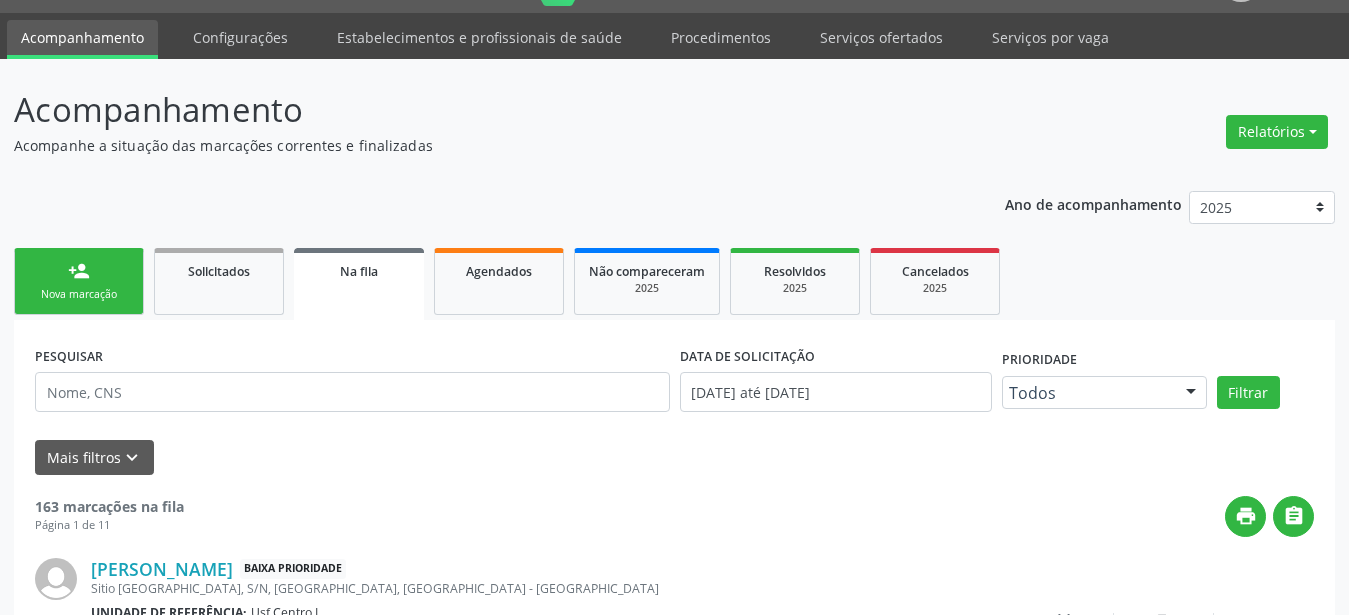 scroll, scrollTop: 50, scrollLeft: 0, axis: vertical 